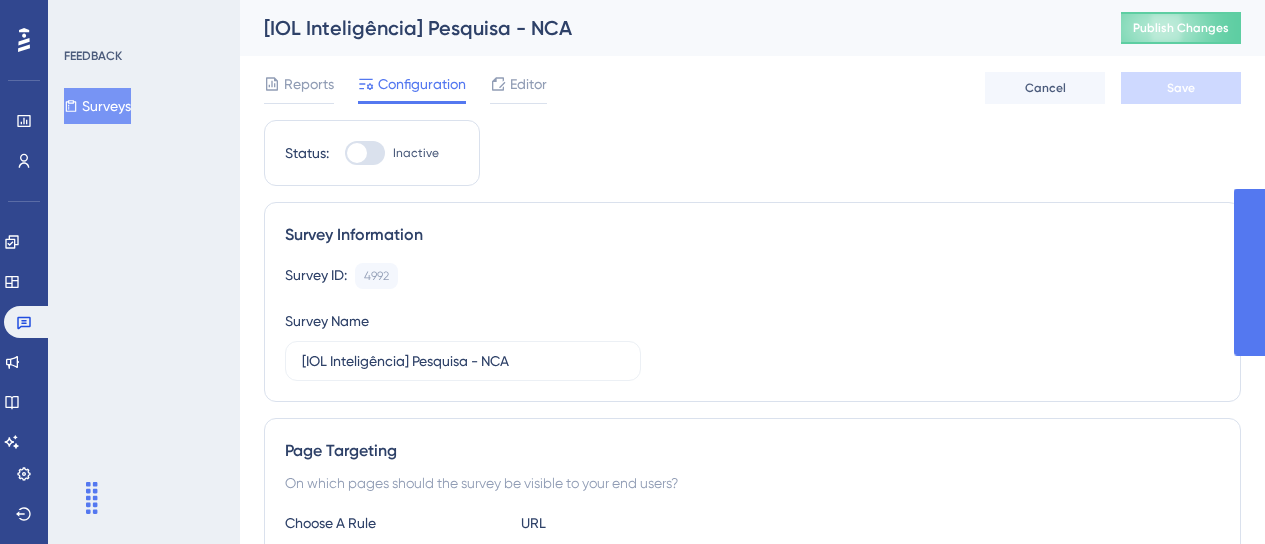 scroll, scrollTop: 0, scrollLeft: 0, axis: both 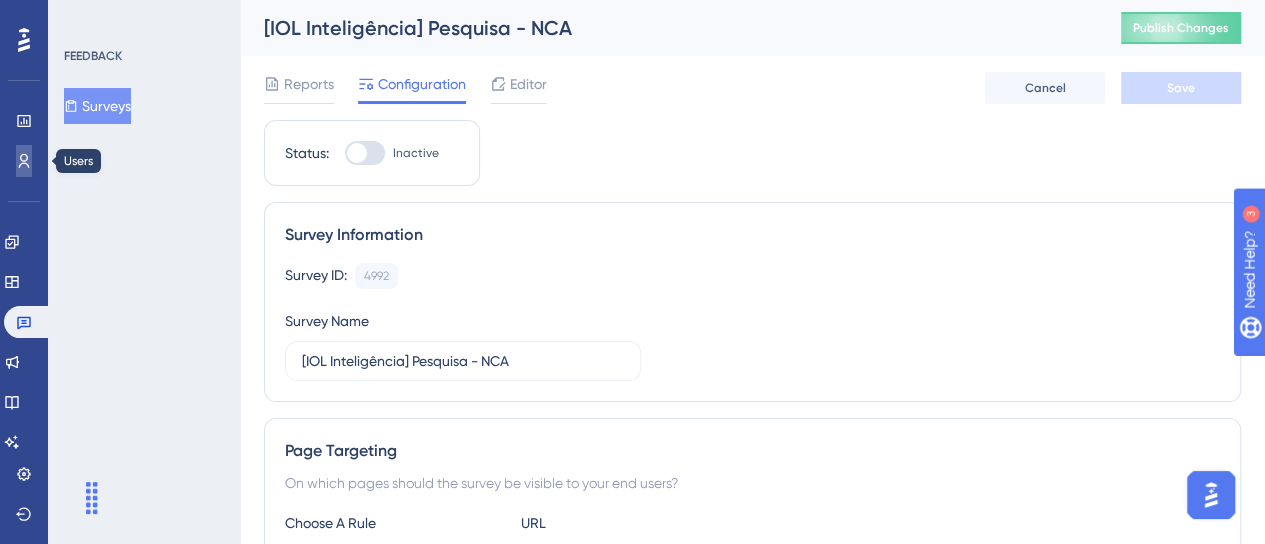 click 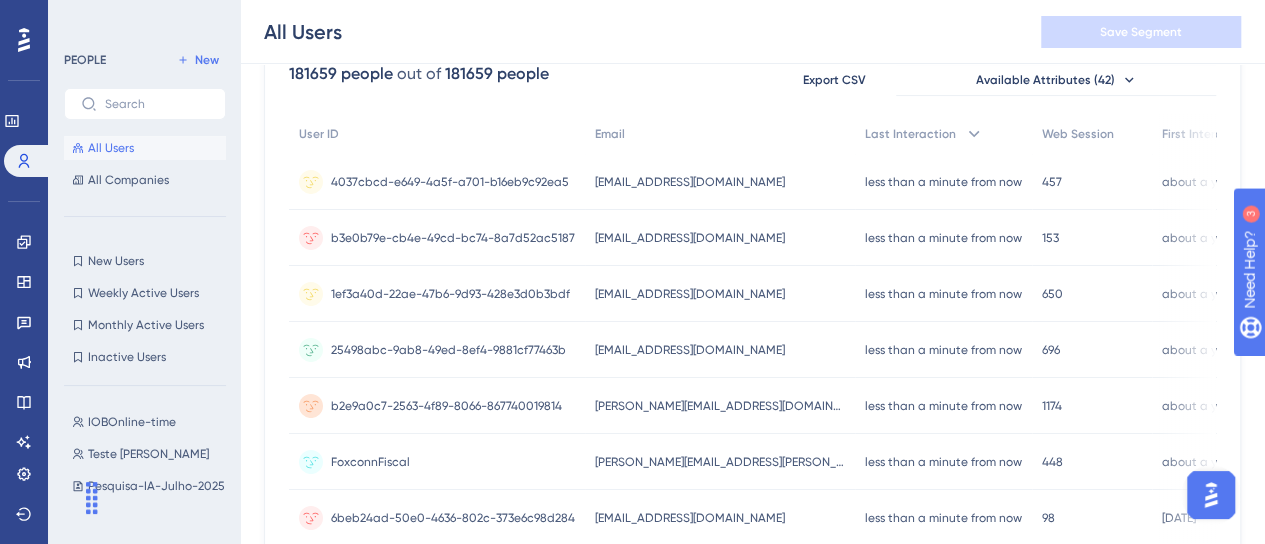 scroll, scrollTop: 200, scrollLeft: 0, axis: vertical 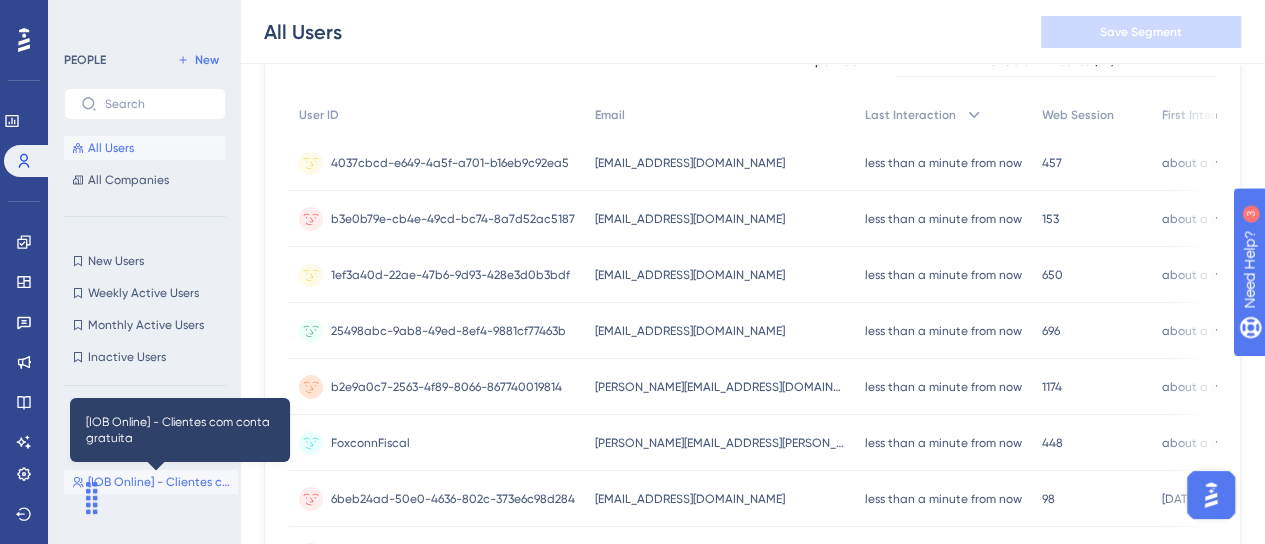 click on "[IOB Online] - Clientes com conta gratuita" at bounding box center [159, 482] 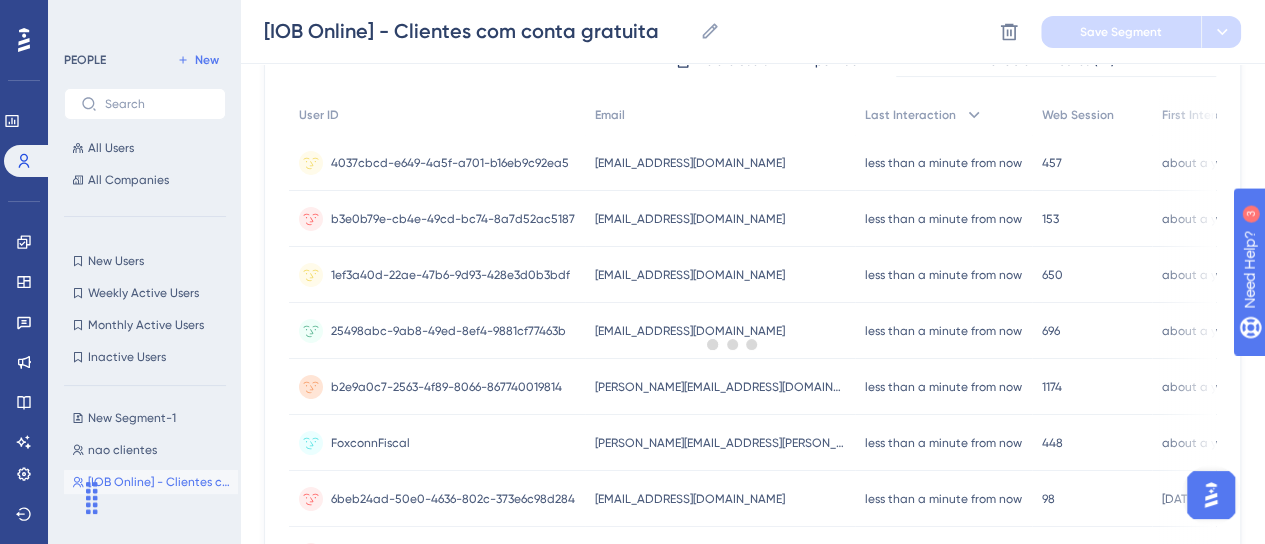 scroll, scrollTop: 0, scrollLeft: 0, axis: both 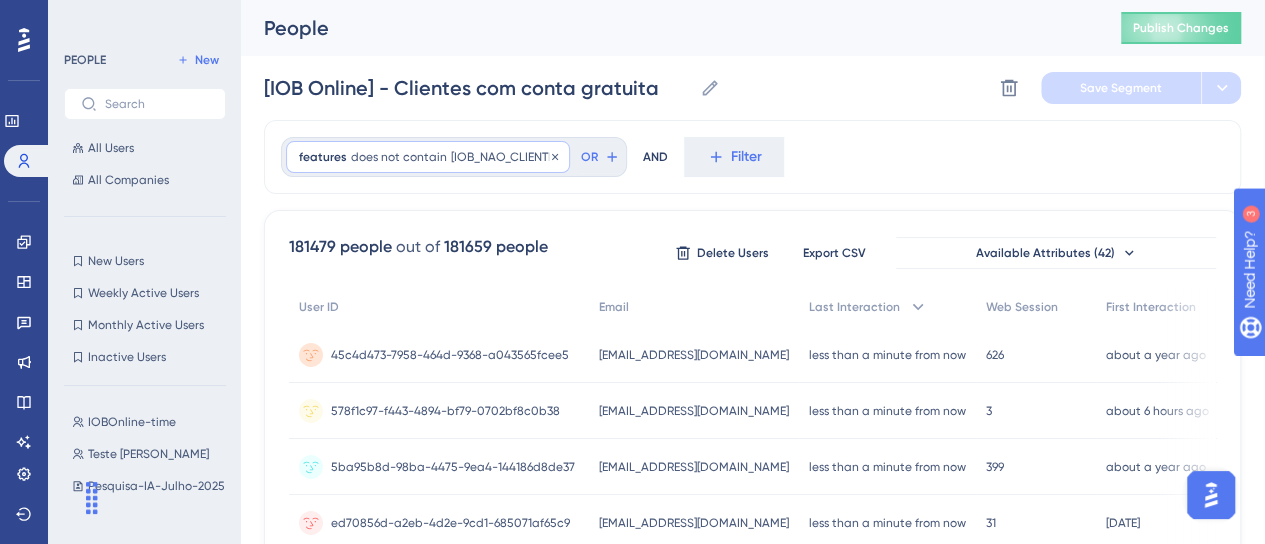 click on "features does not contain [IOB_NAO_CLIENTE] [IOB_NAO_CLIENTE] Remove" at bounding box center [428, 157] 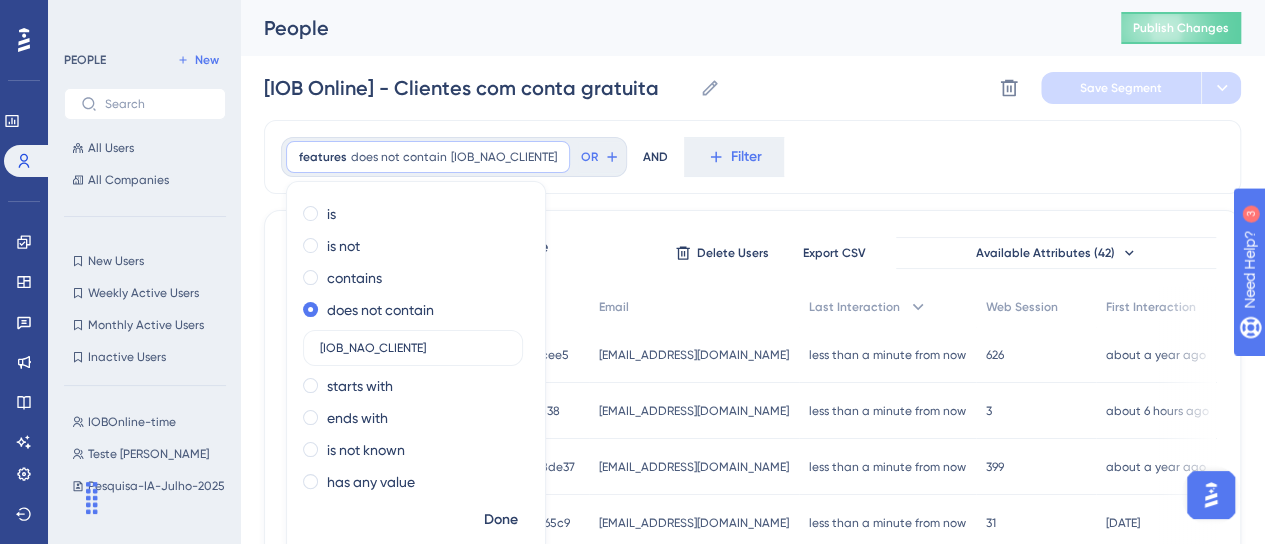scroll, scrollTop: 38, scrollLeft: 0, axis: vertical 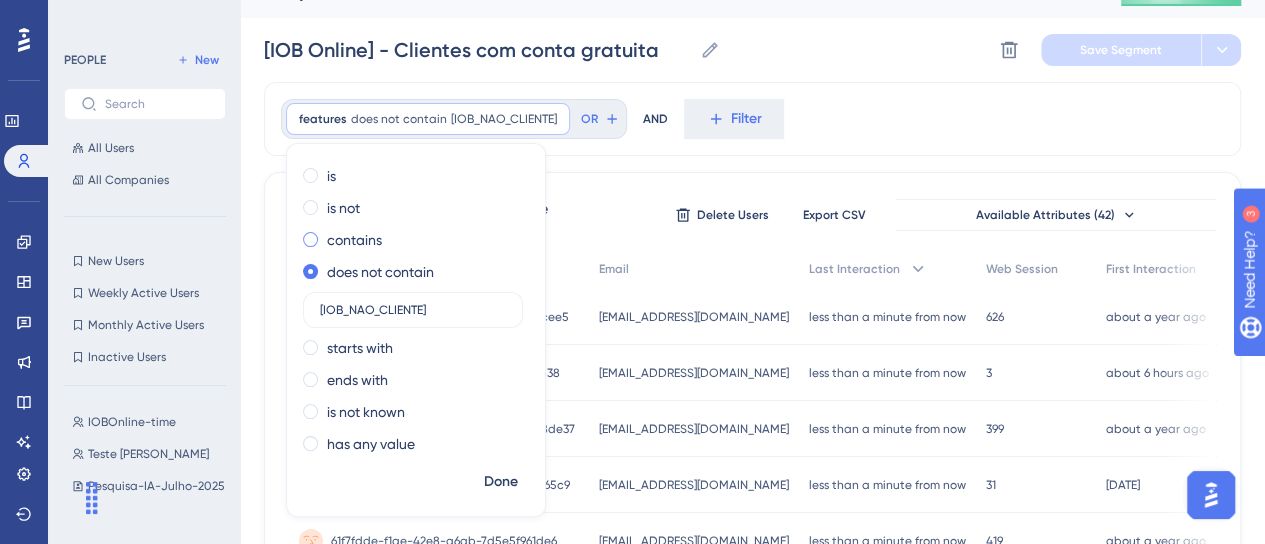 click on "contains" at bounding box center (354, 240) 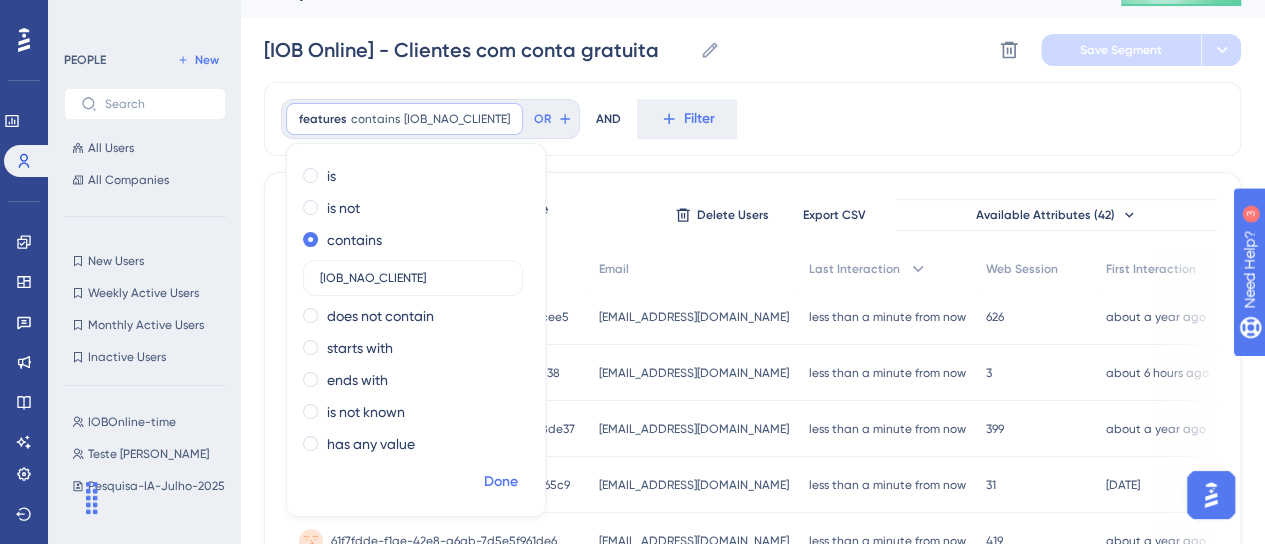 click on "Done" at bounding box center (501, 482) 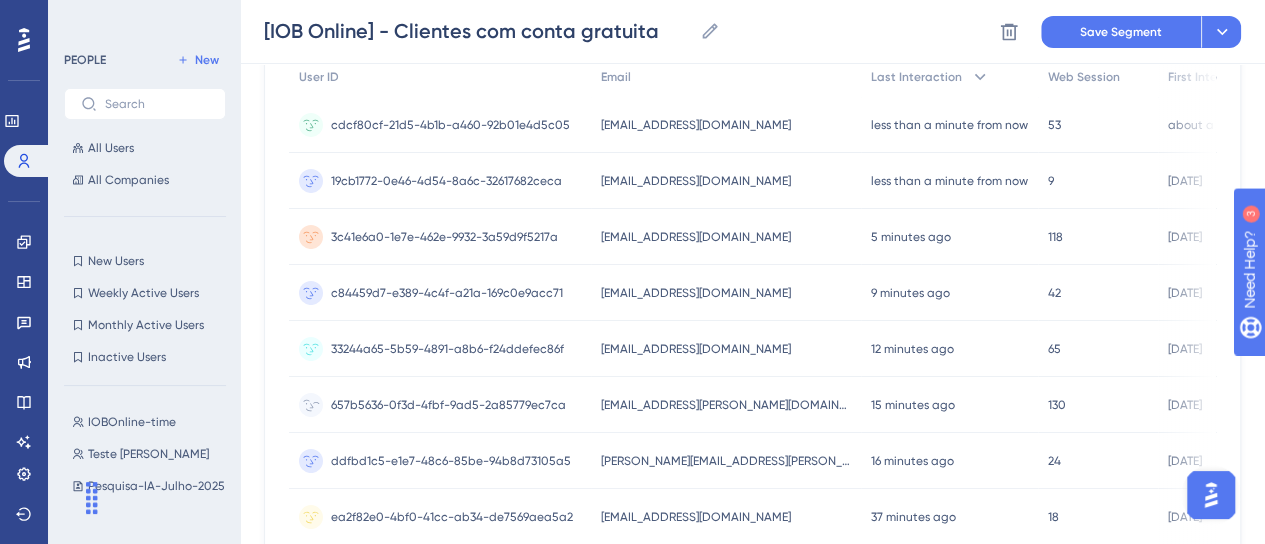 scroll, scrollTop: 0, scrollLeft: 0, axis: both 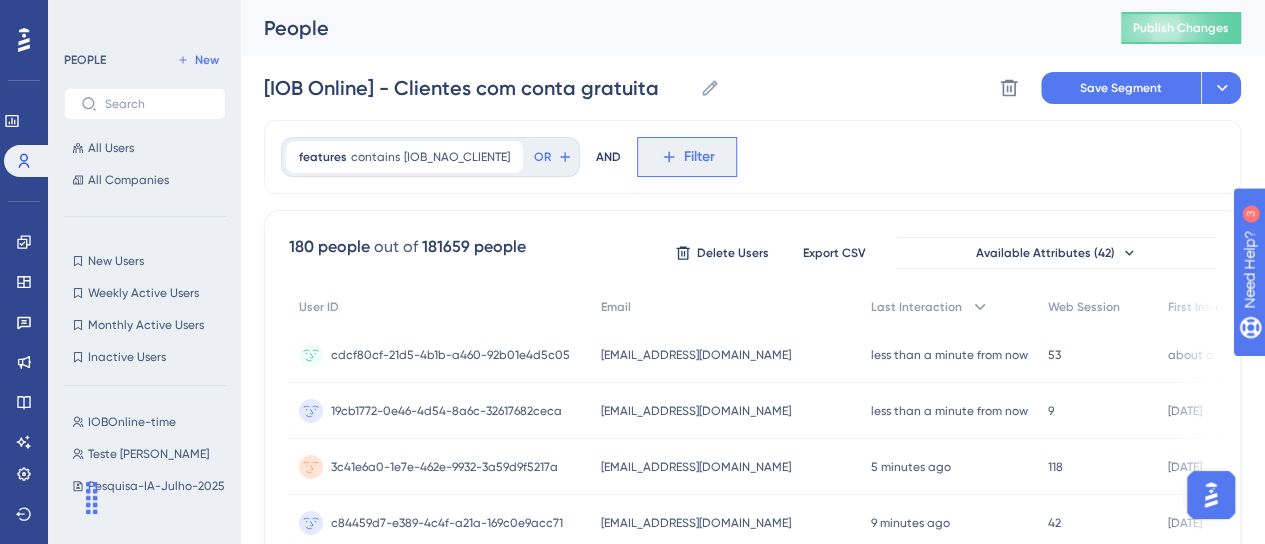 click 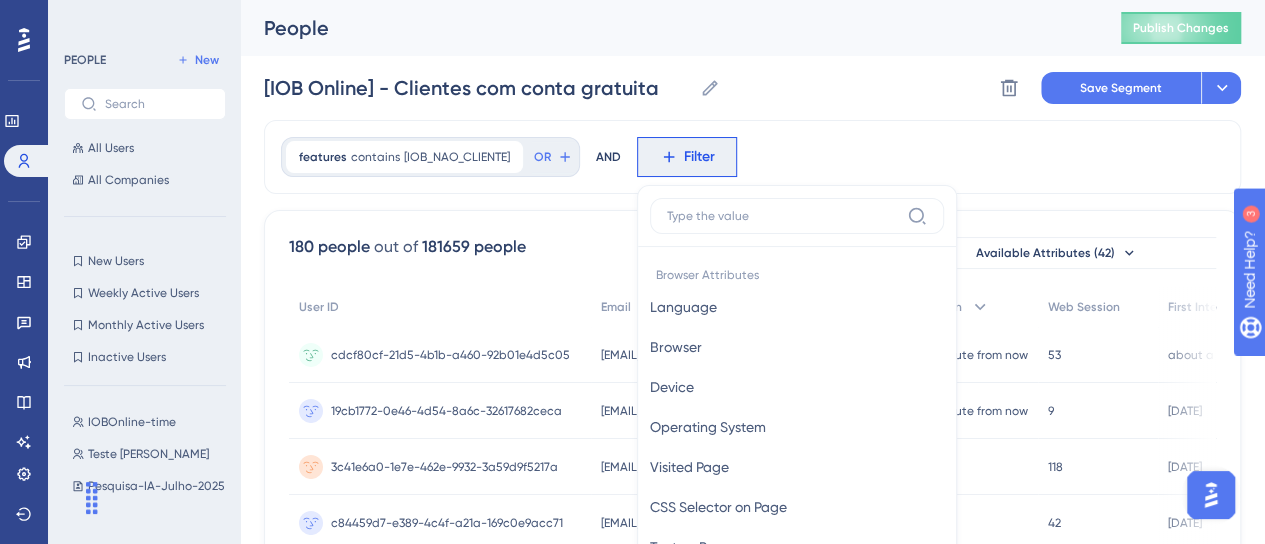 scroll, scrollTop: 114, scrollLeft: 0, axis: vertical 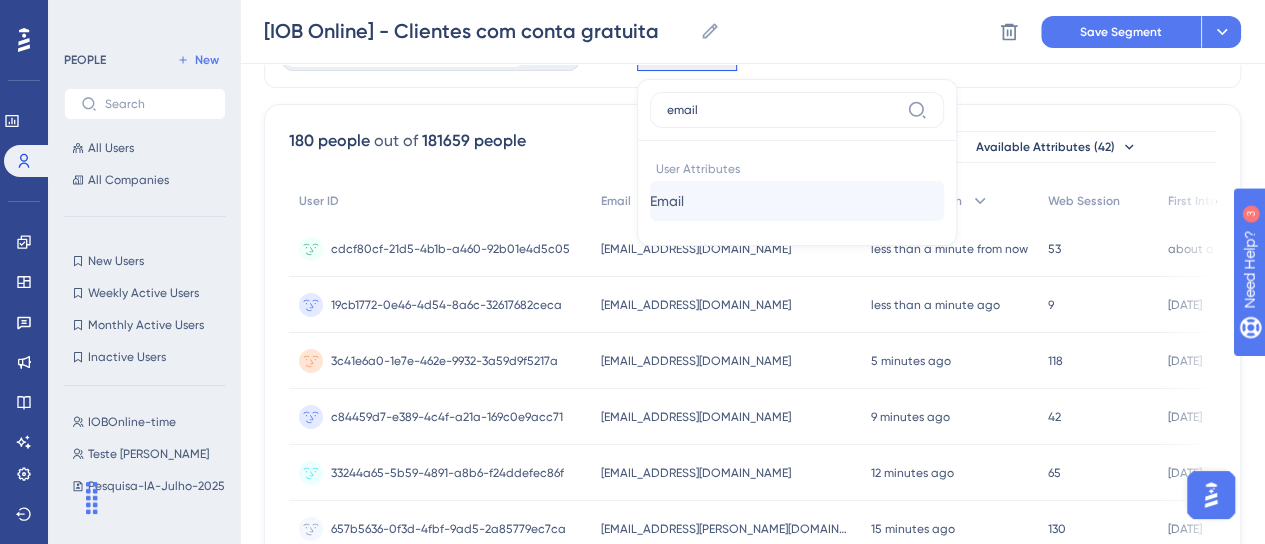 type on "email" 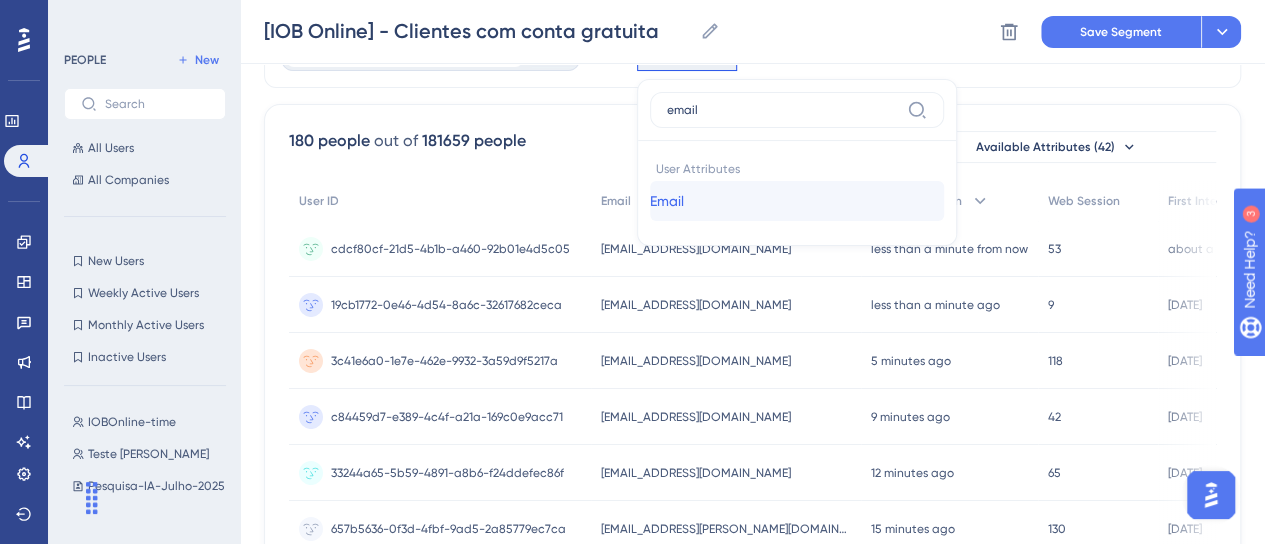click on "Email" at bounding box center [667, 201] 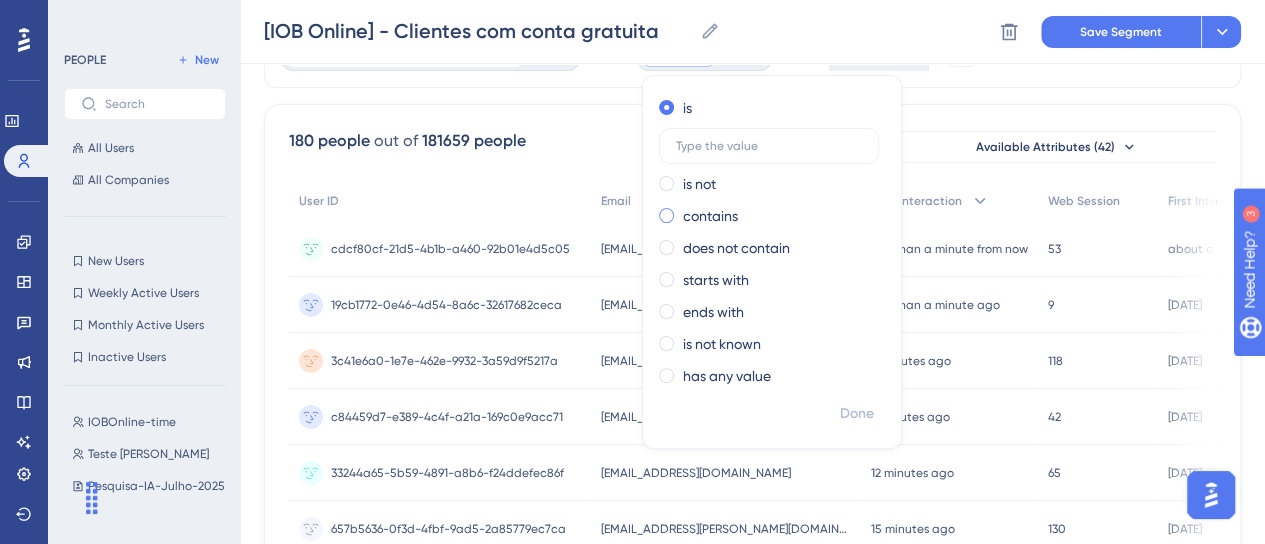 click on "contains" at bounding box center [710, 216] 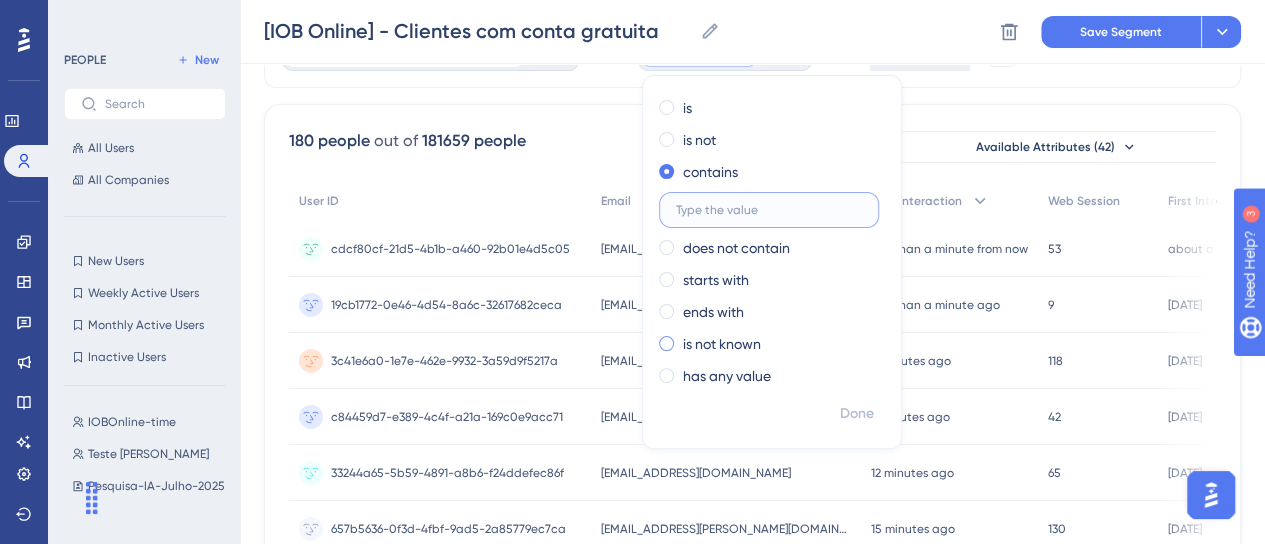 paste on "[EMAIL_ADDRESS][DOMAIN_NAME]" 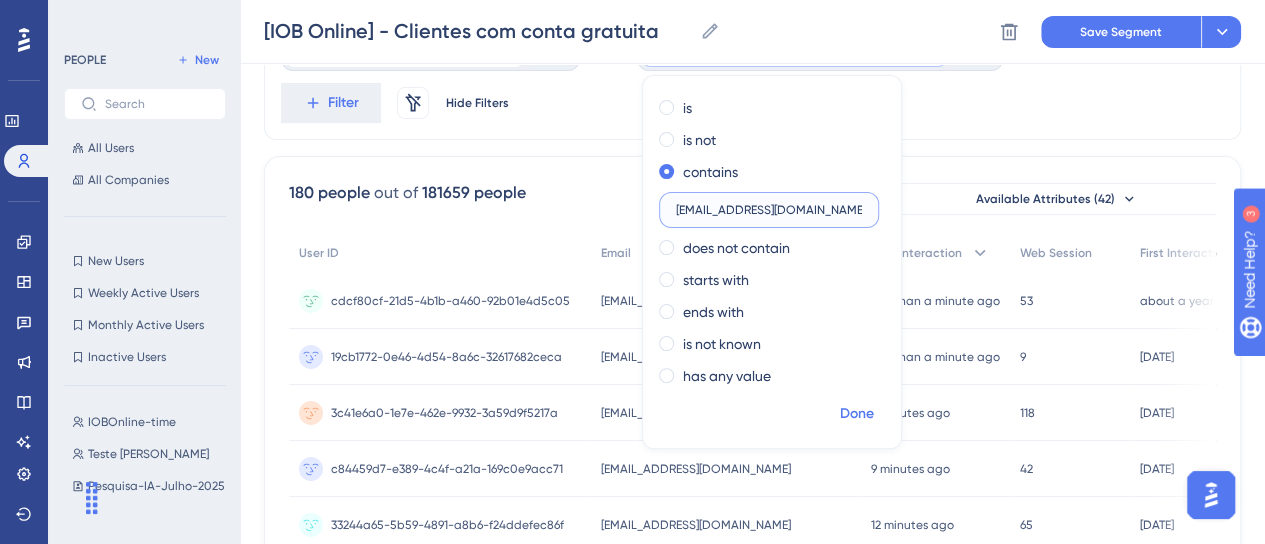 type on "[EMAIL_ADDRESS][DOMAIN_NAME]" 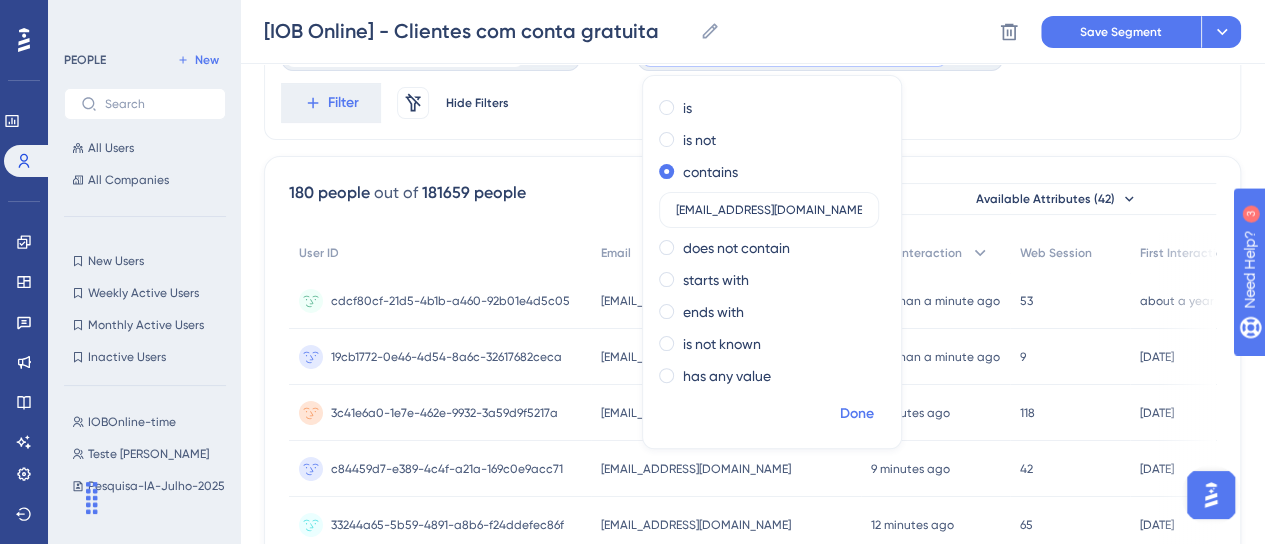 click on "Done" at bounding box center [857, 414] 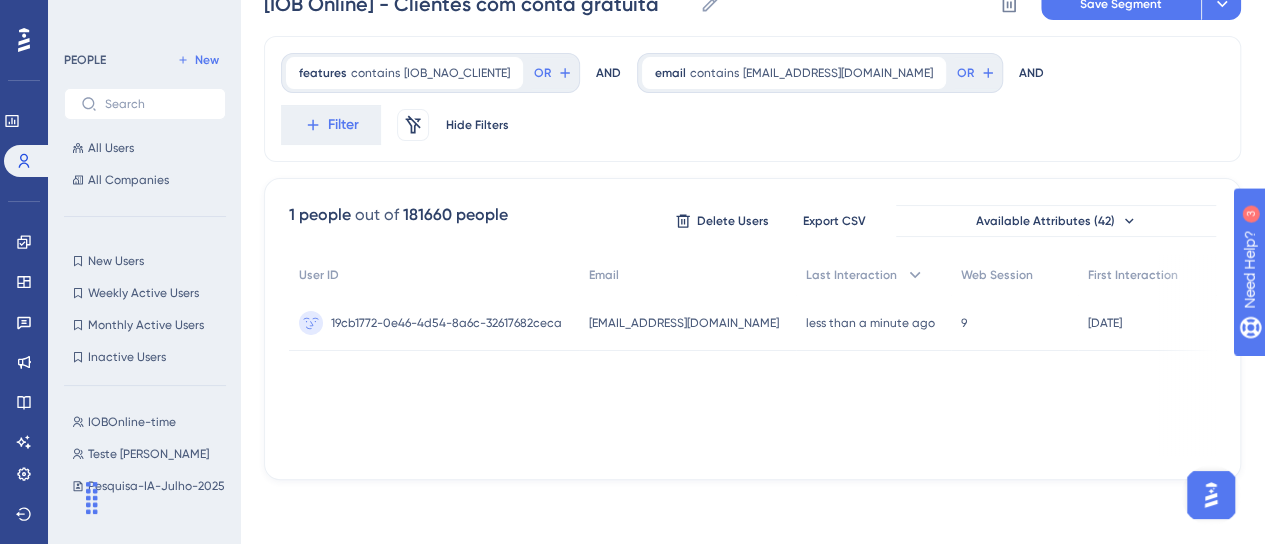 scroll, scrollTop: 30, scrollLeft: 0, axis: vertical 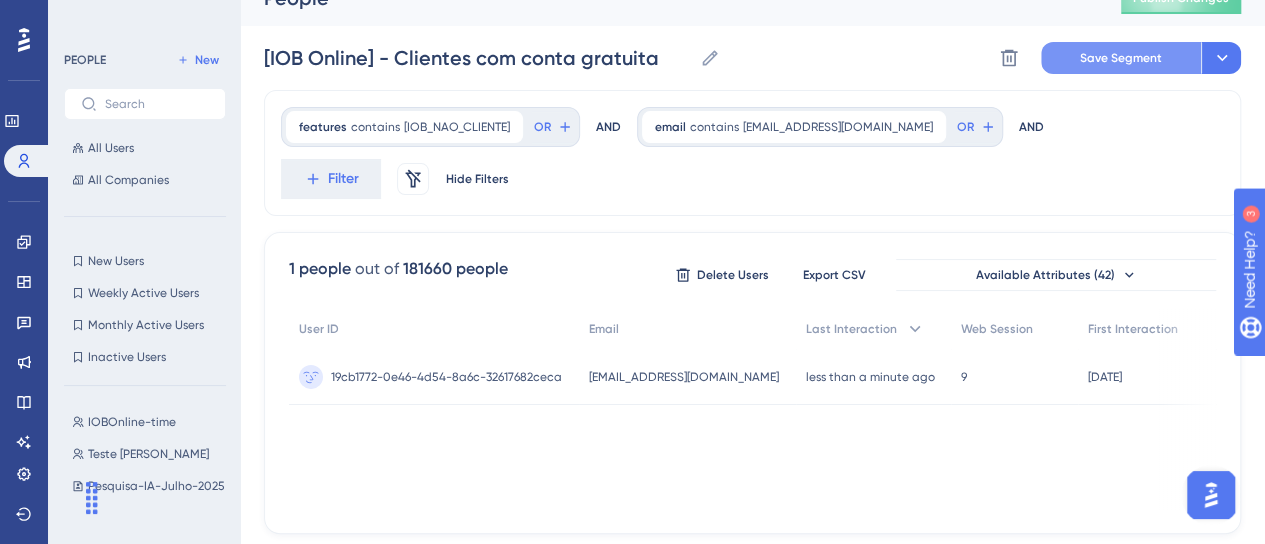 click on "Save Segment" at bounding box center [1121, 58] 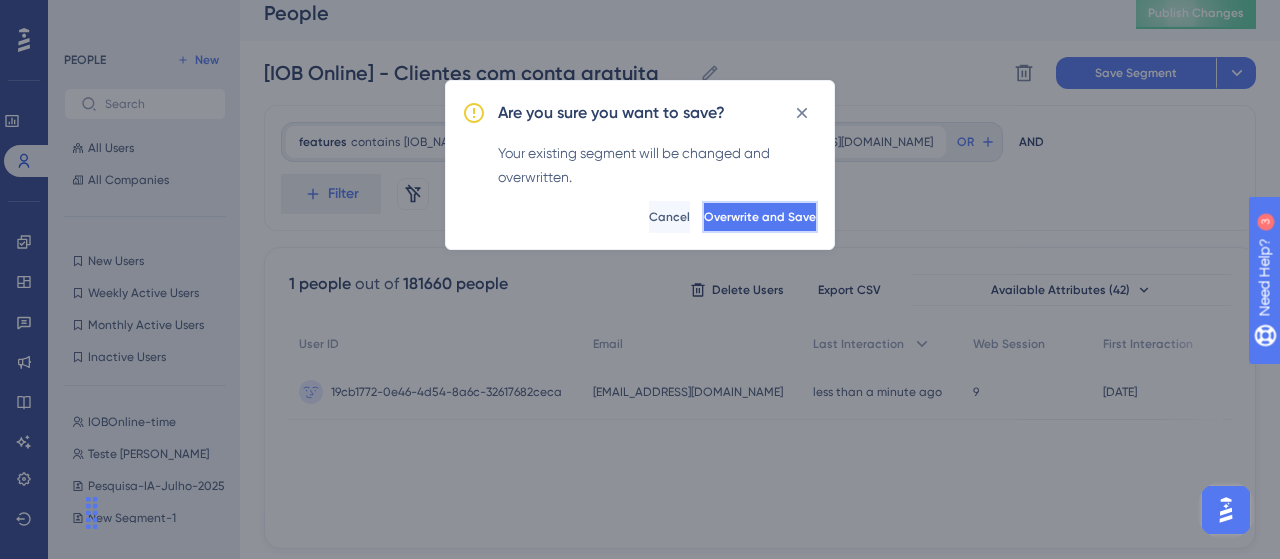 click on "Overwrite and Save" at bounding box center [760, 217] 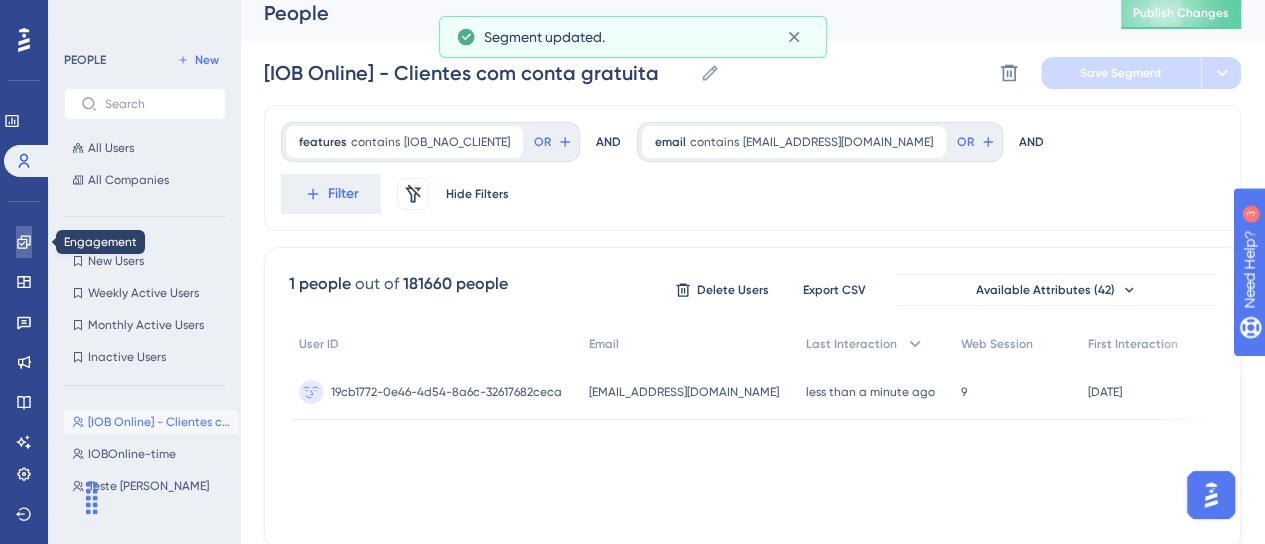 click at bounding box center (24, 242) 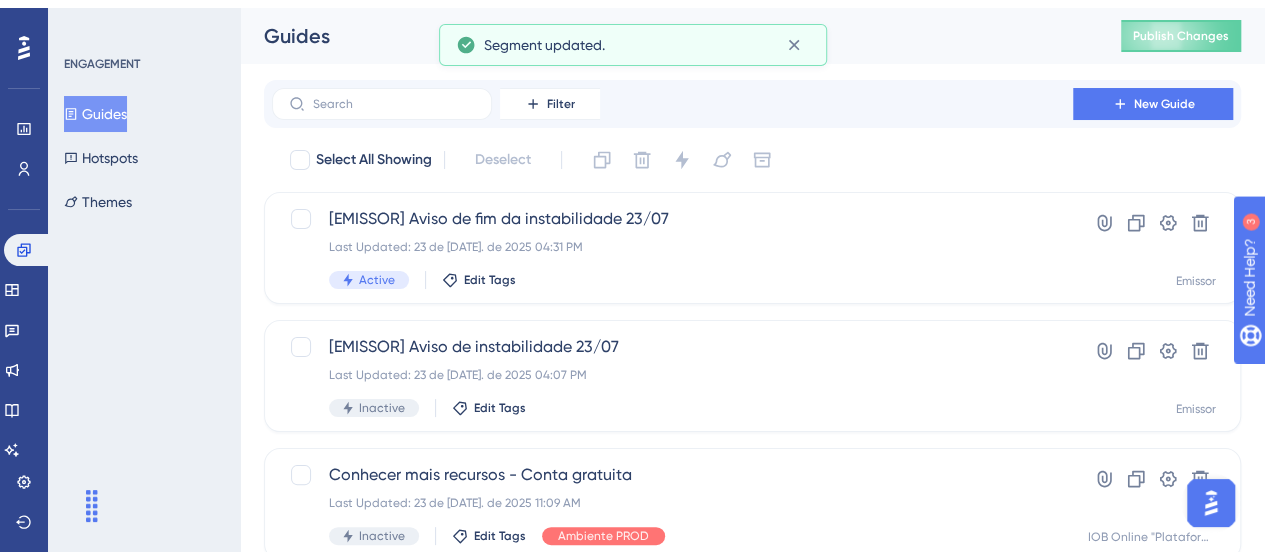 scroll, scrollTop: 600, scrollLeft: 0, axis: vertical 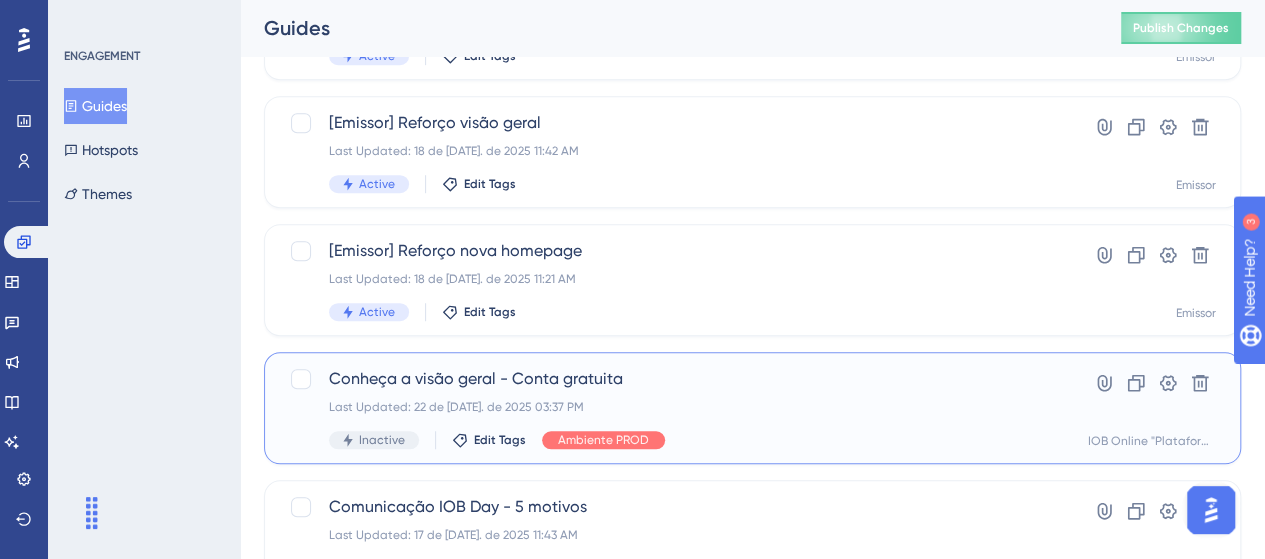 click on "Conheça a visão geral - Conta gratuita Last Updated: 22 de [DATE]. de 2025 03:37 PM Inactive Edit Tags Ambiente PROD" at bounding box center (672, 408) 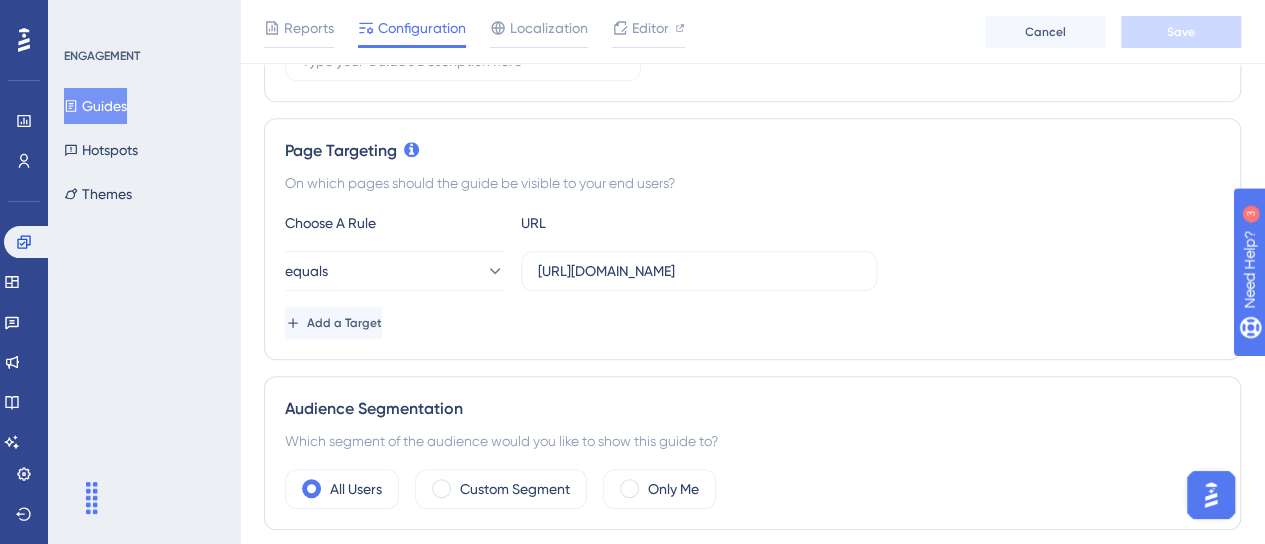 scroll, scrollTop: 500, scrollLeft: 0, axis: vertical 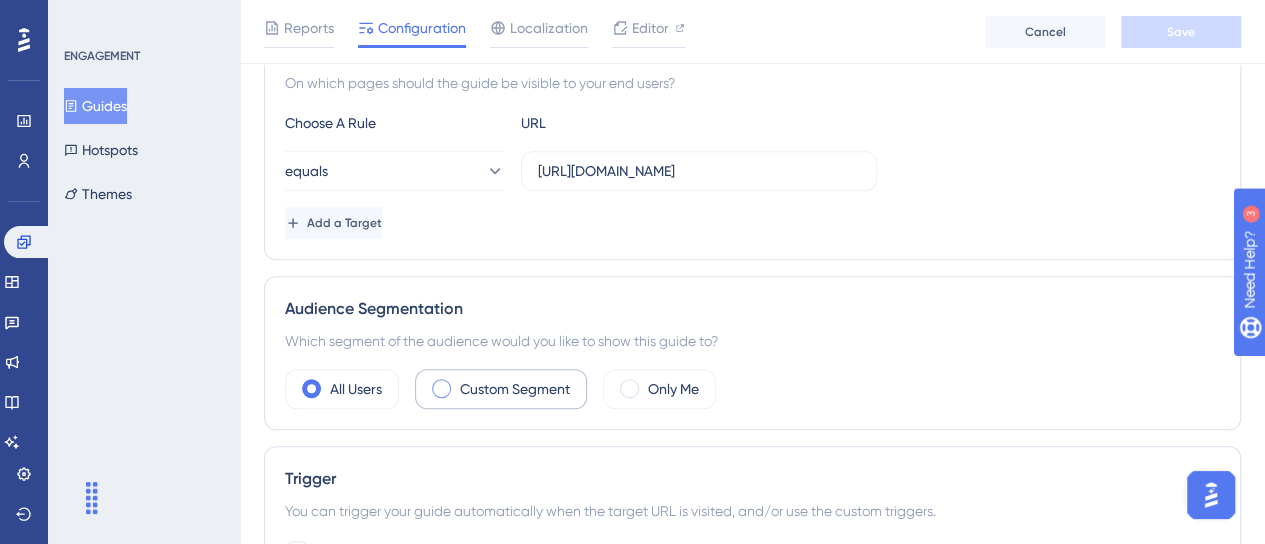 click on "Custom Segment" at bounding box center (501, 389) 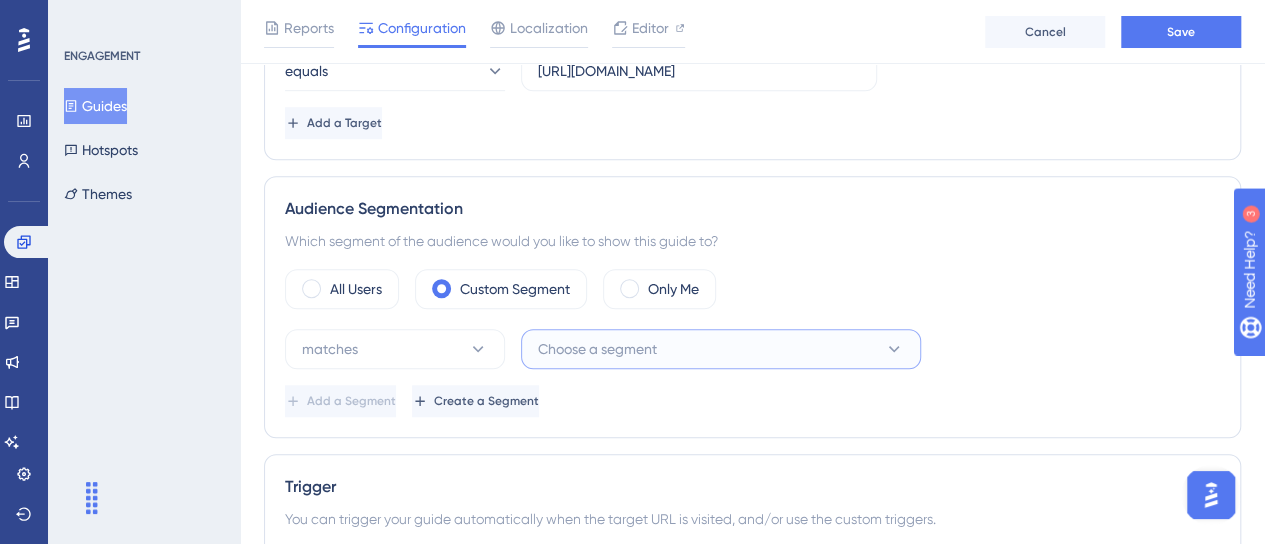 click on "Choose a segment" at bounding box center [597, 349] 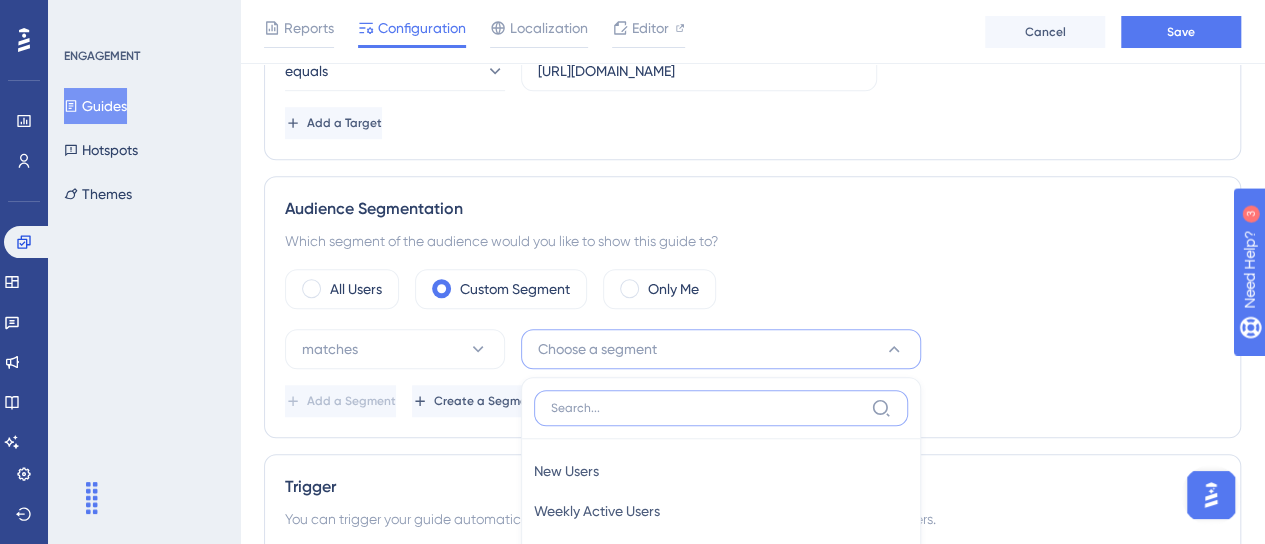 scroll, scrollTop: 887, scrollLeft: 0, axis: vertical 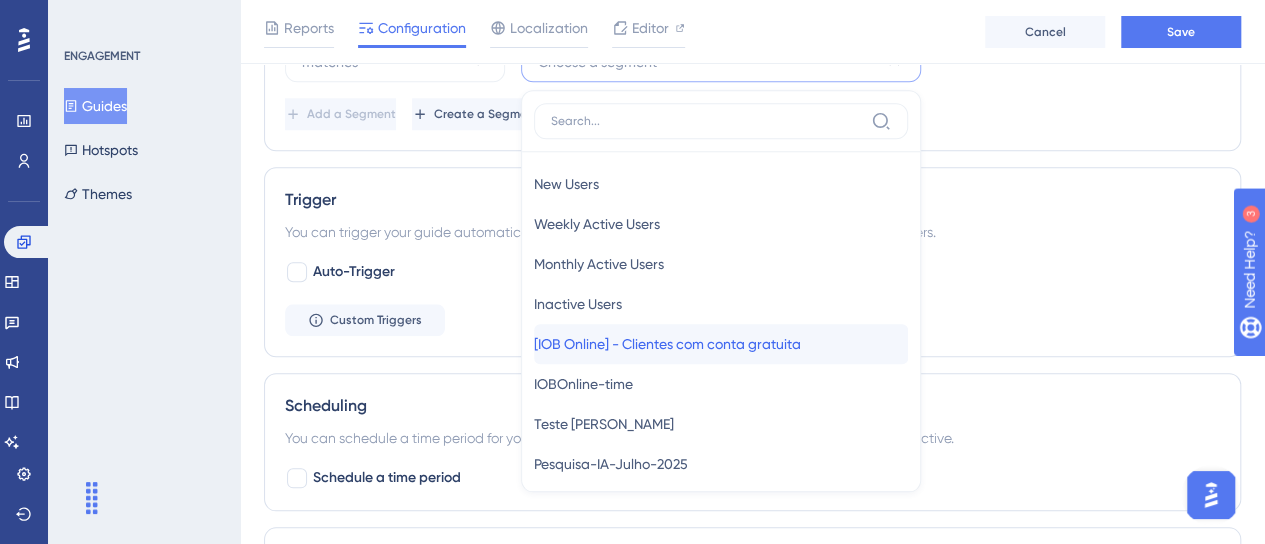 click on "[IOB Online] - Clientes com conta gratuita" at bounding box center [667, 344] 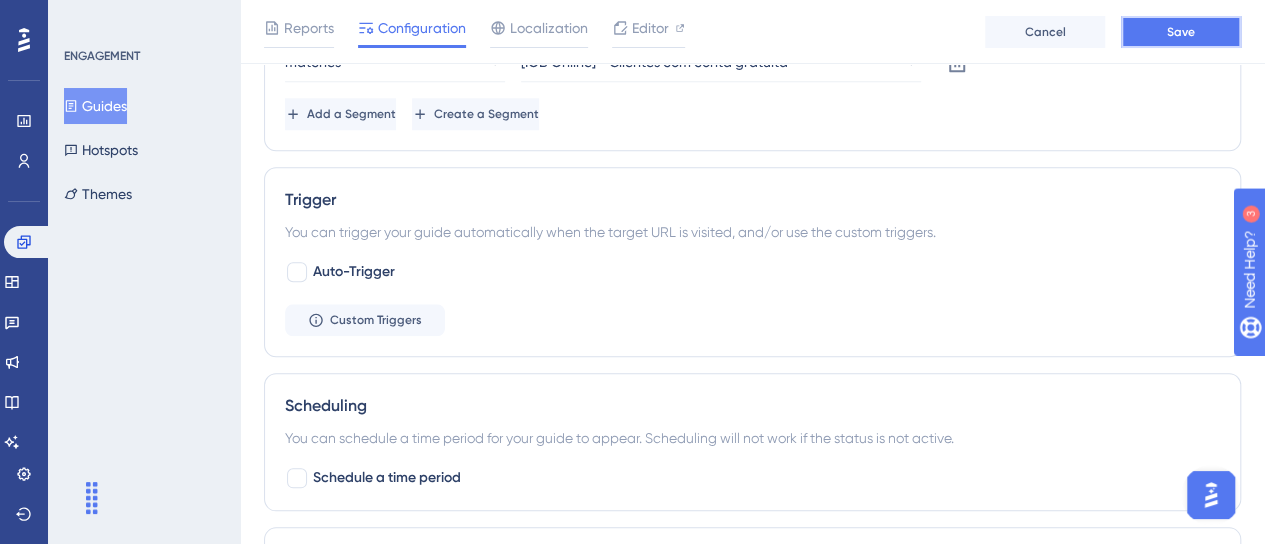 click on "Save" at bounding box center [1181, 32] 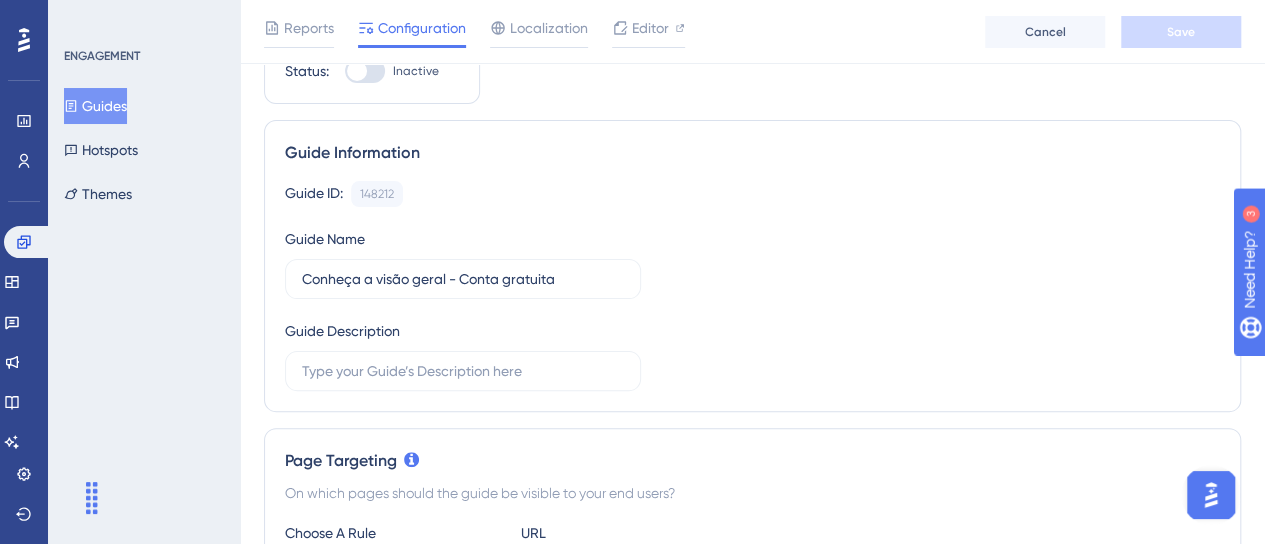scroll, scrollTop: 0, scrollLeft: 0, axis: both 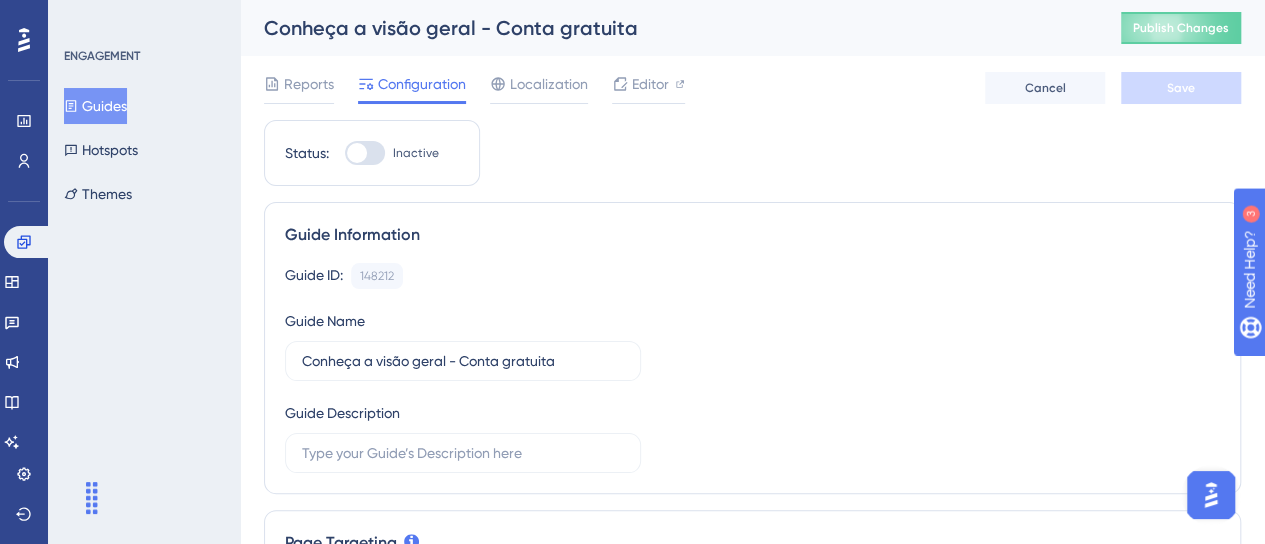 click on "Guides" at bounding box center [95, 106] 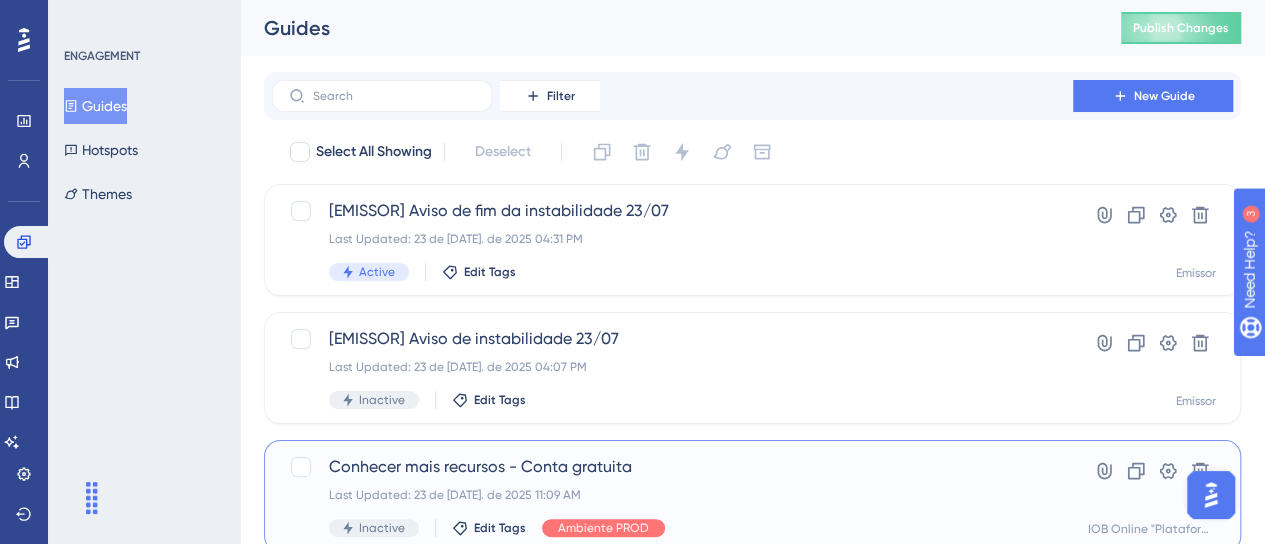 click on "Conhecer mais recursos - Conta gratuita" at bounding box center [672, 467] 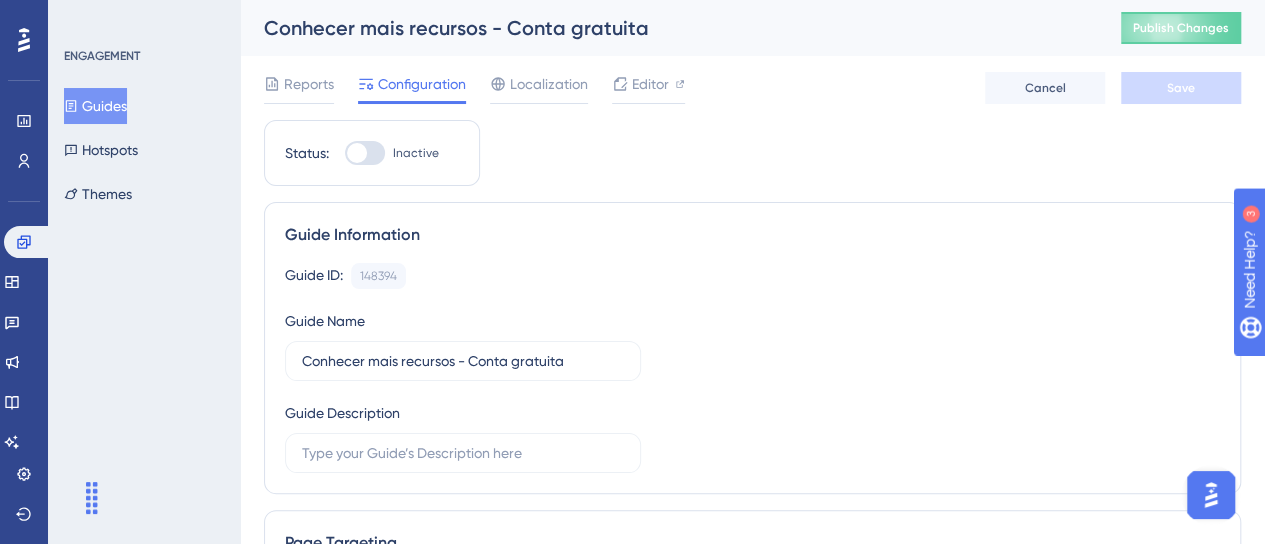 click on "Custom Segment" at bounding box center (515, 881) 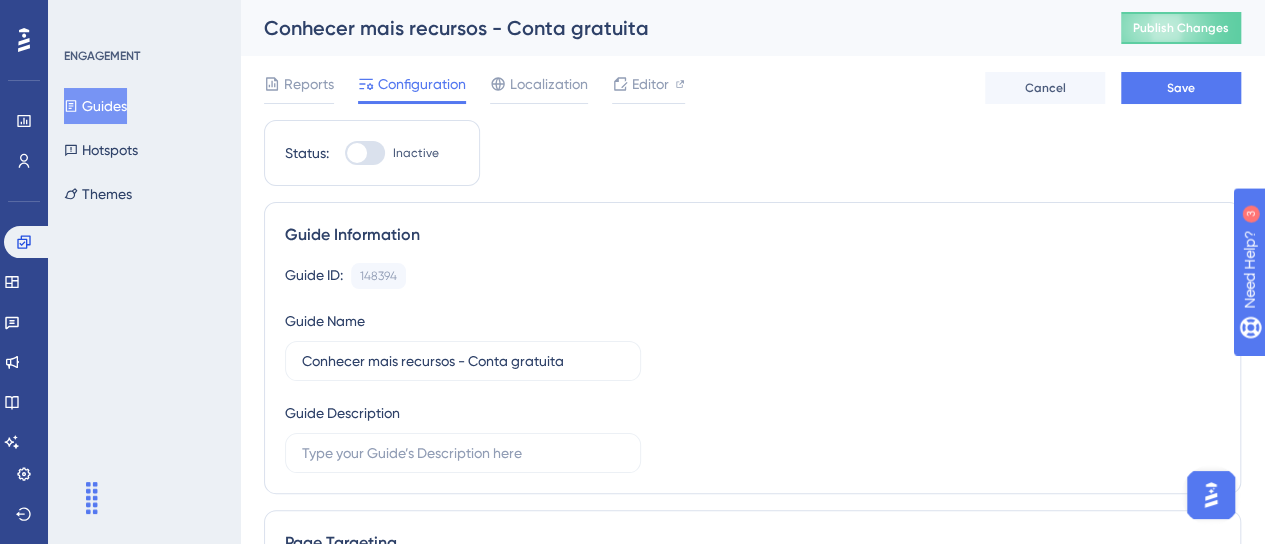 scroll, scrollTop: 500, scrollLeft: 0, axis: vertical 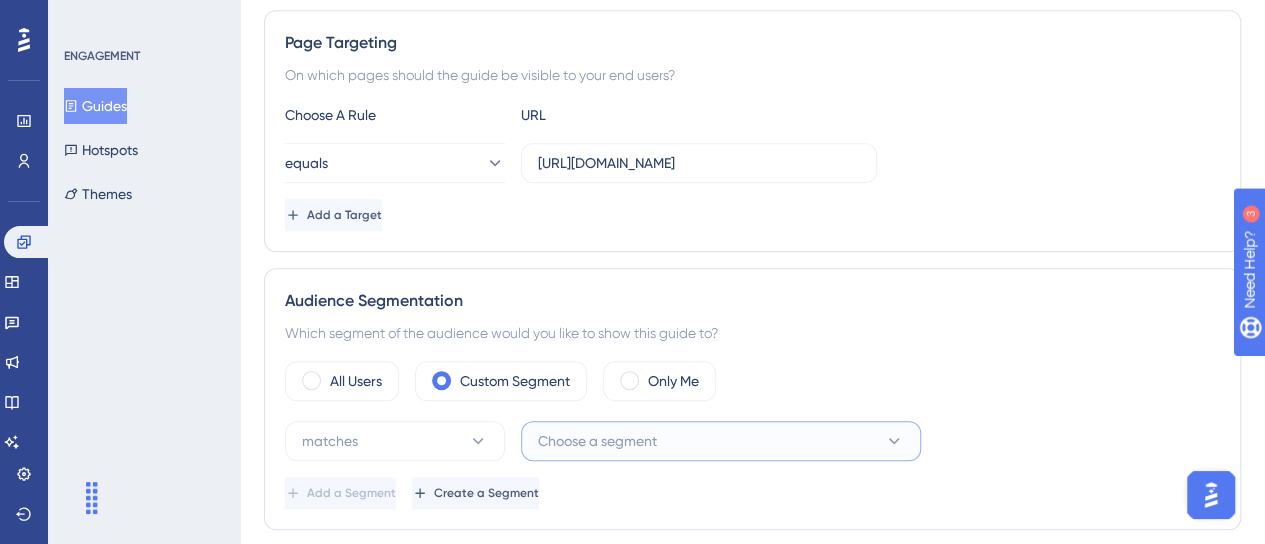click on "Choose a segment" at bounding box center (721, 441) 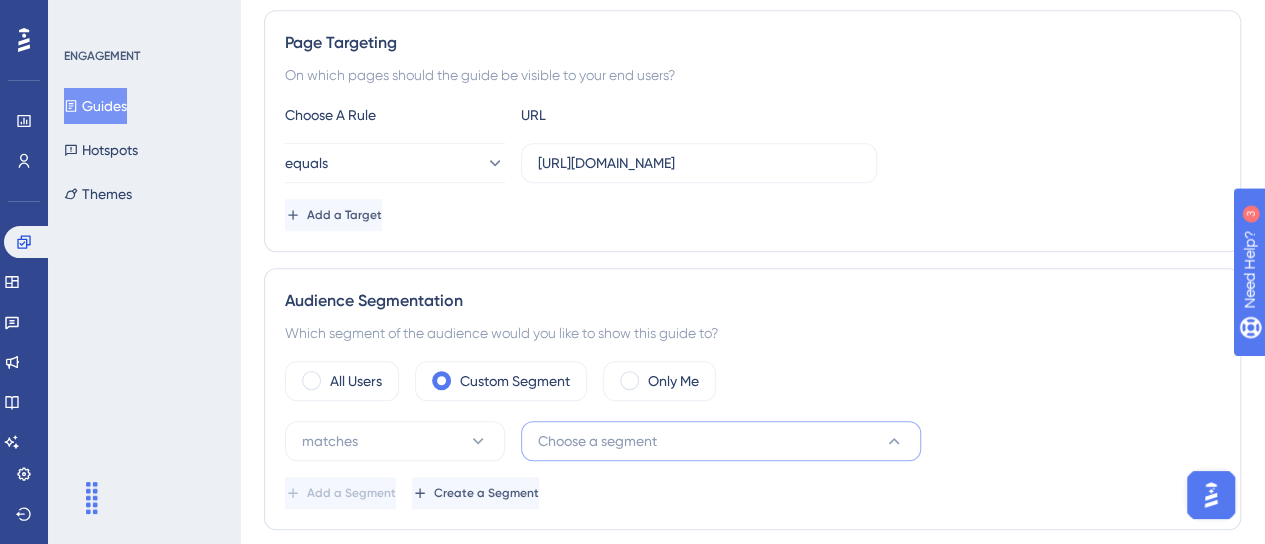click on "Choose a segment" at bounding box center [721, 441] 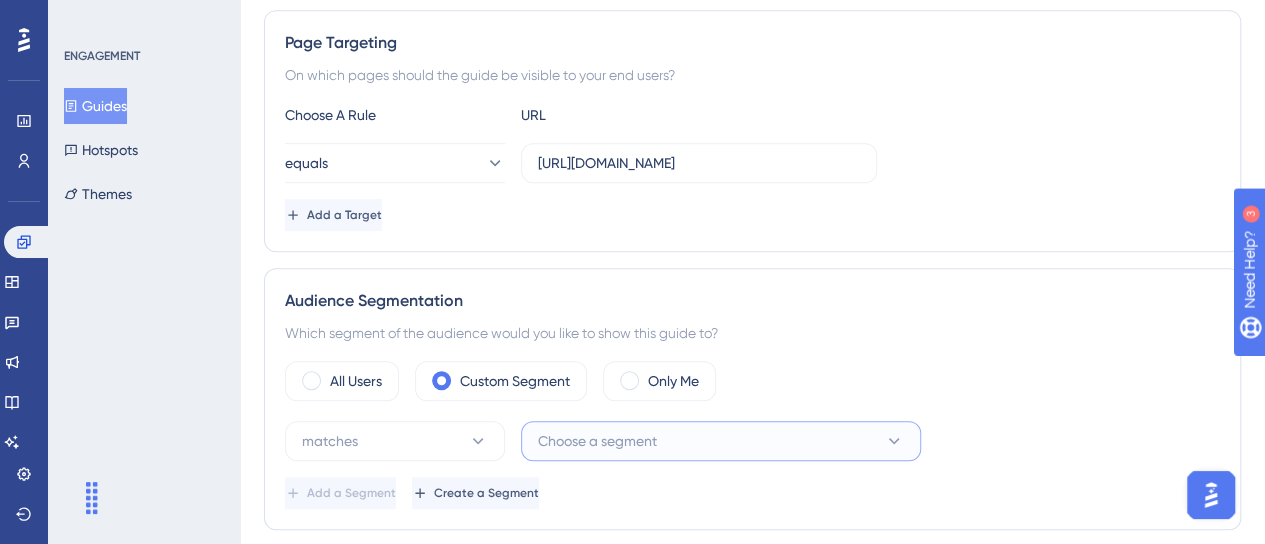 click on "Choose a segment" at bounding box center (721, 441) 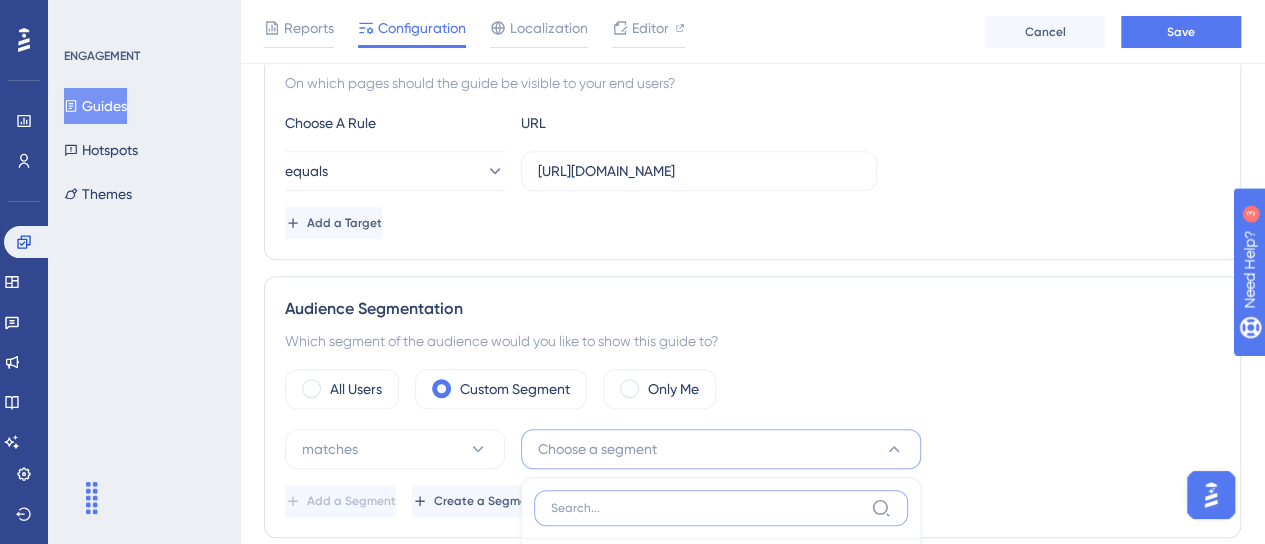 scroll, scrollTop: 926, scrollLeft: 0, axis: vertical 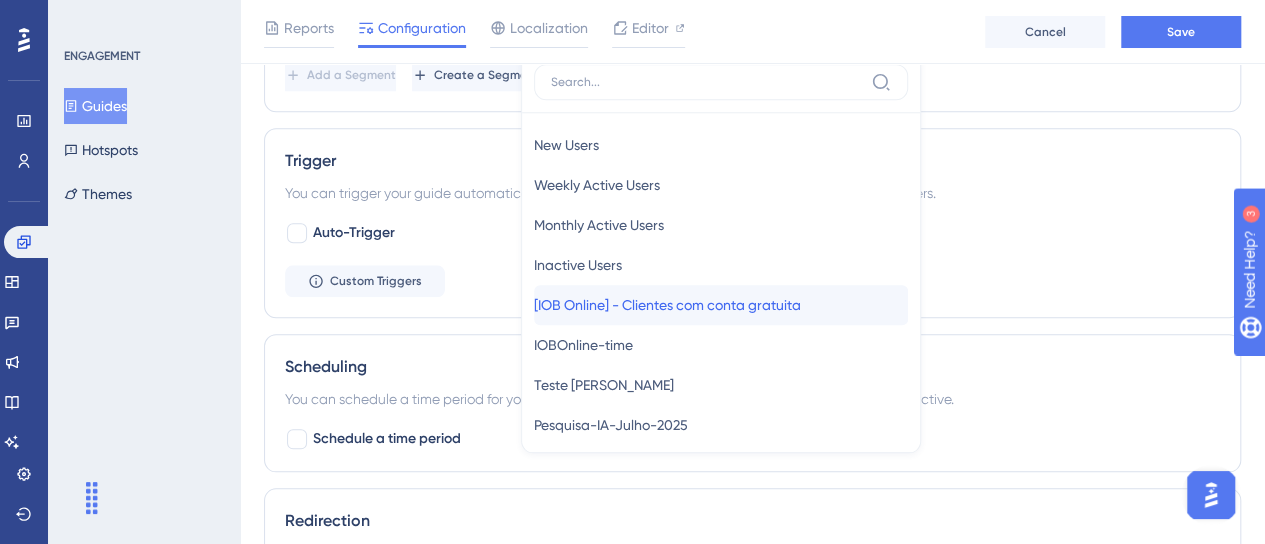 click on "[IOB Online] - Clientes com conta gratuita" at bounding box center [667, 305] 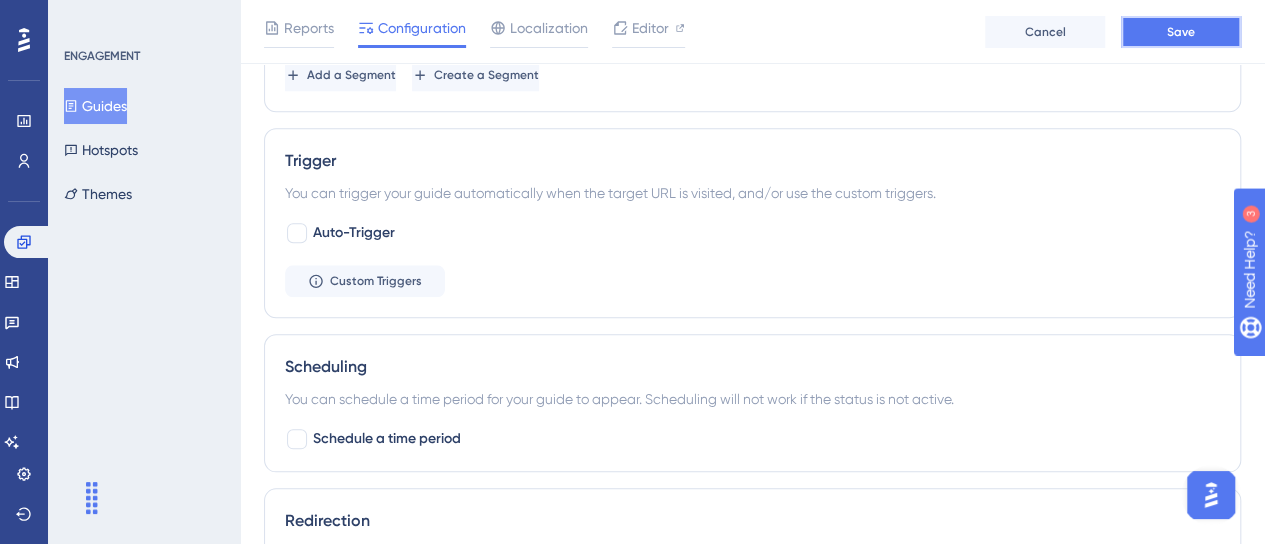 click on "Save" at bounding box center [1181, 32] 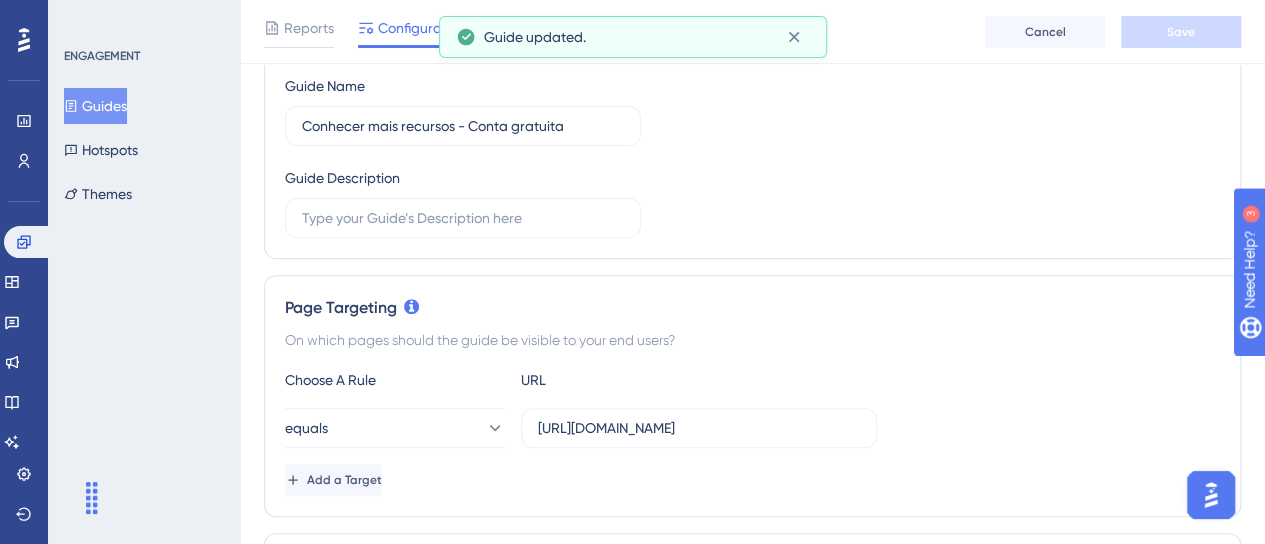scroll, scrollTop: 126, scrollLeft: 0, axis: vertical 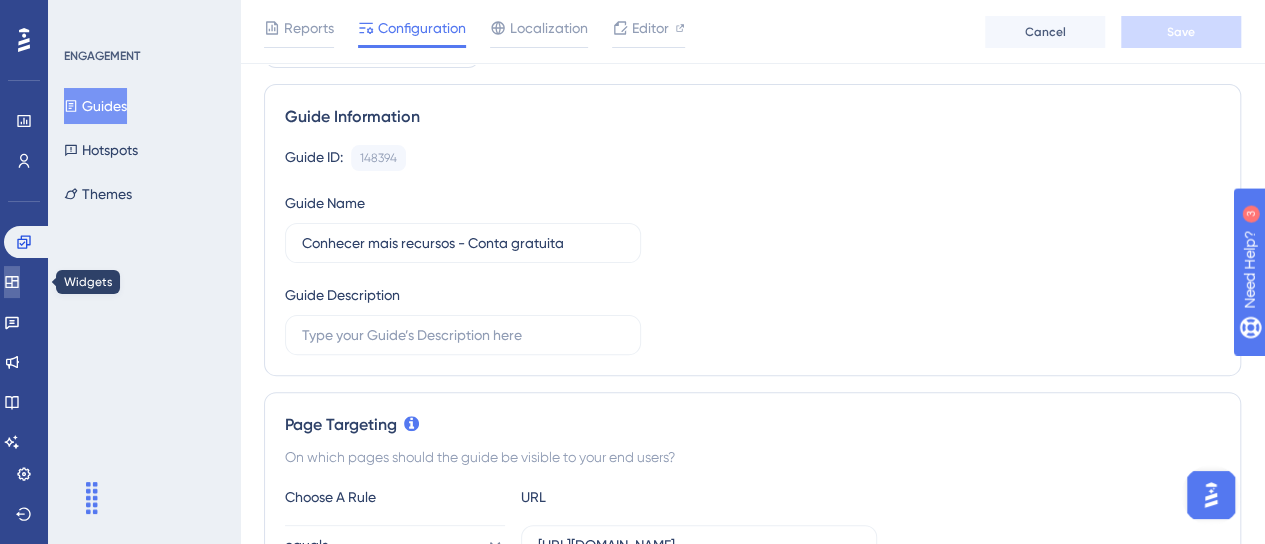 click at bounding box center [12, 282] 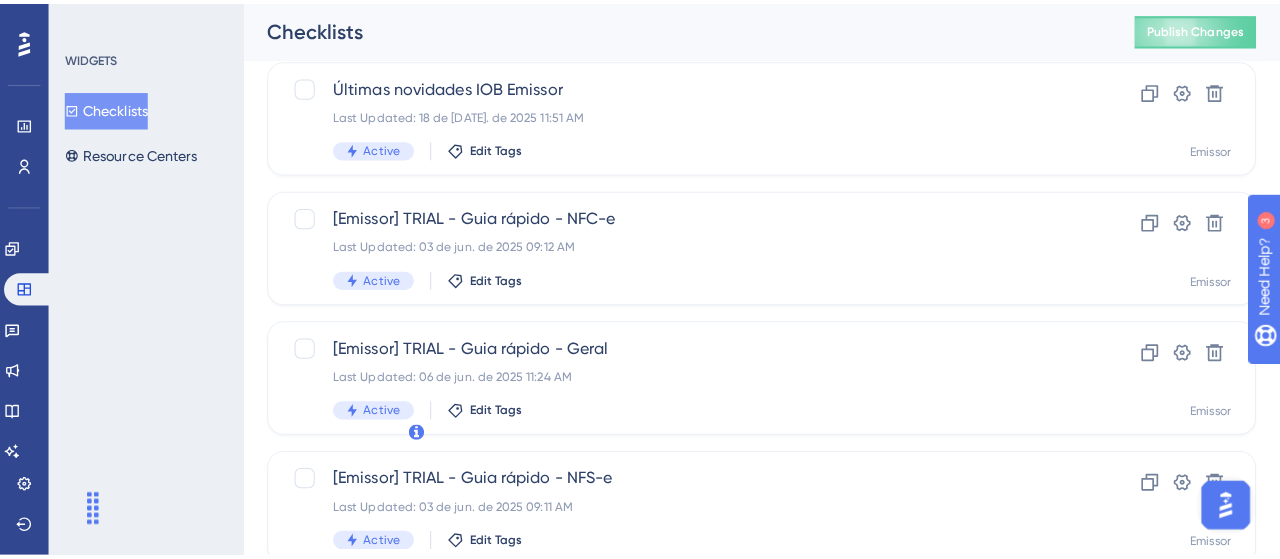 scroll, scrollTop: 0, scrollLeft: 0, axis: both 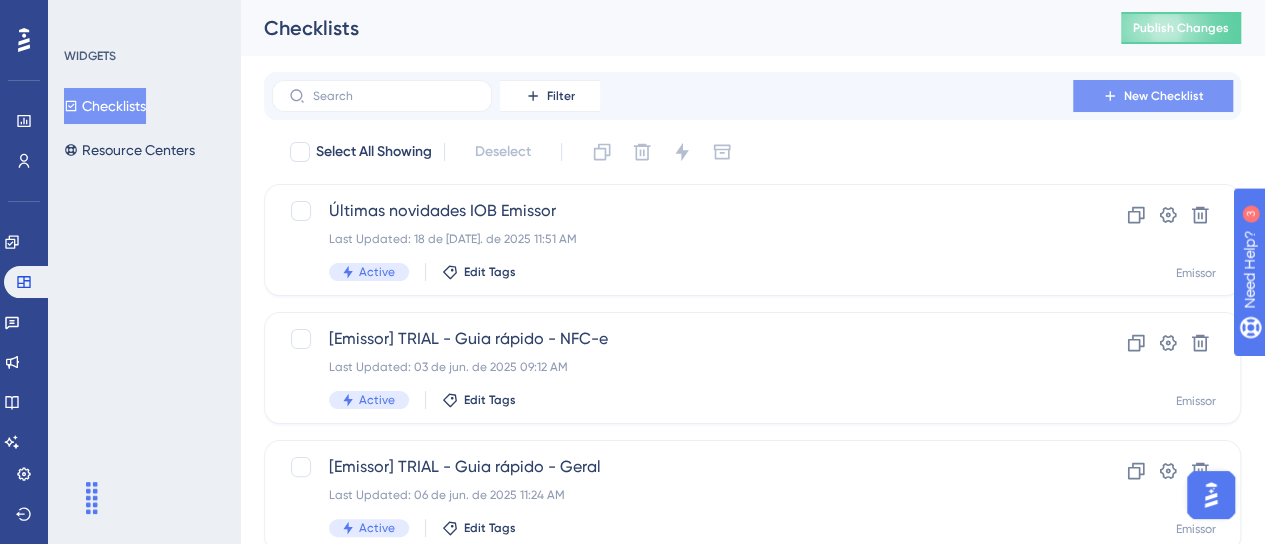 click on "New Checklist" at bounding box center (1153, 96) 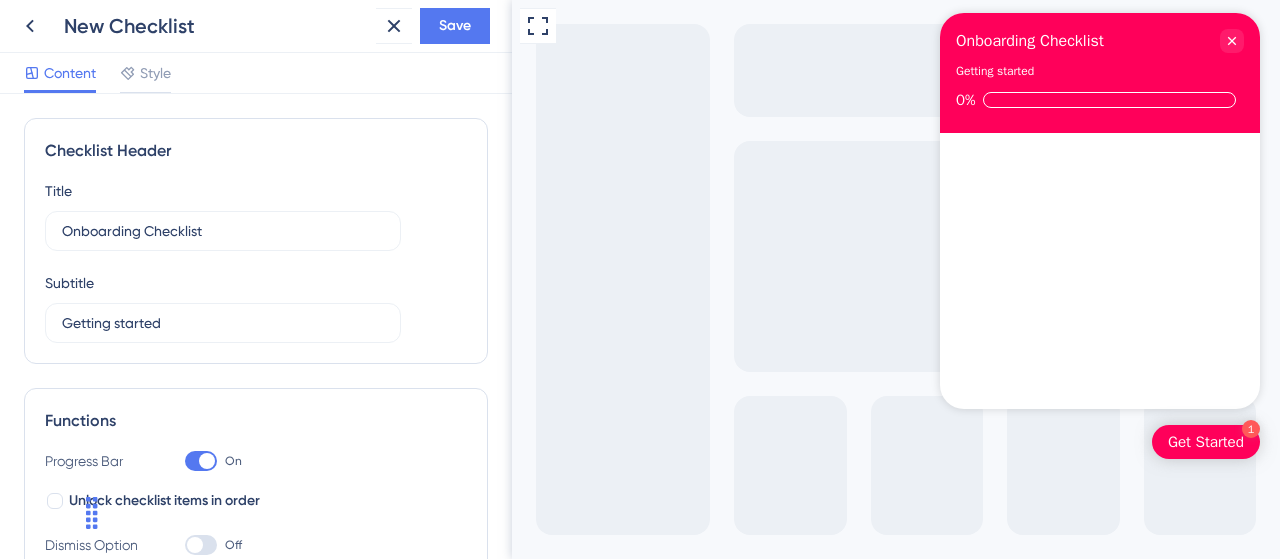 scroll, scrollTop: 0, scrollLeft: 0, axis: both 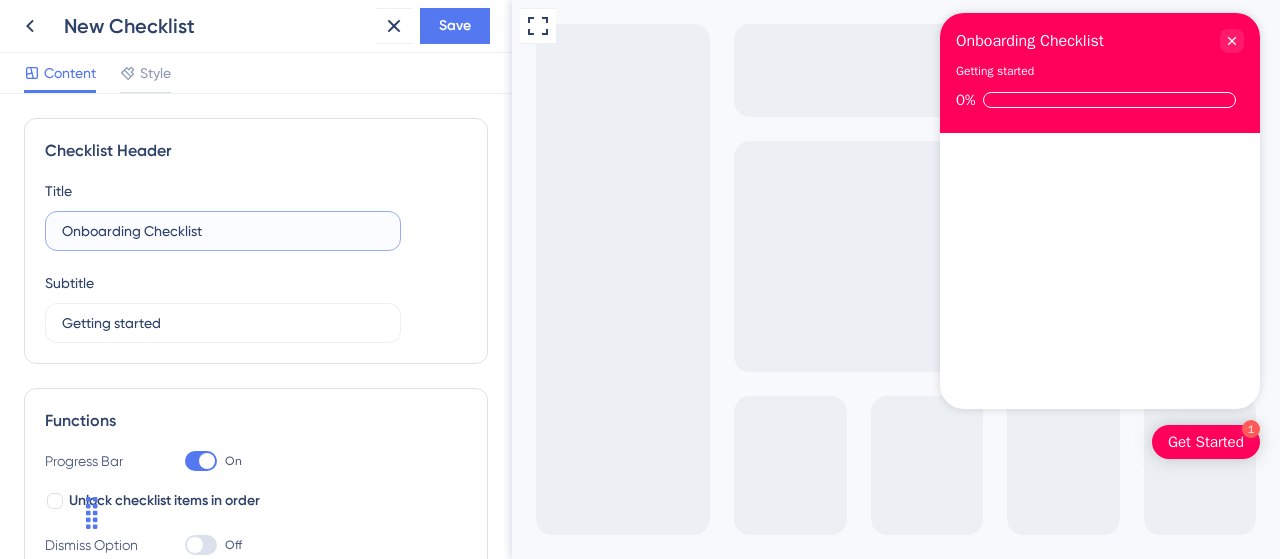click on "Onboarding Checklist" at bounding box center [223, 231] 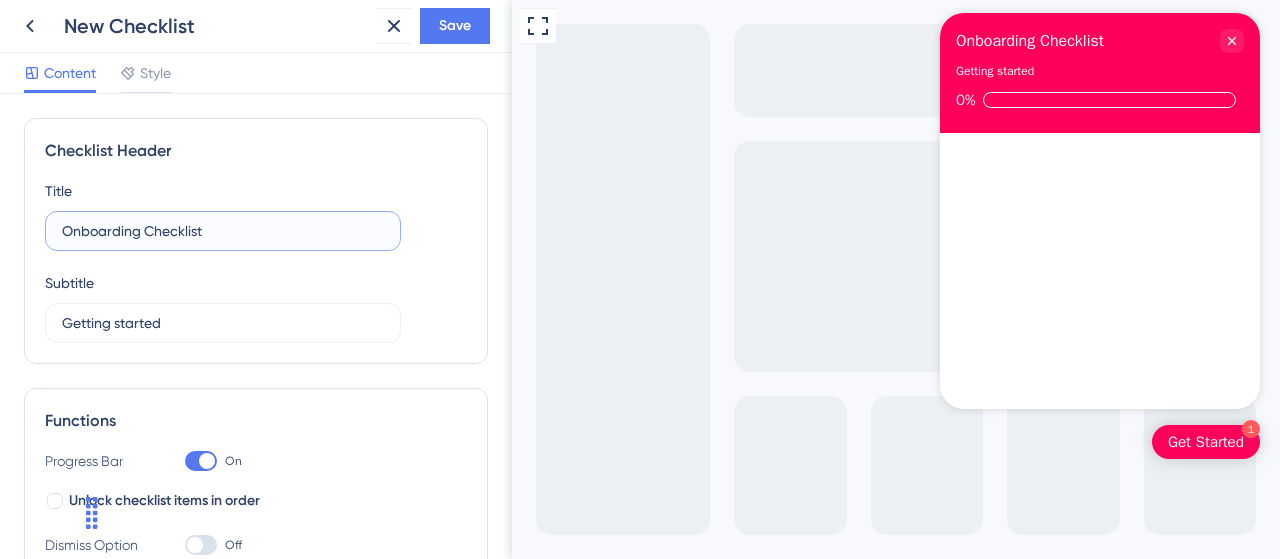 drag, startPoint x: 228, startPoint y: 233, endPoint x: 44, endPoint y: 236, distance: 184.02446 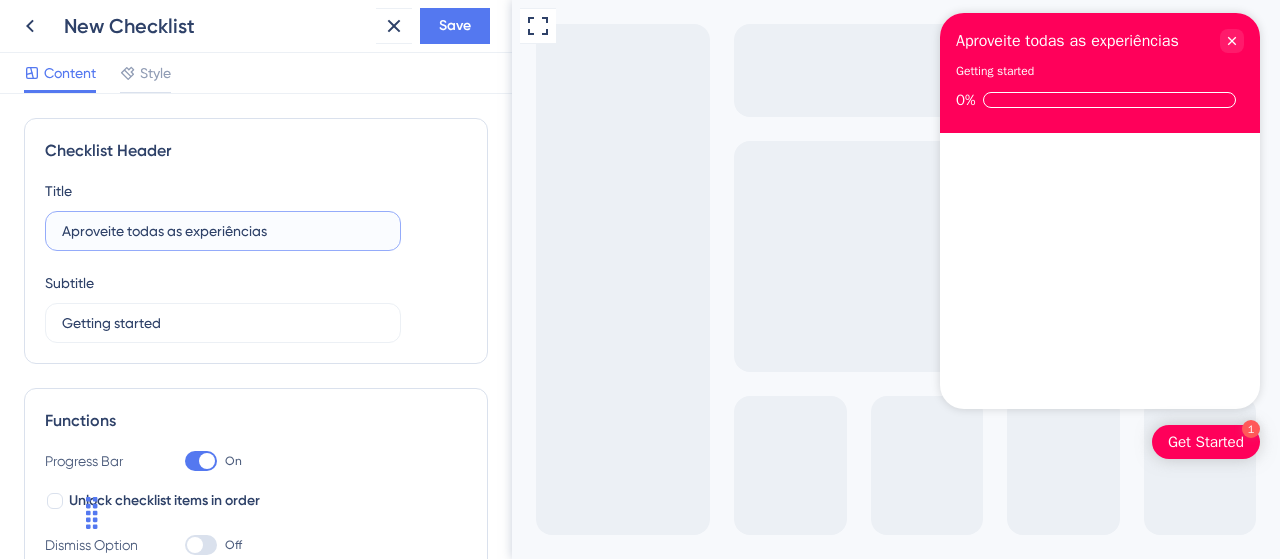 type on "Aproveite todas as experiências" 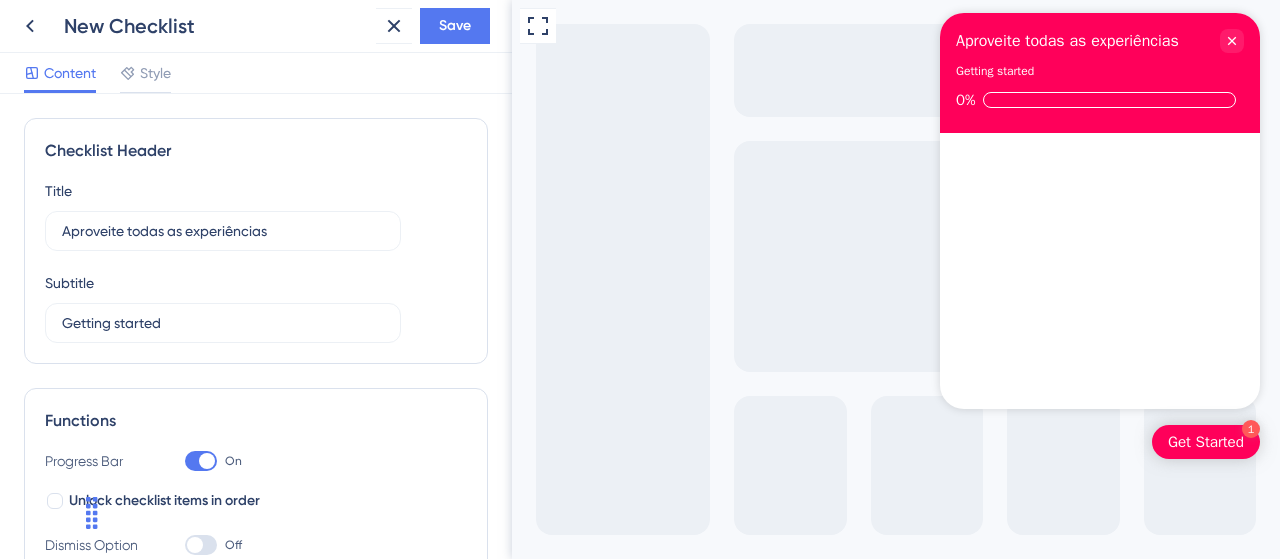 click on "Checklist Header Title Aproveite todas as experiências Subtitle Getting started" at bounding box center (256, 241) 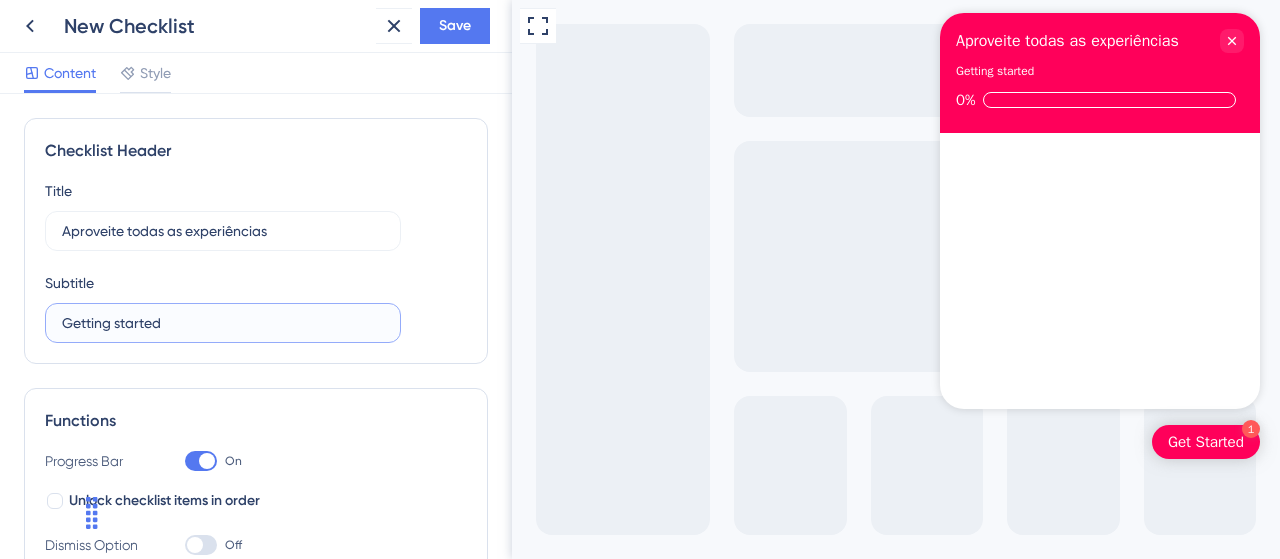 click on "Getting started" at bounding box center [223, 323] 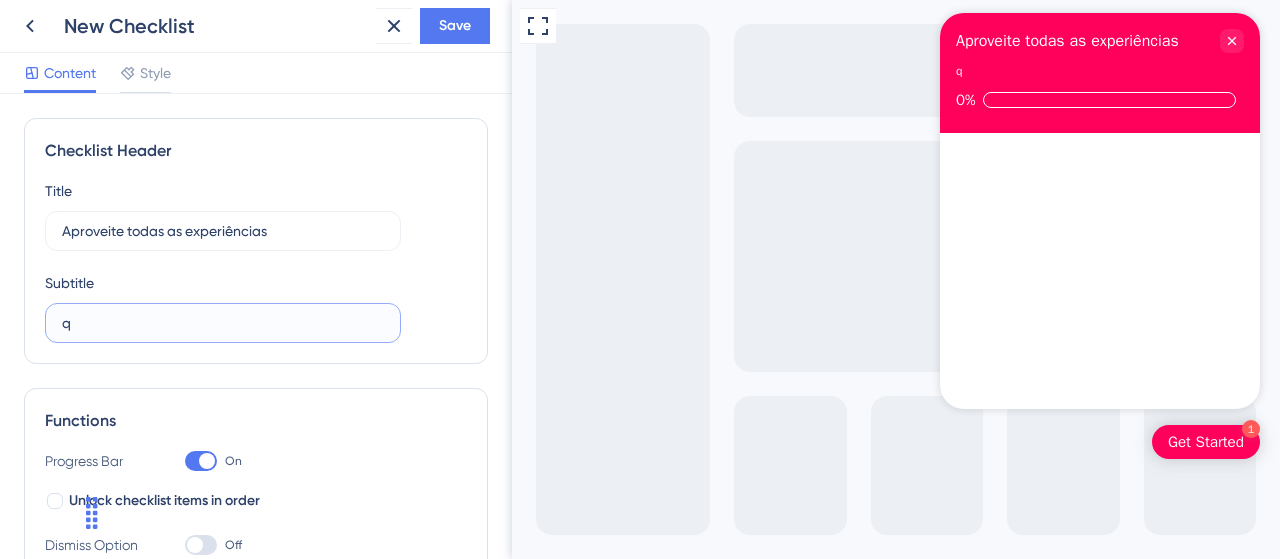 click on "q" at bounding box center (223, 323) 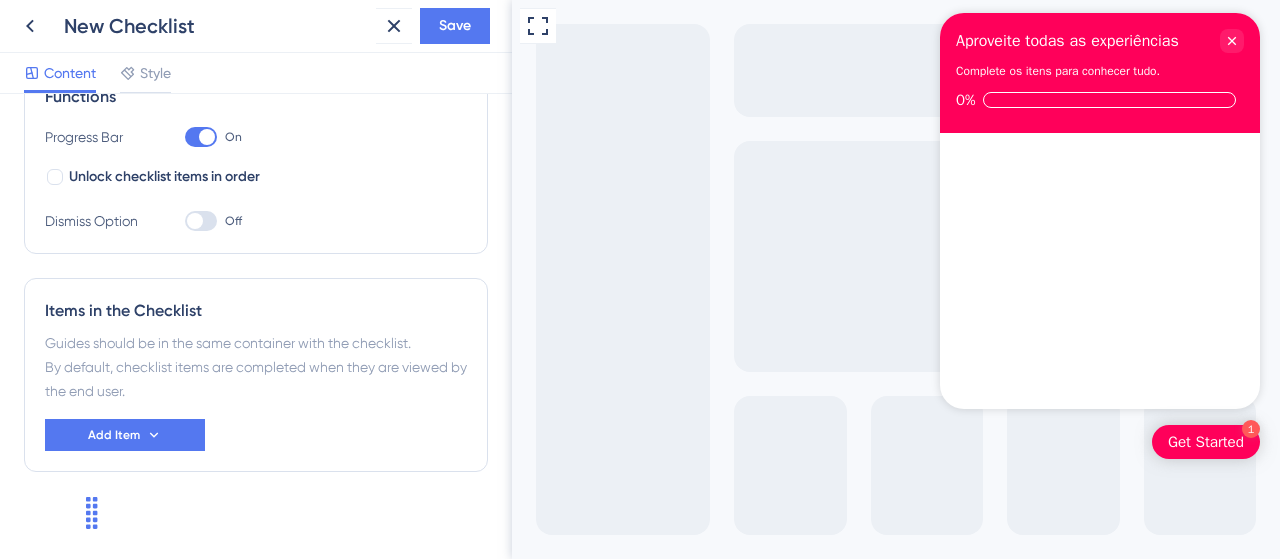 scroll, scrollTop: 338, scrollLeft: 0, axis: vertical 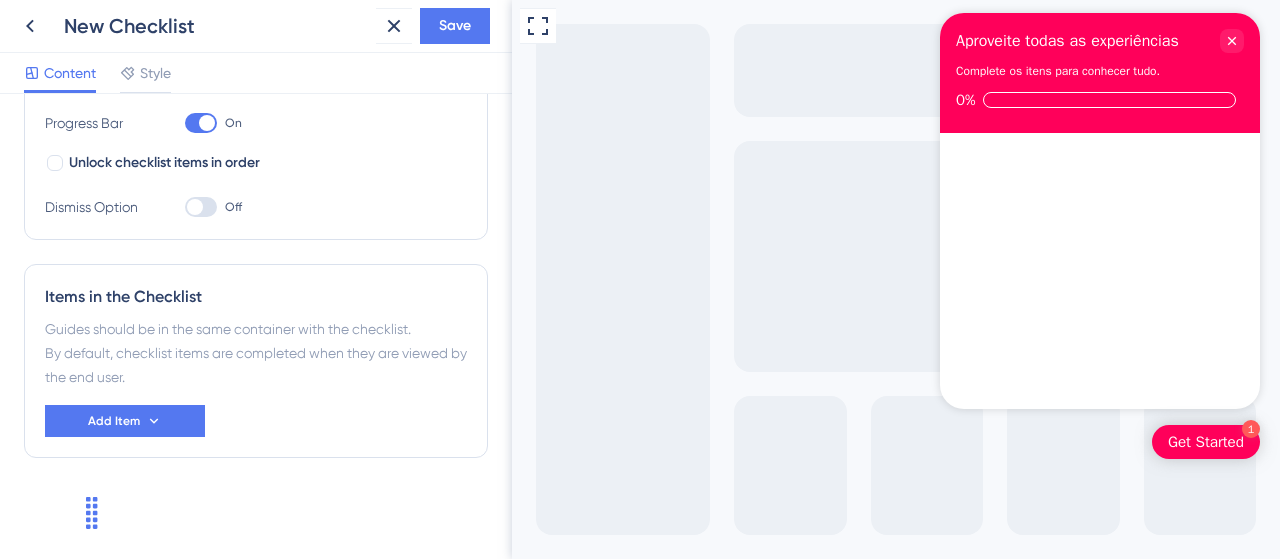 type on "Complete os itens para conhecer tudo." 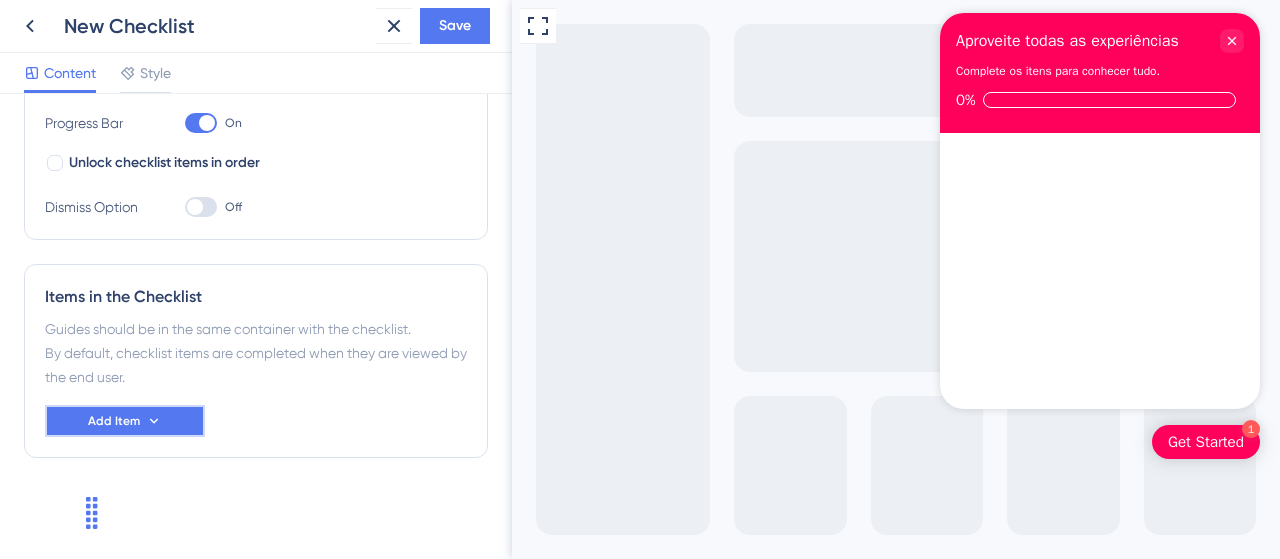 click on "Add Item" at bounding box center [125, 421] 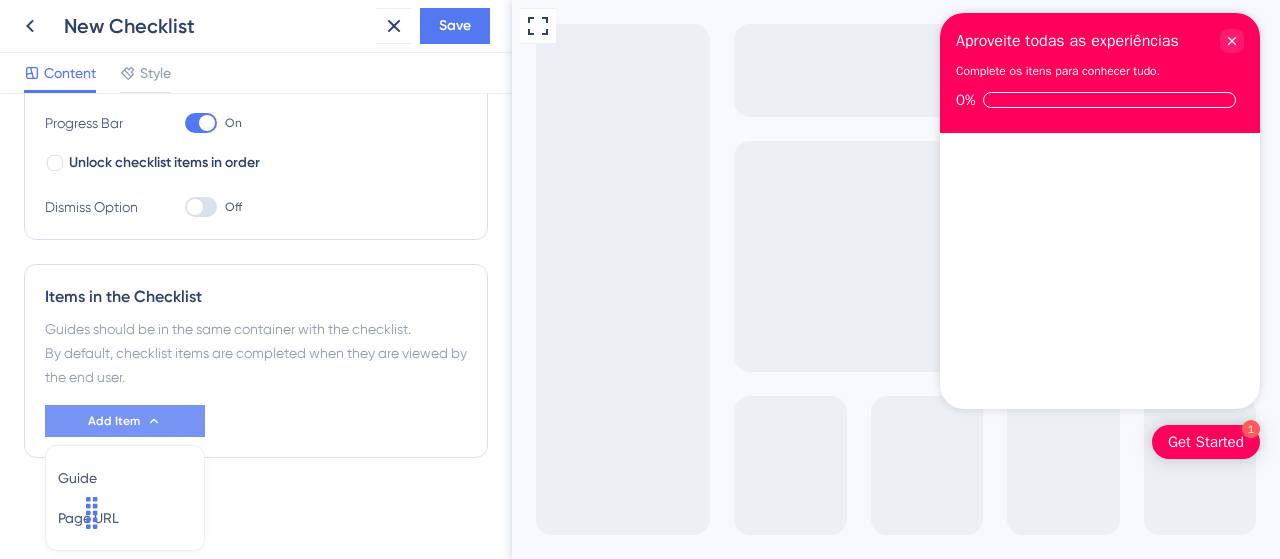 scroll, scrollTop: 407, scrollLeft: 0, axis: vertical 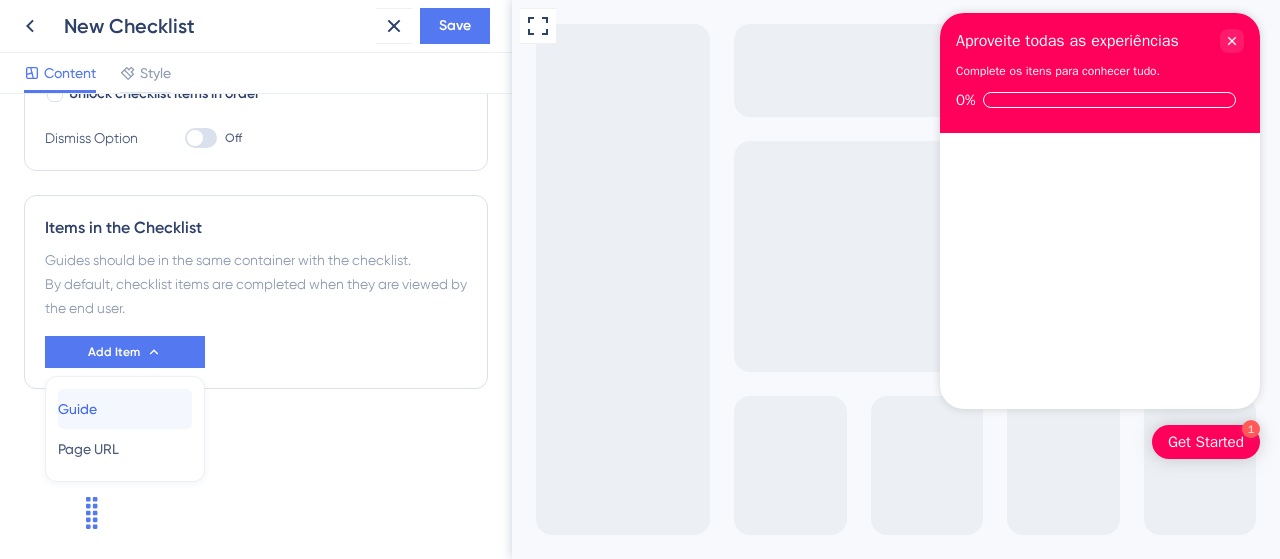 click on "Guide Guide" at bounding box center (125, 409) 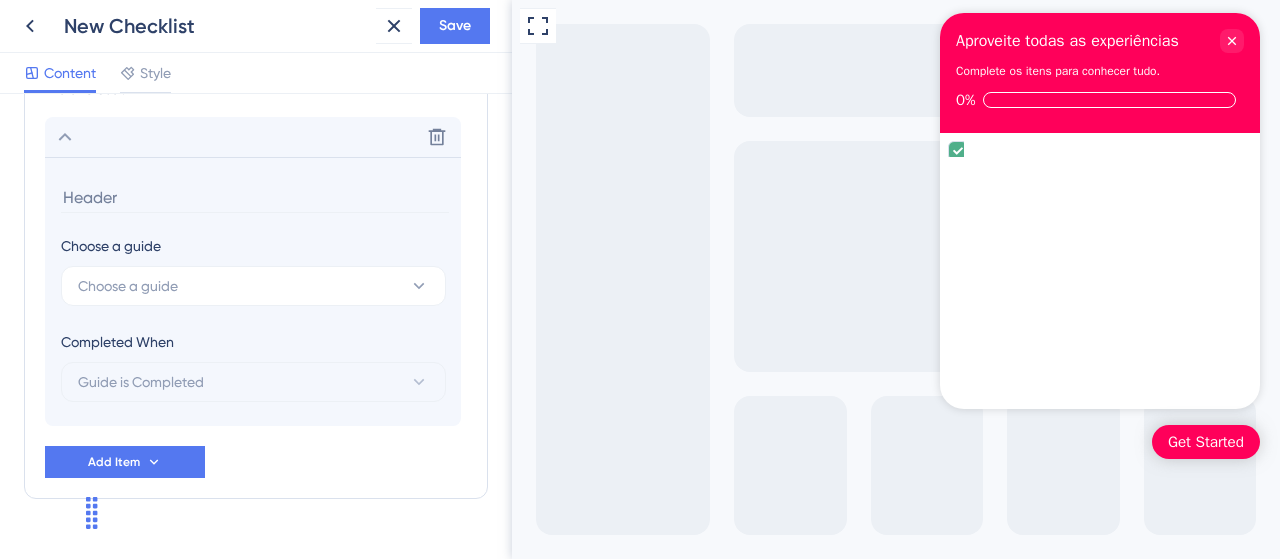 scroll, scrollTop: 667, scrollLeft: 0, axis: vertical 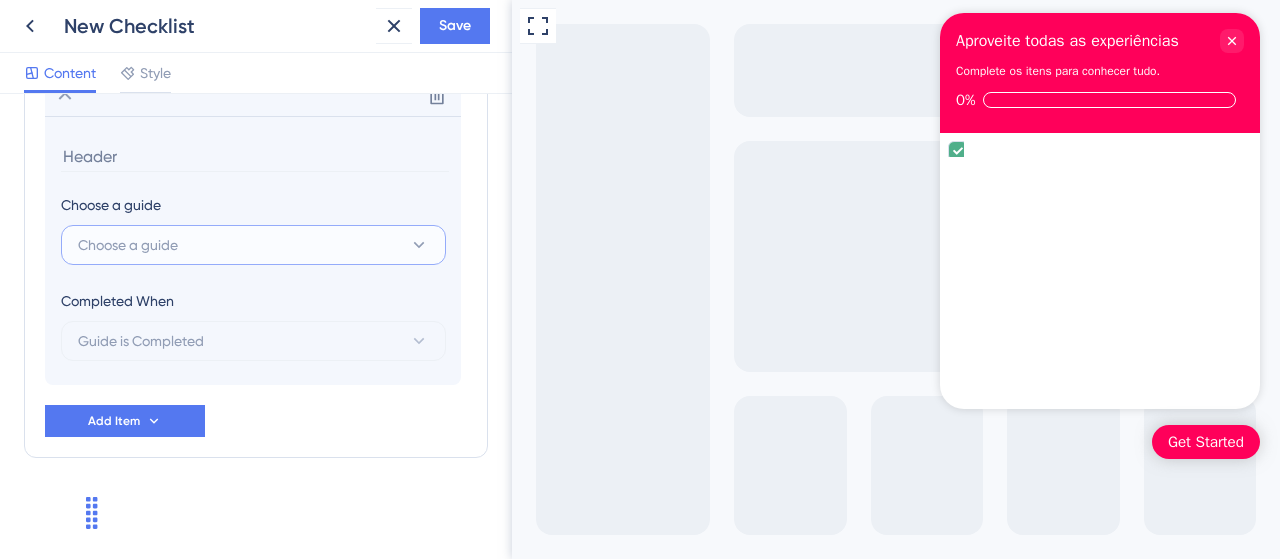 click on "Choose a guide" at bounding box center (253, 245) 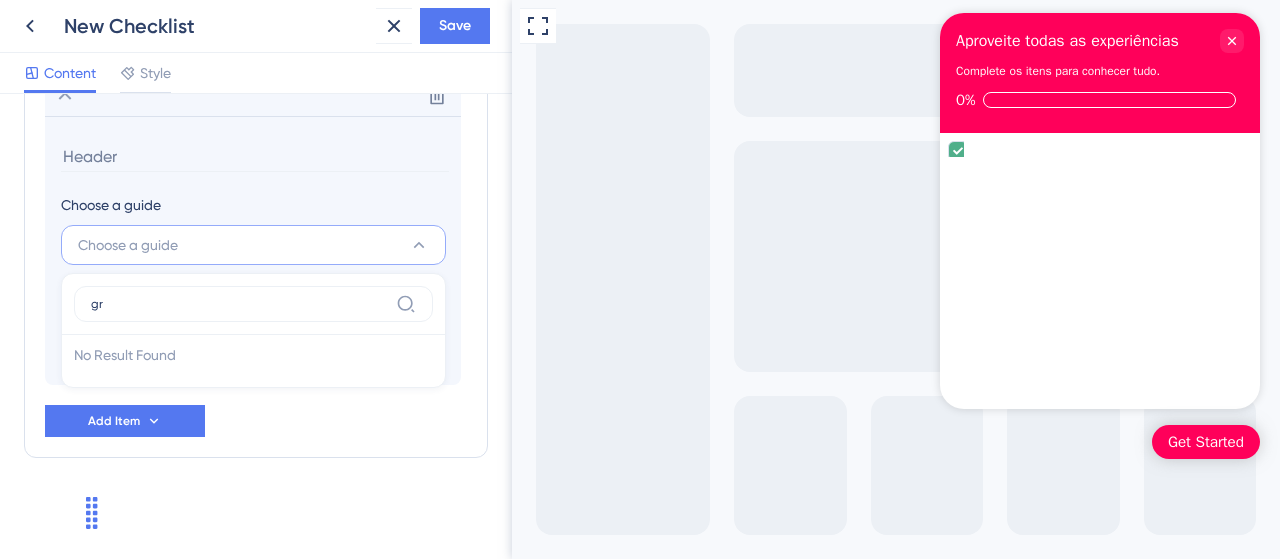 type on "g" 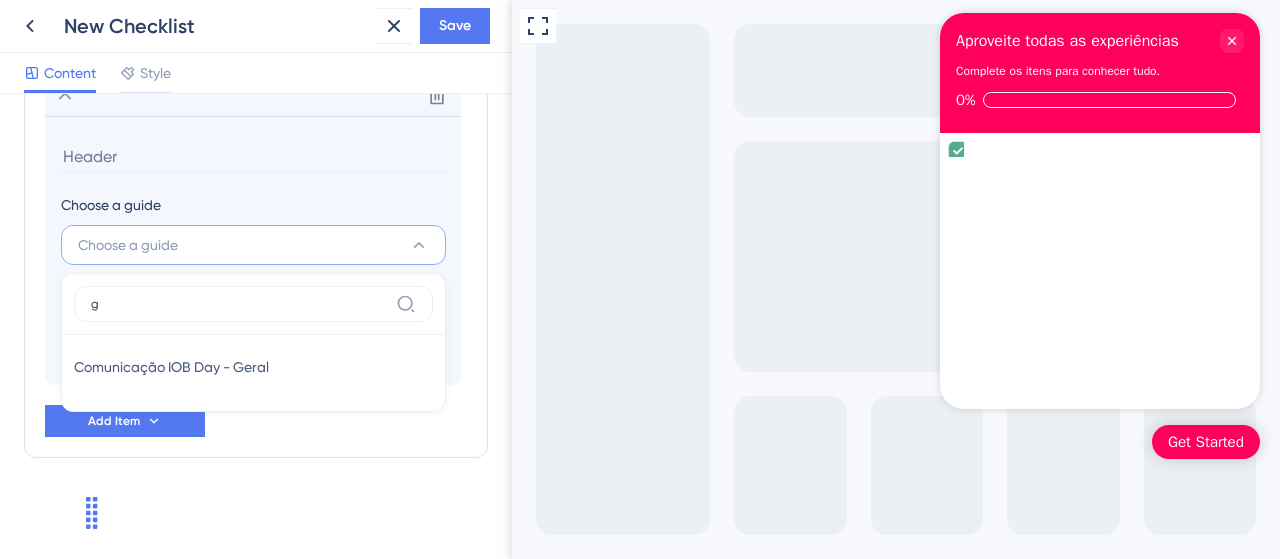 type 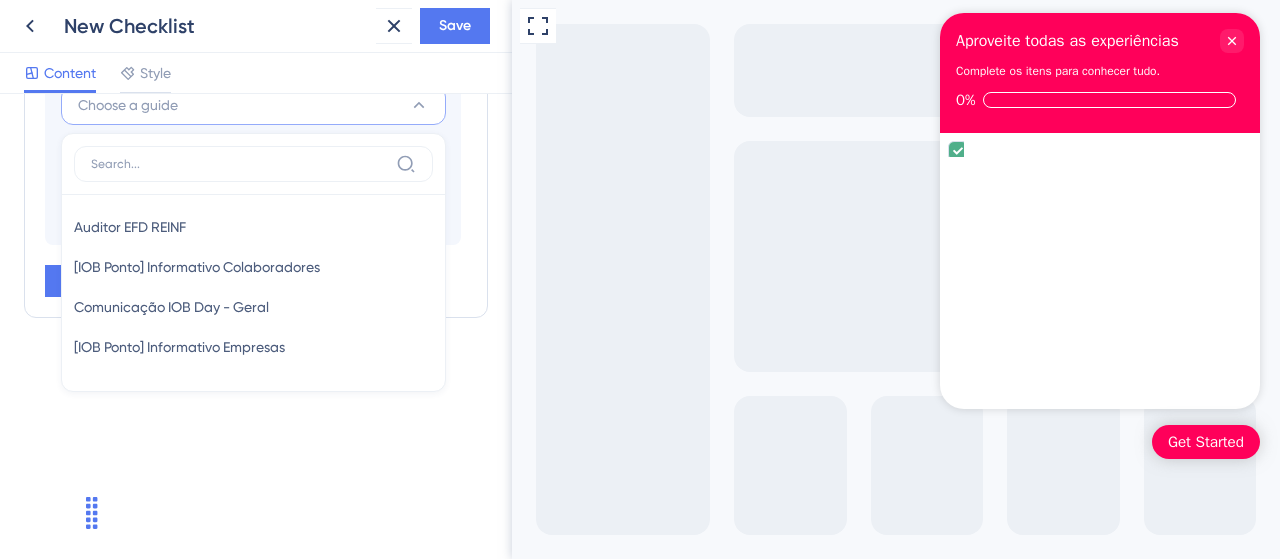 click on "Checklist Header Title Aproveite todas as experiências Subtitle Complete os itens para conhecer tudo. Functions Progress Bar On Unlock checklist items in order Dismiss Option Off Items in the Checklist Guides should be in the same container with the checklist. By default, checklist items are completed when they are viewed by the end user. Delete Choose a guide Choose a guide Auditor EFD REINF Auditor EFD REINF [IOB Ponto] Informativo Colaboradores [IOB Ponto] Informativo Colaboradores Comunicação IOB Day - Geral Comunicação IOB Day - Geral [IOB Ponto] Informativo Empresas [IOB Ponto] Informativo Empresas Completed When Guide is Completed Add Item" at bounding box center (256, 326) 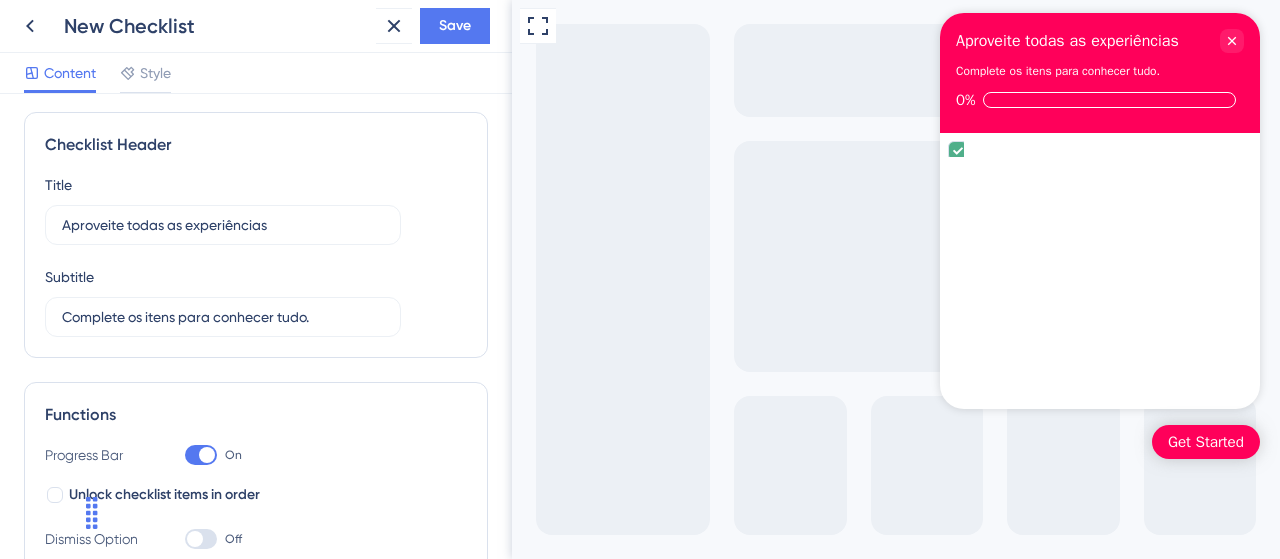 scroll, scrollTop: 0, scrollLeft: 0, axis: both 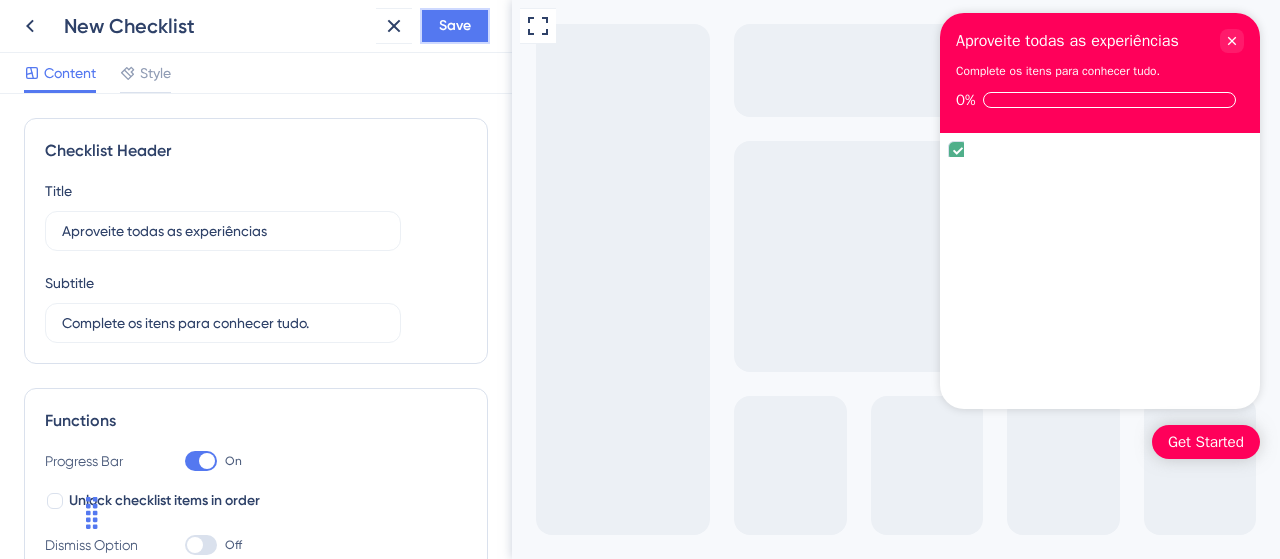 click on "Save" at bounding box center (455, 26) 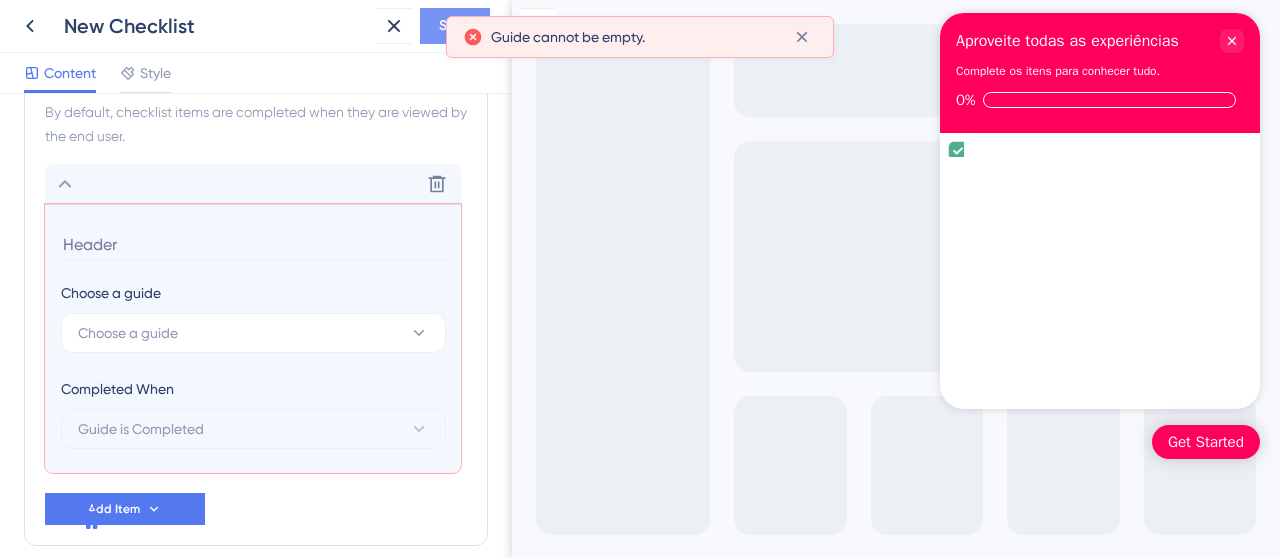 scroll, scrollTop: 589, scrollLeft: 0, axis: vertical 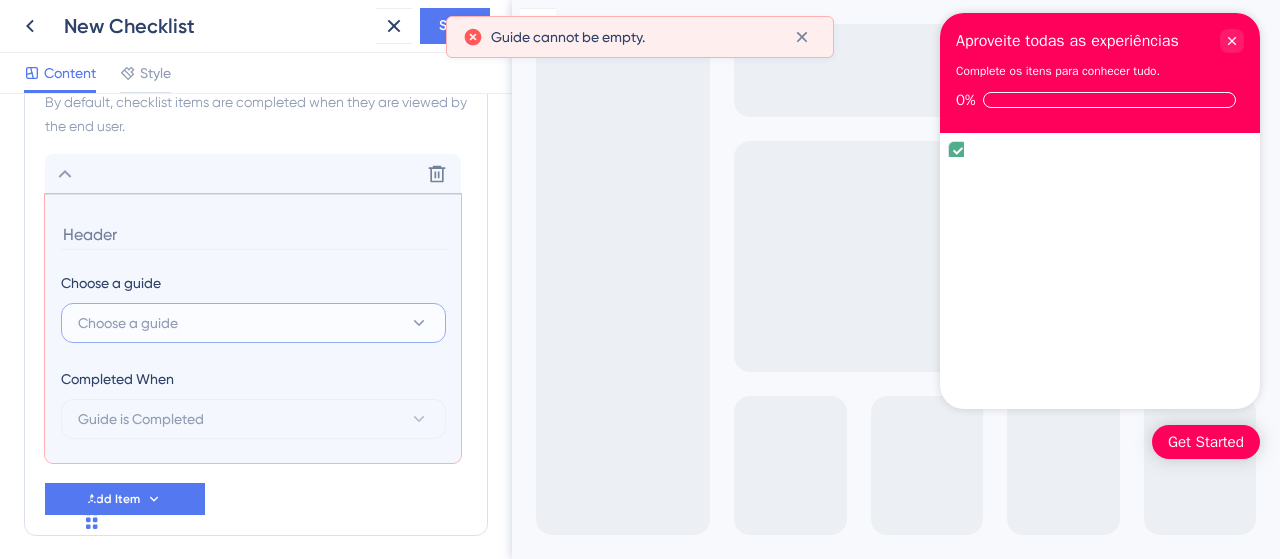click on "Choose a guide" at bounding box center (253, 323) 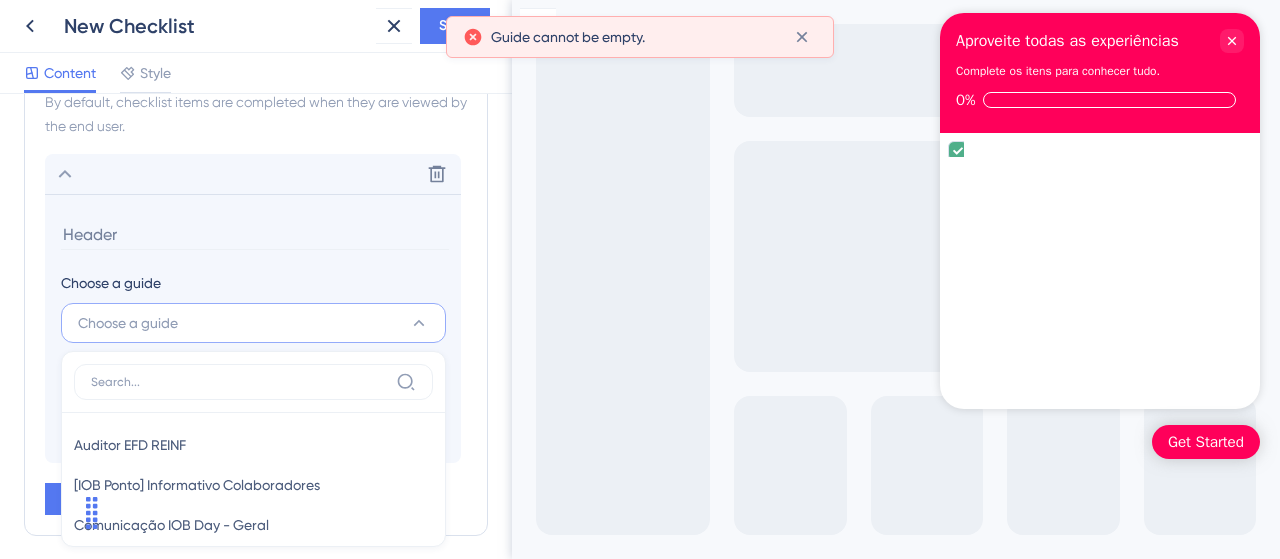 scroll, scrollTop: 667, scrollLeft: 0, axis: vertical 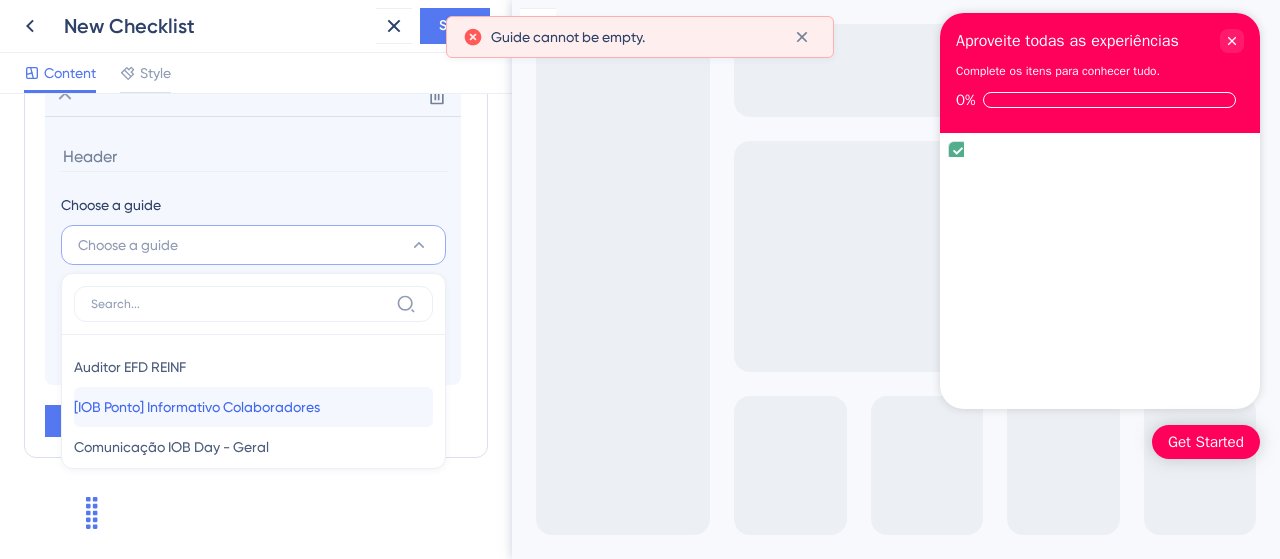 click on "[IOB Ponto] Informativo Colaboradores" at bounding box center (197, 407) 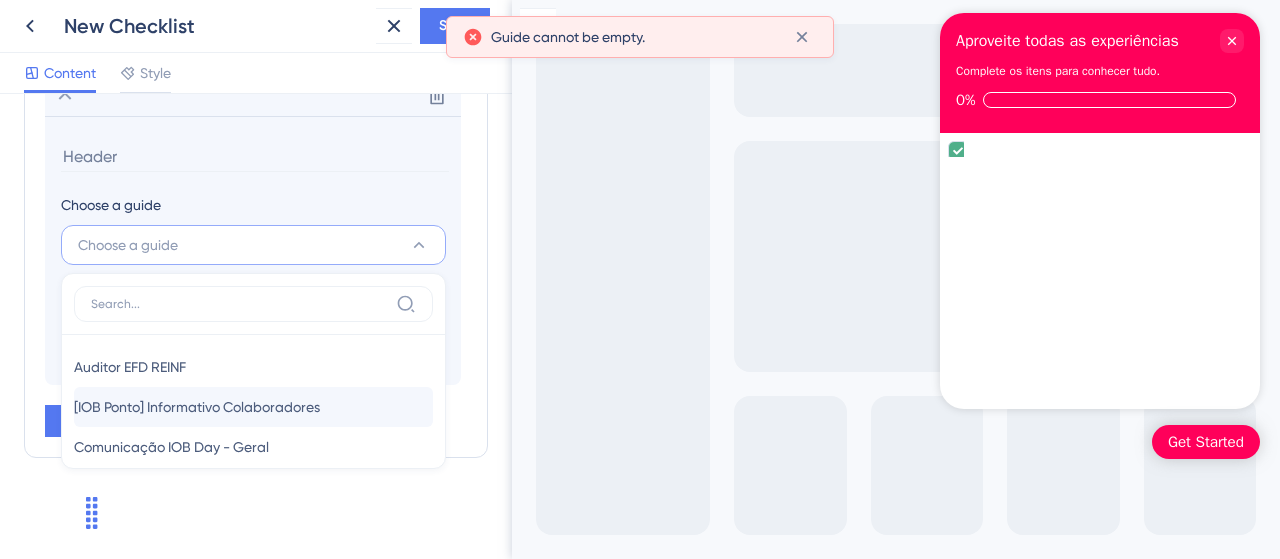 type on "[IOB Ponto] Informativo Colaboradores" 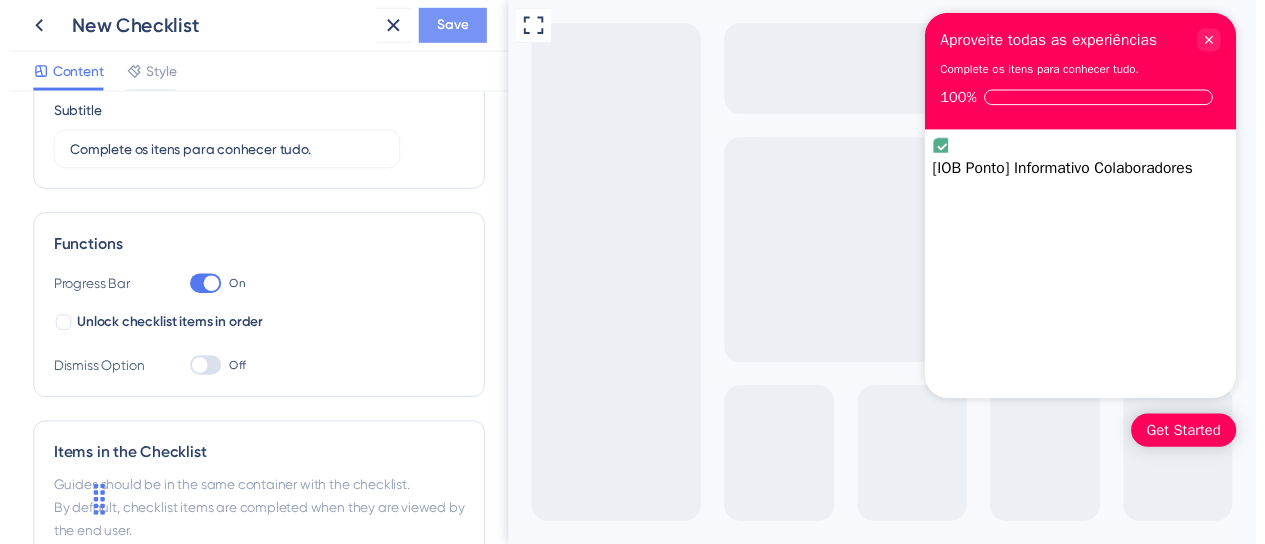 scroll, scrollTop: 167, scrollLeft: 0, axis: vertical 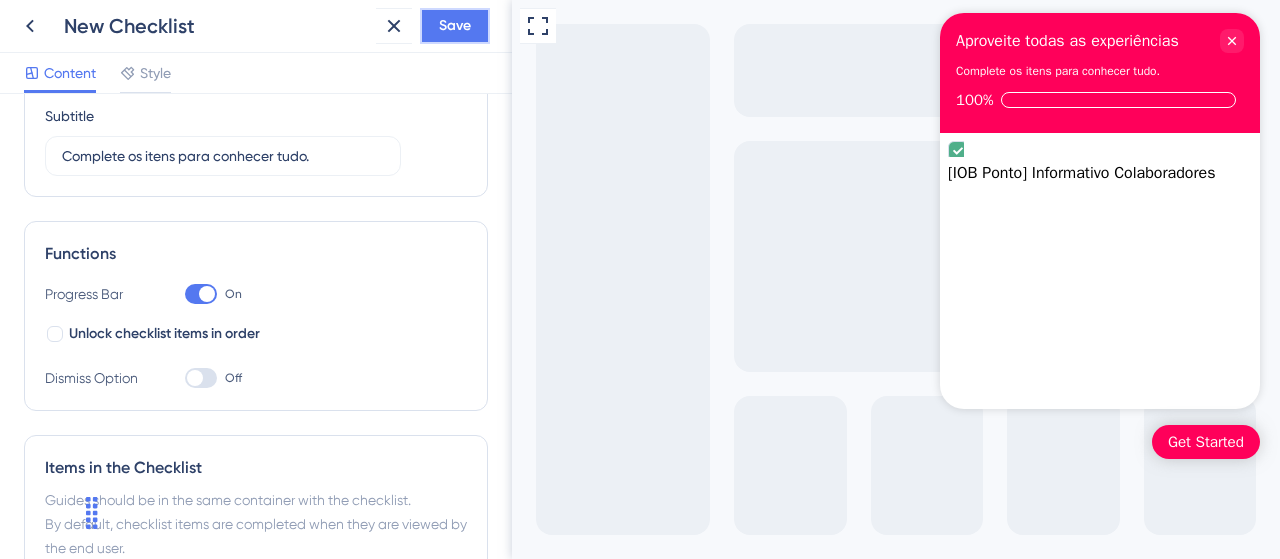 click on "Save" at bounding box center [455, 26] 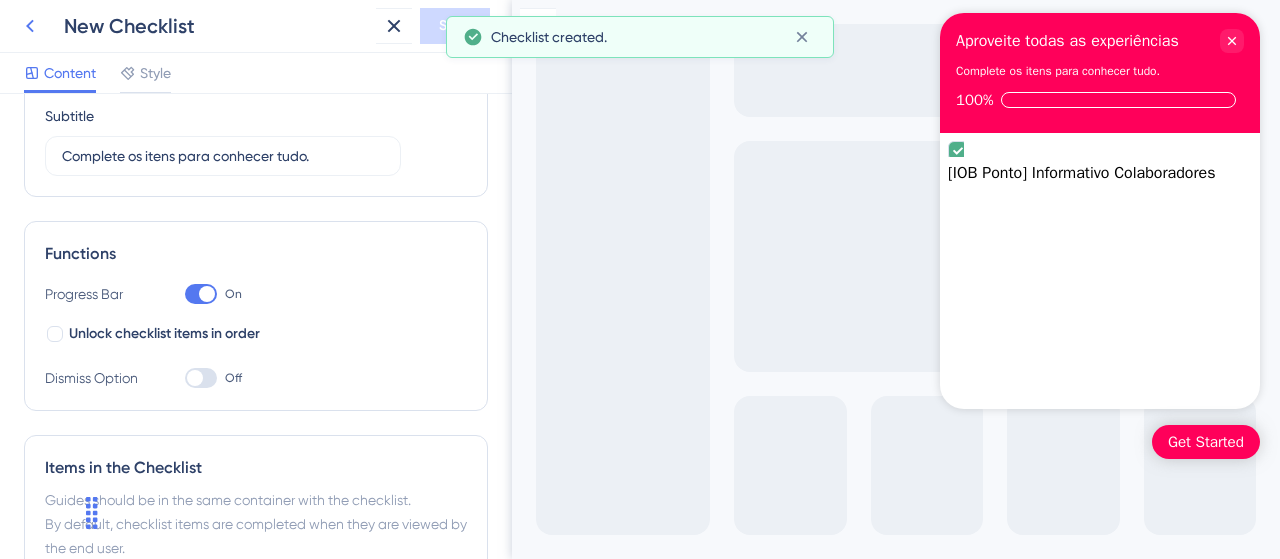 click 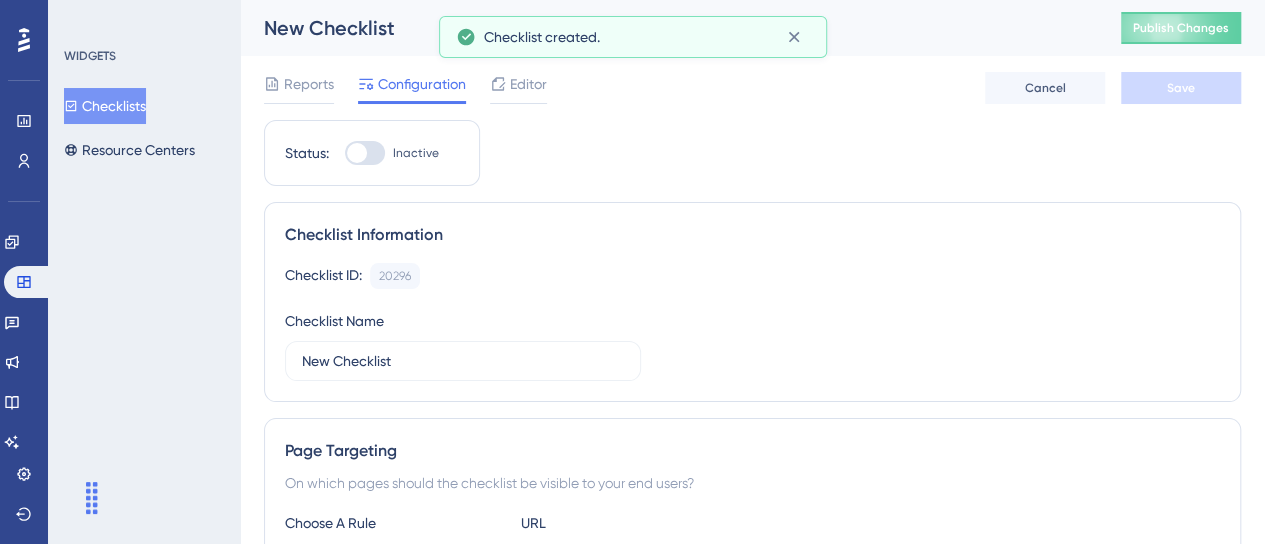 click on "IOB Ponto" at bounding box center (317, 1605) 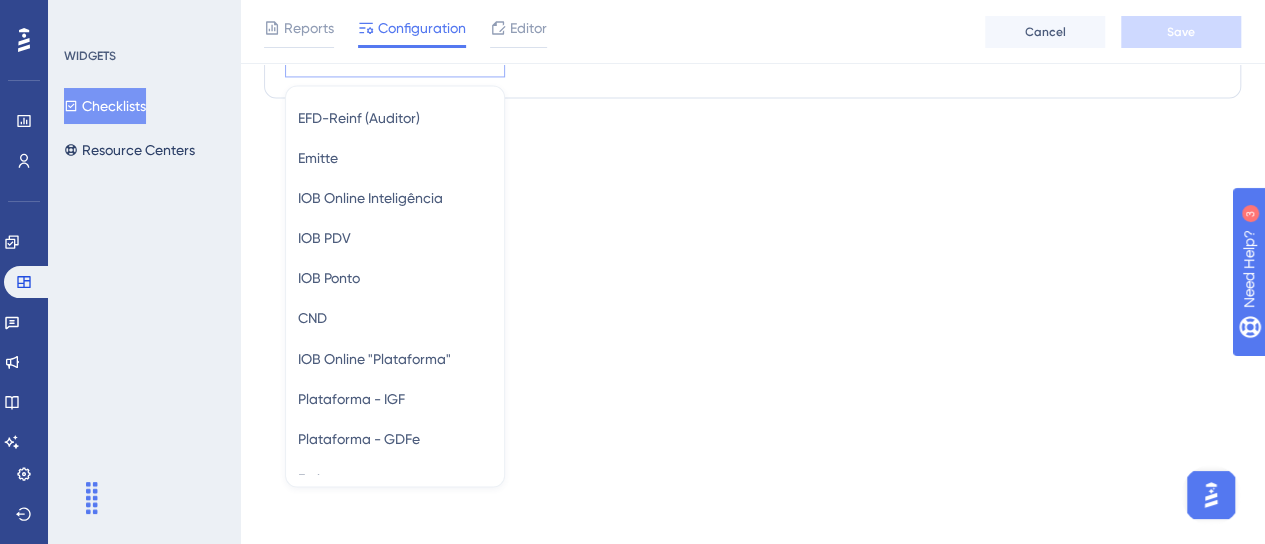 scroll, scrollTop: 0, scrollLeft: 0, axis: both 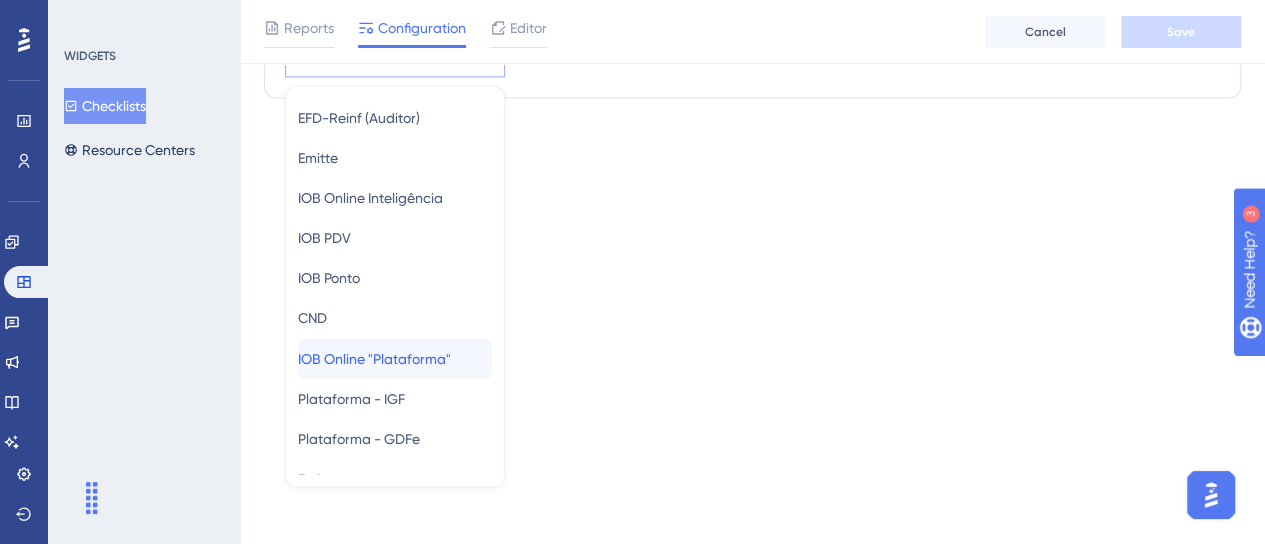 click on "IOB Online "Plataforma"" at bounding box center (374, 358) 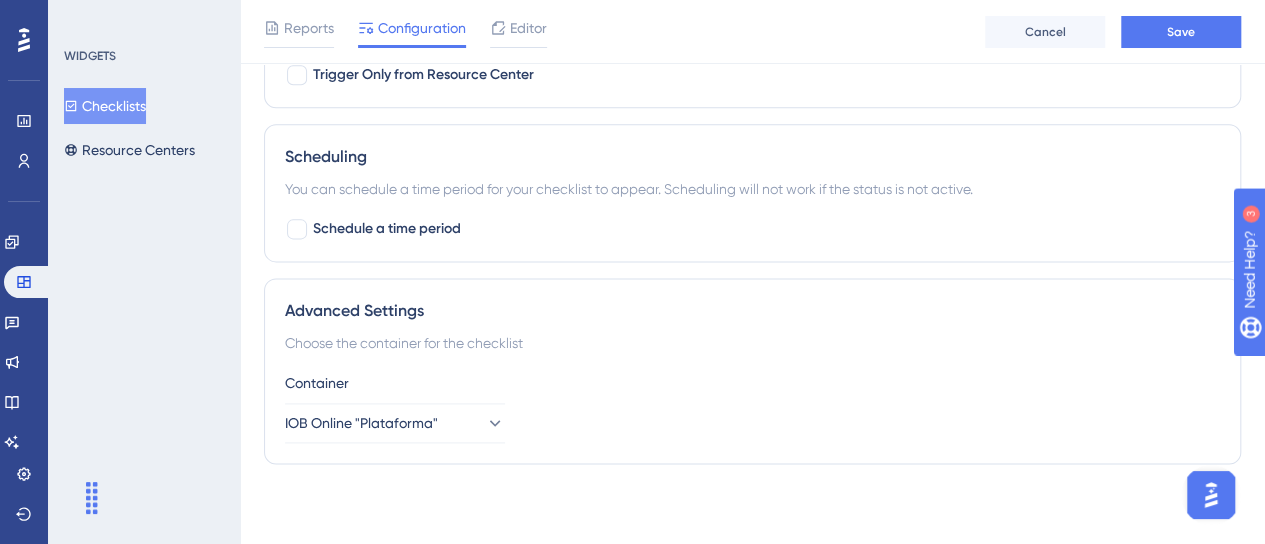 scroll, scrollTop: 1183, scrollLeft: 0, axis: vertical 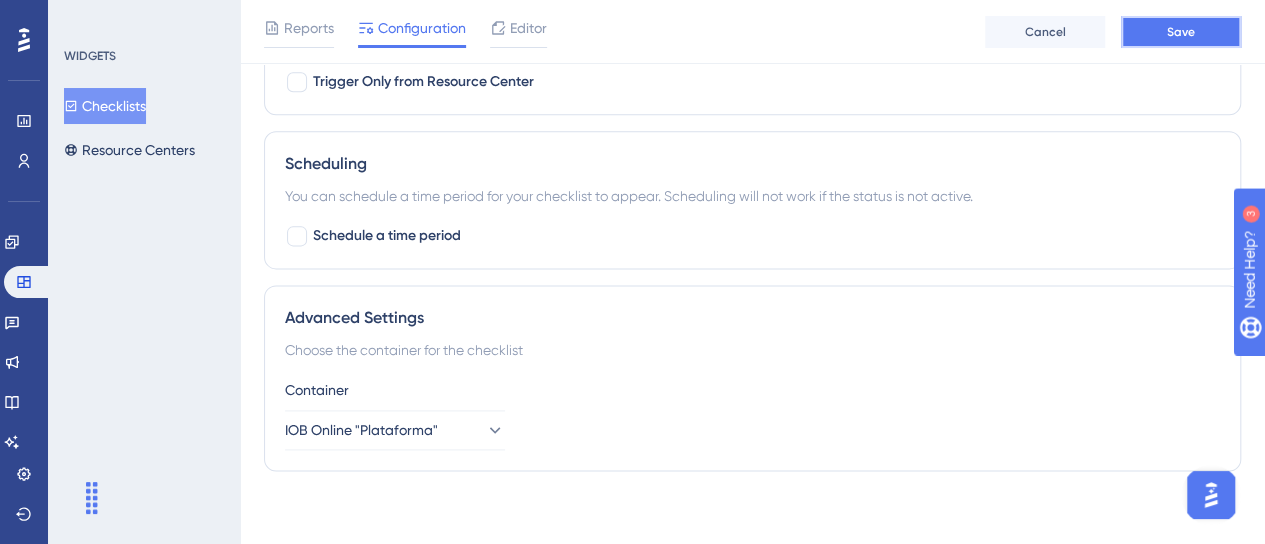 click on "Save" at bounding box center [1181, 32] 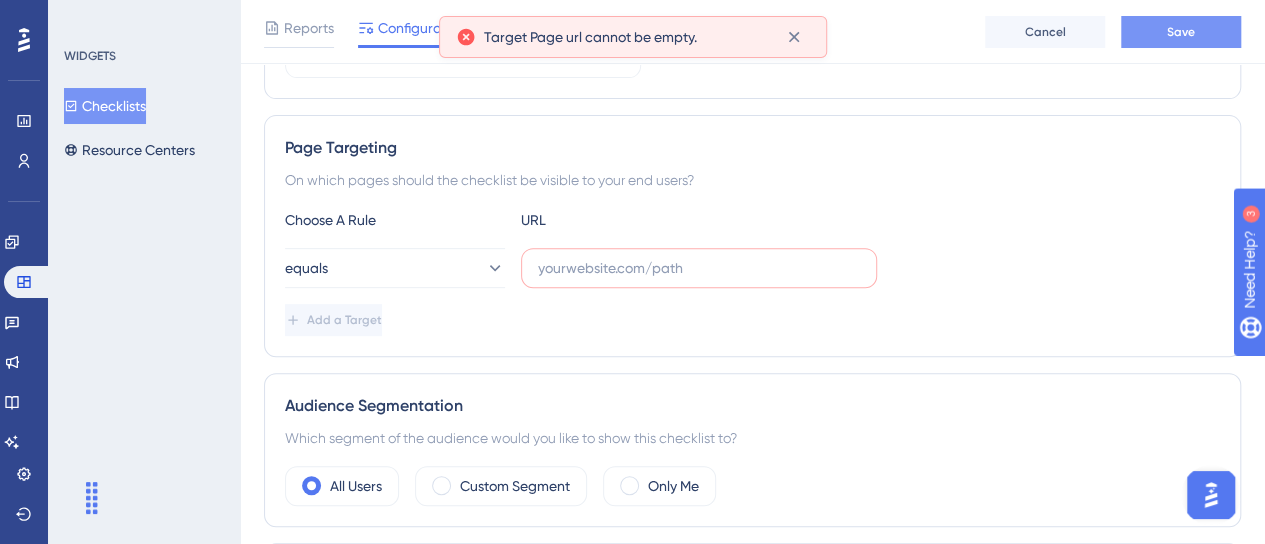 scroll, scrollTop: 304, scrollLeft: 0, axis: vertical 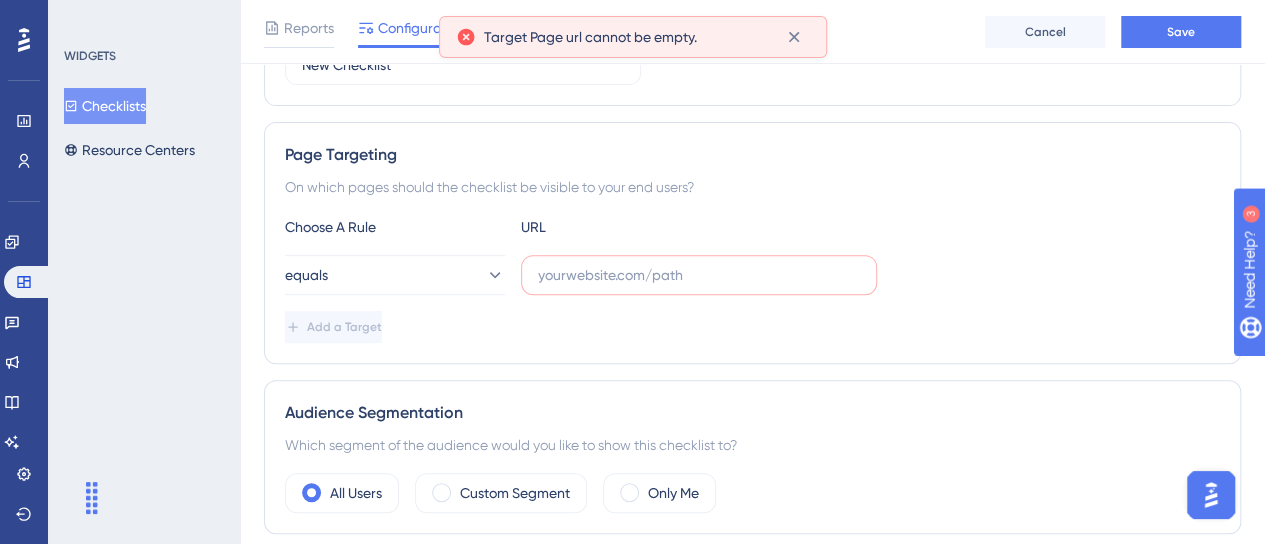 click on "Add a Target" at bounding box center [752, 327] 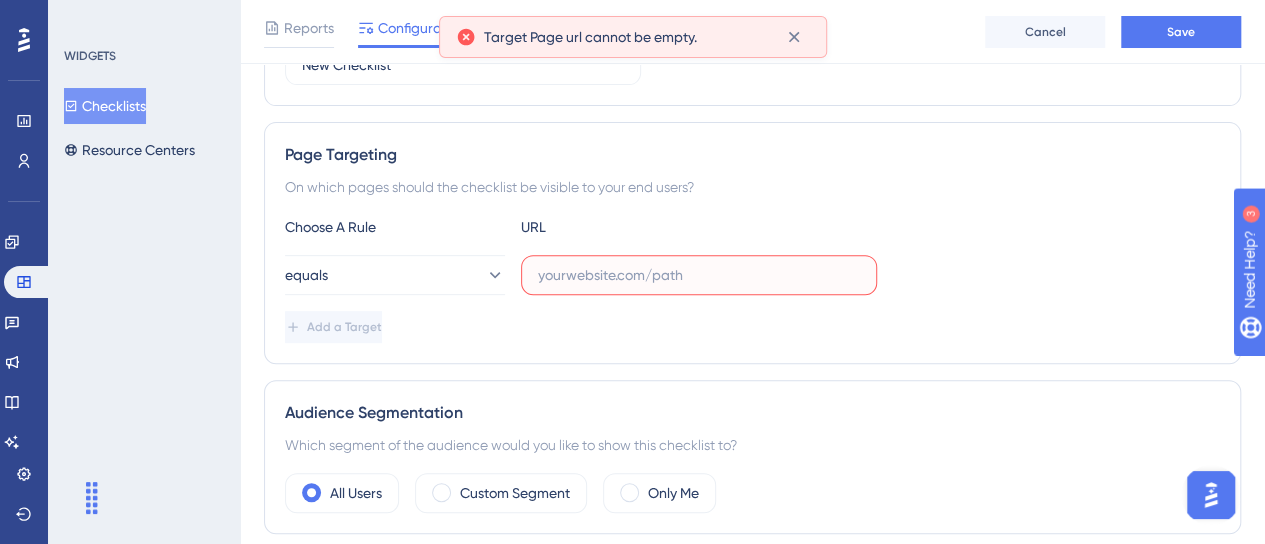 click at bounding box center (699, 275) 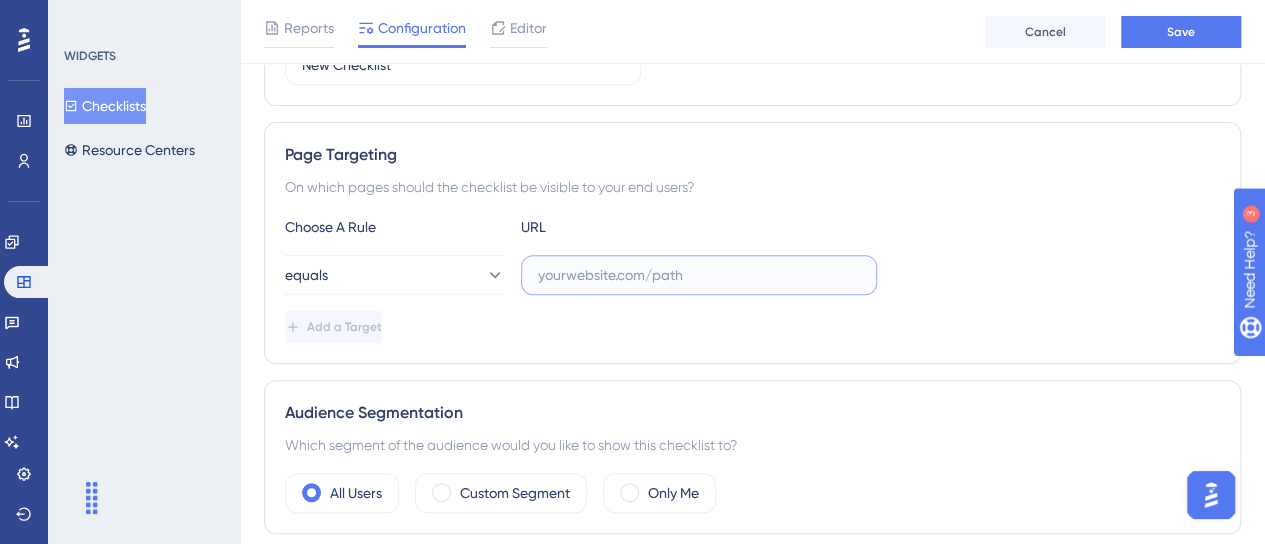 click at bounding box center (699, 275) 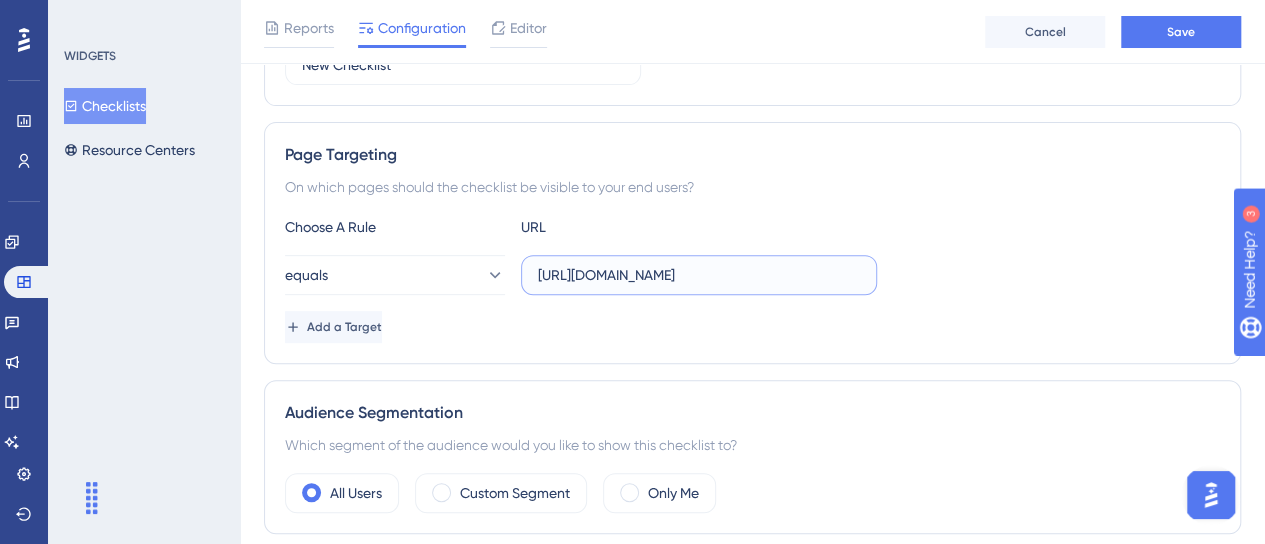 type on "[URL][DOMAIN_NAME]" 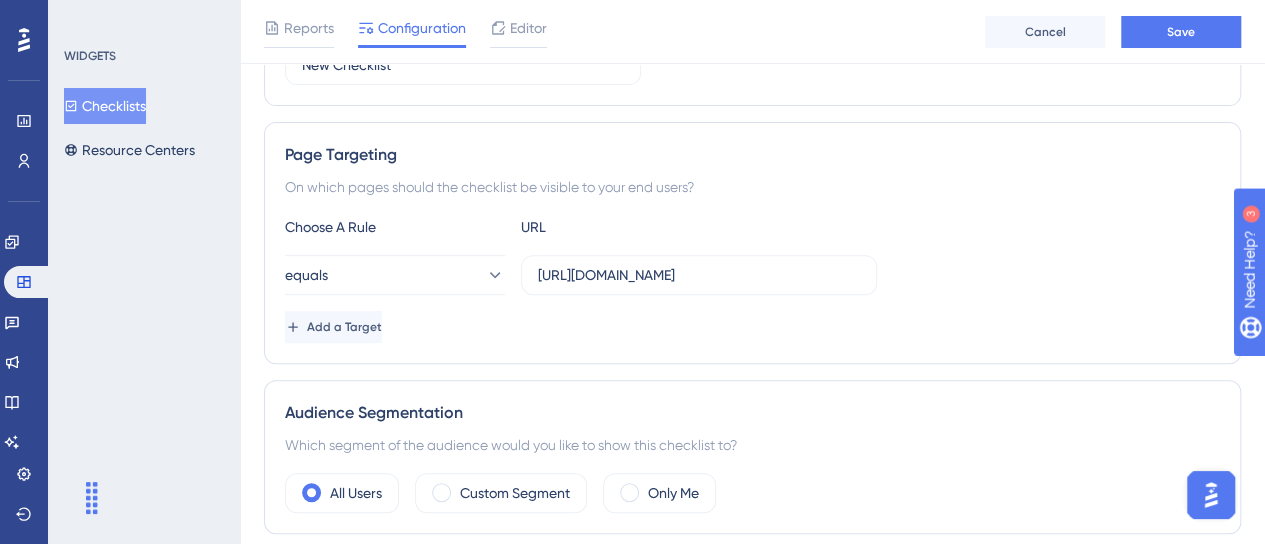 click on "Add a Target" at bounding box center (752, 327) 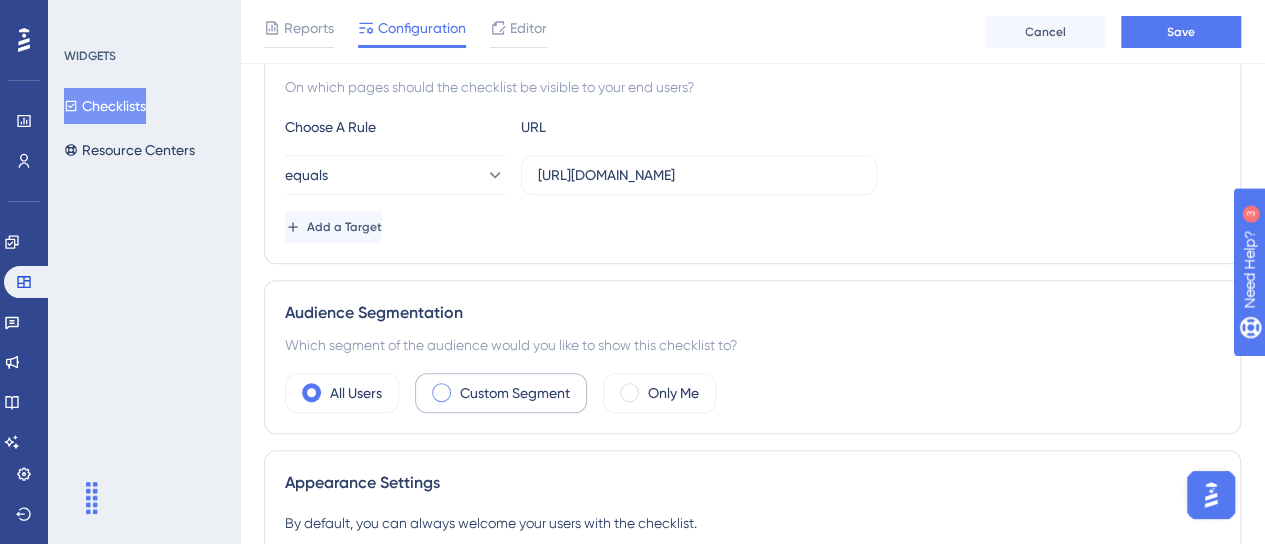 click on "Custom Segment" at bounding box center [501, 393] 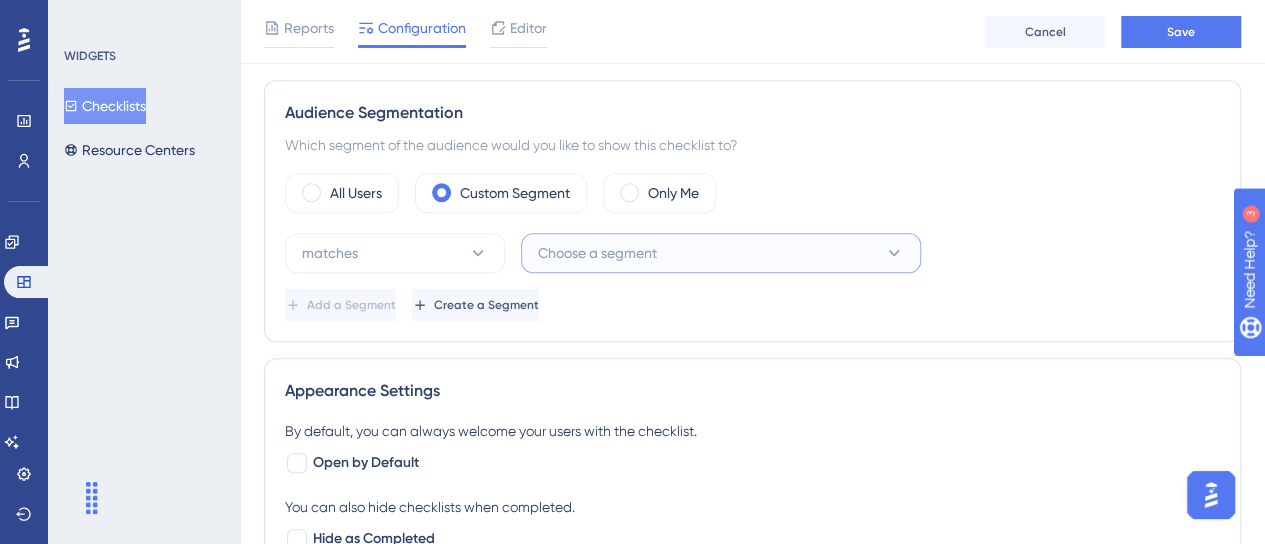 click on "Choose a segment" at bounding box center (597, 253) 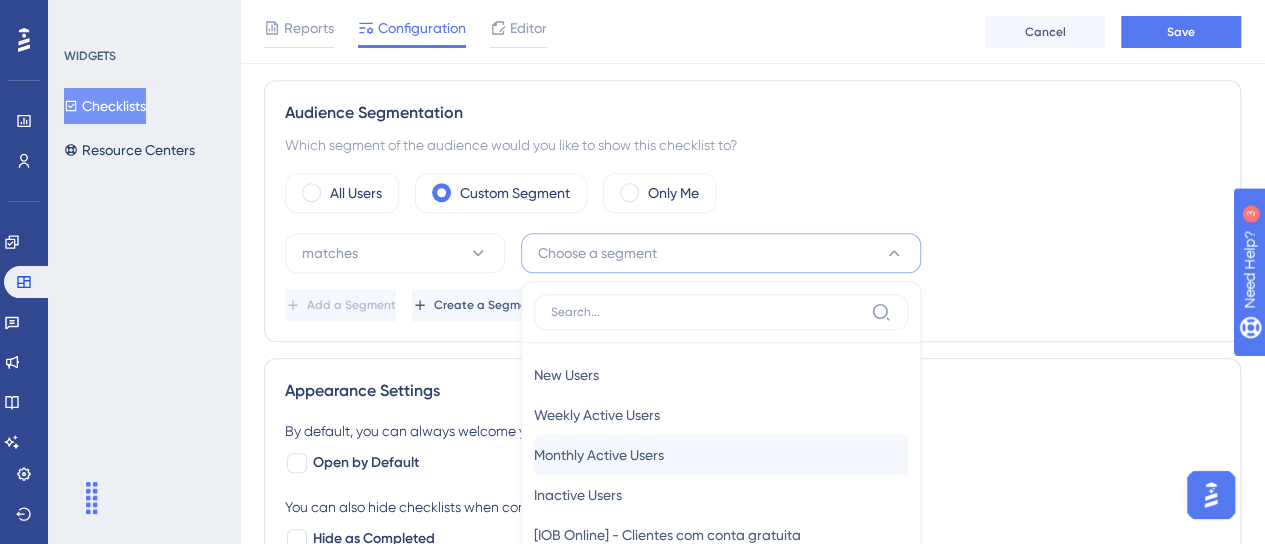 scroll, scrollTop: 738, scrollLeft: 0, axis: vertical 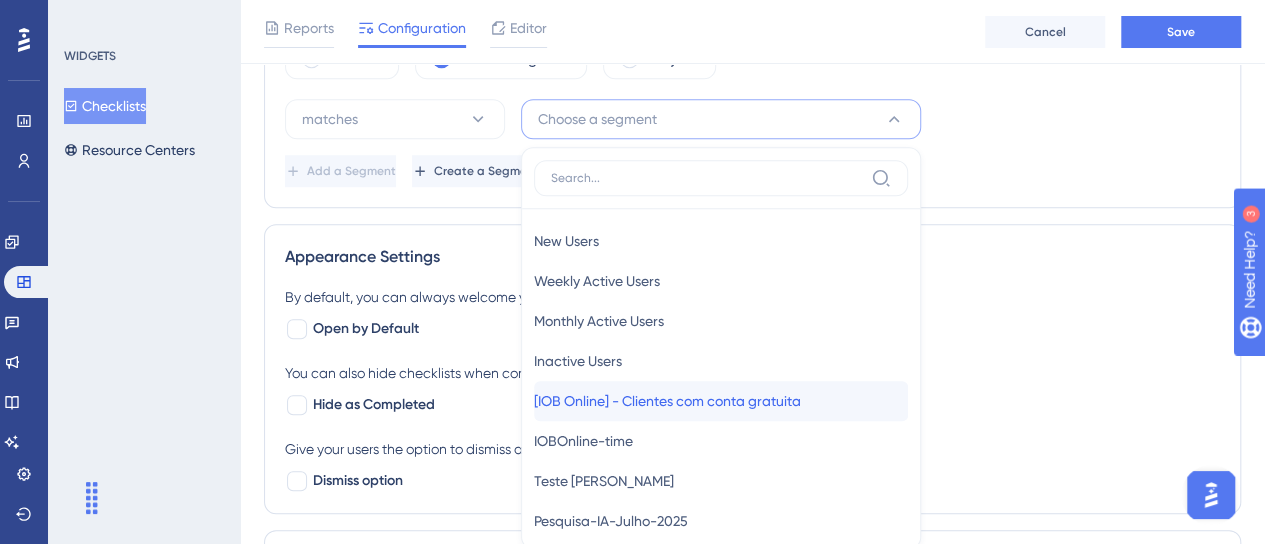 click on "[IOB Online] - Clientes com conta gratuita" at bounding box center (667, 401) 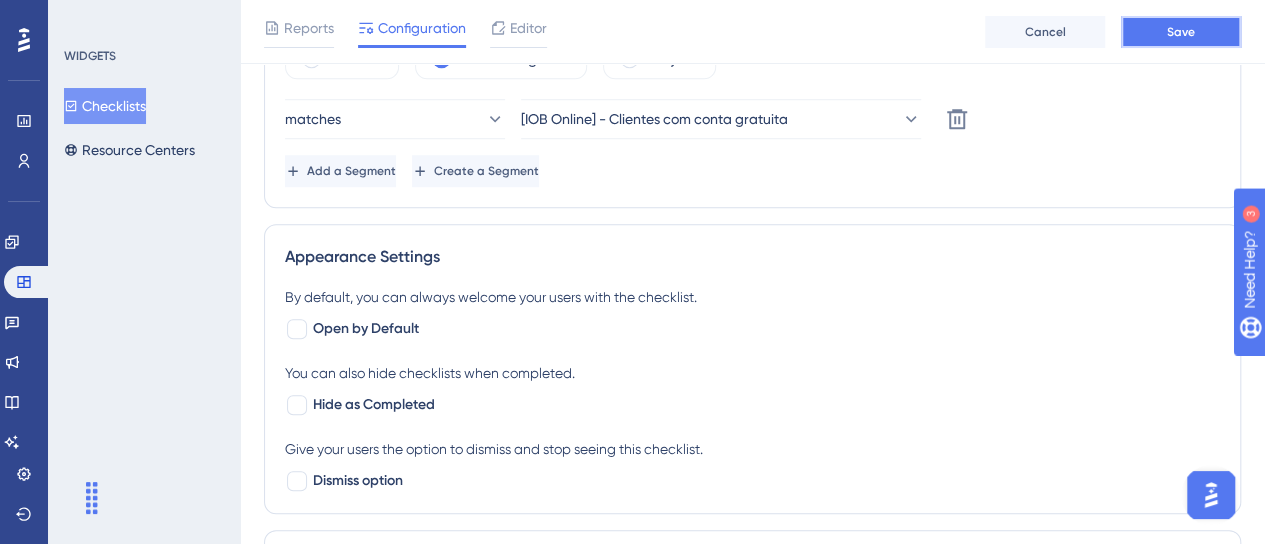 click on "Save" at bounding box center (1181, 32) 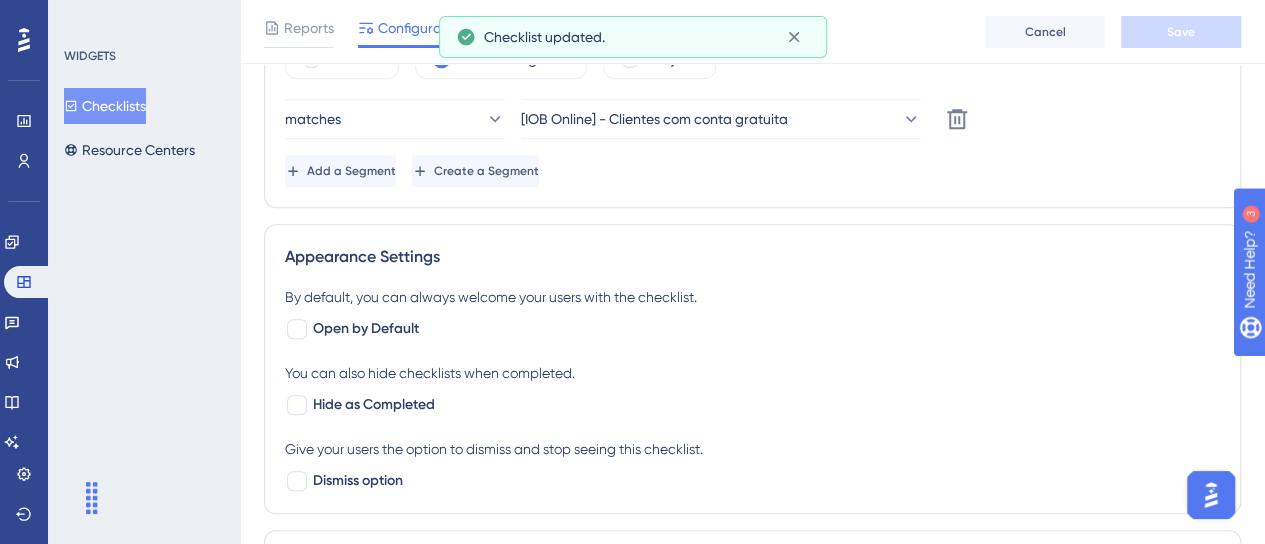 click on "By default, you can always welcome your users with the checklist.  Open by Default You can also hide checklists when completed. Hide as Completed Give your users the option to dismiss and stop seeing this checklist. Dismiss option" at bounding box center [752, 389] 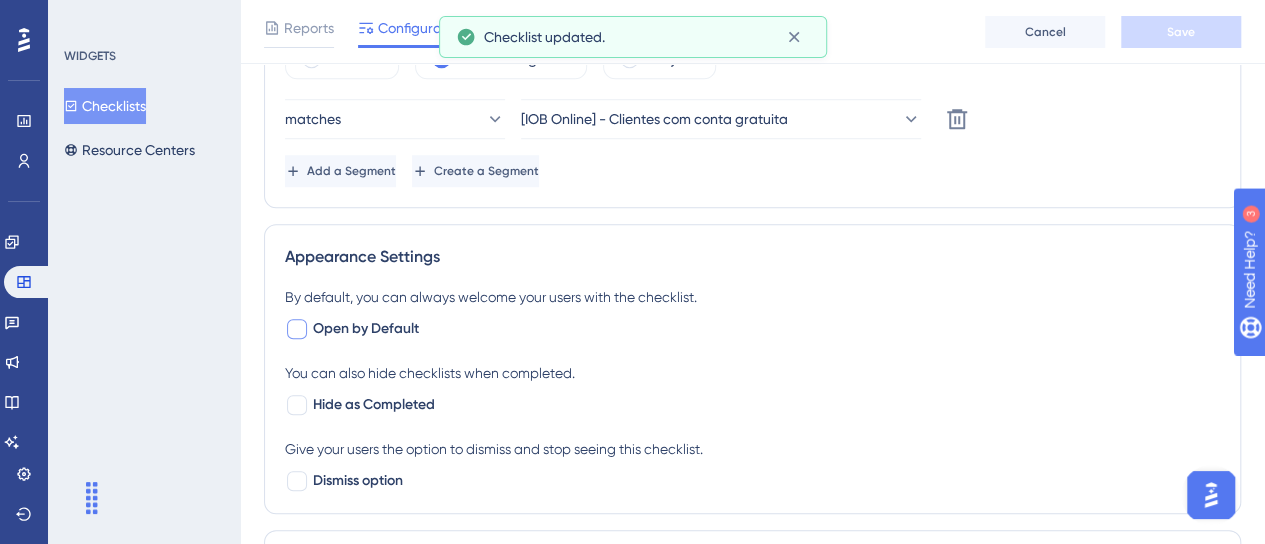 click at bounding box center [297, 329] 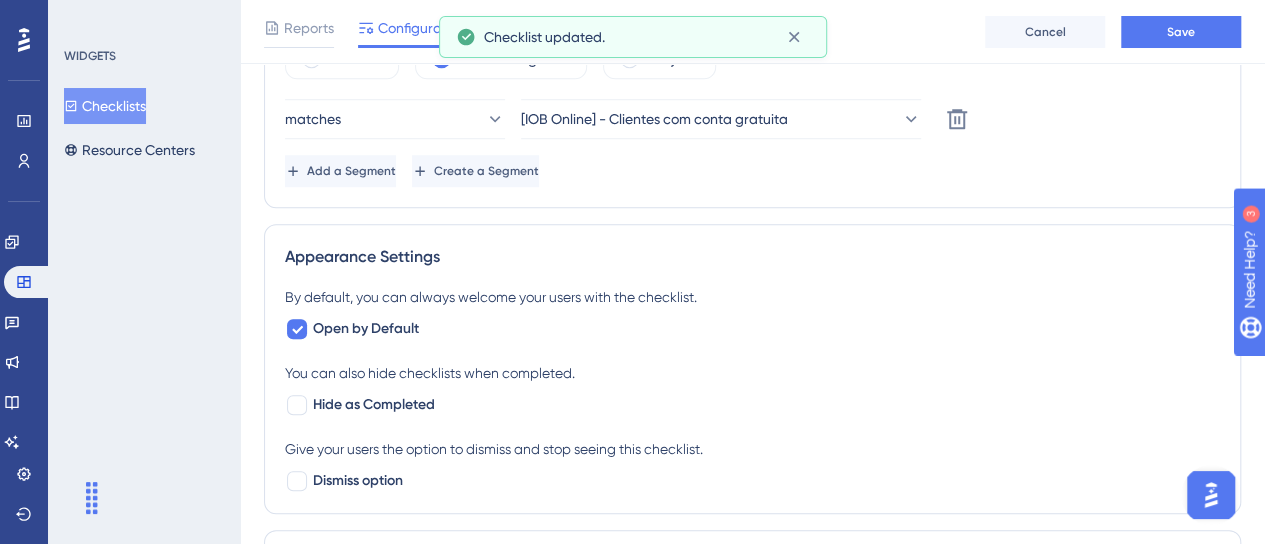 scroll, scrollTop: 838, scrollLeft: 0, axis: vertical 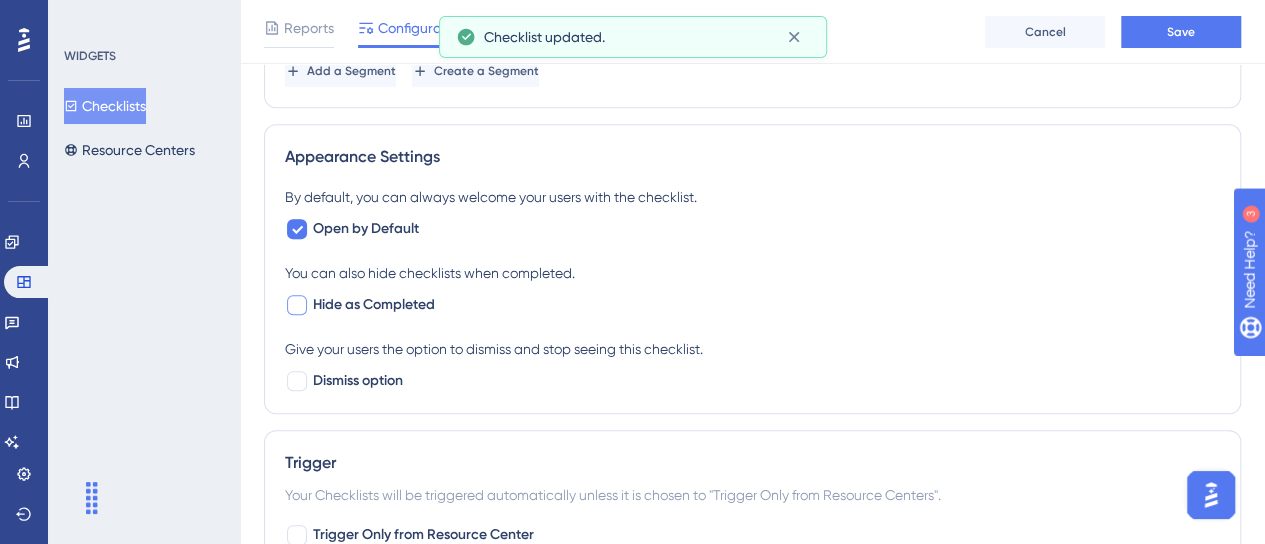 click on "Hide as Completed" at bounding box center [374, 305] 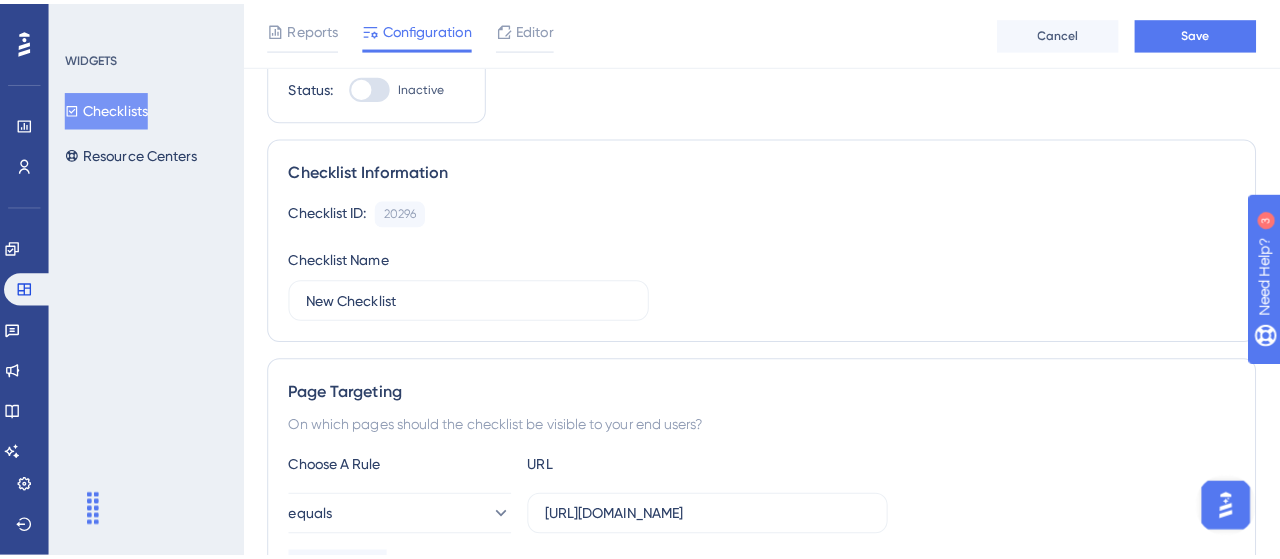 scroll, scrollTop: 0, scrollLeft: 0, axis: both 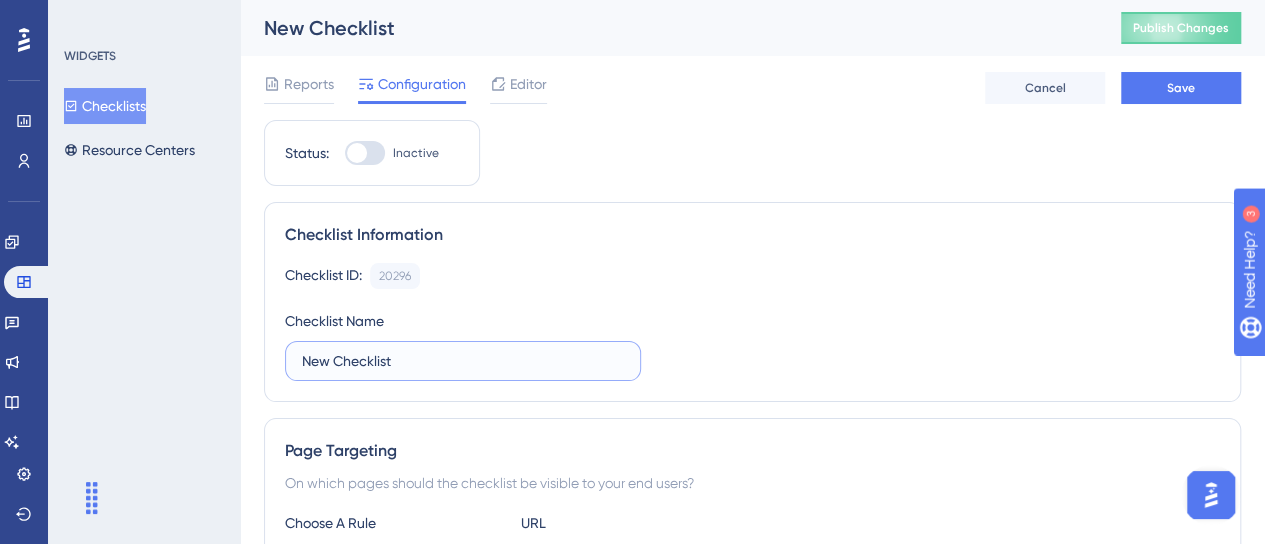 click on "New Checklist" at bounding box center [463, 361] 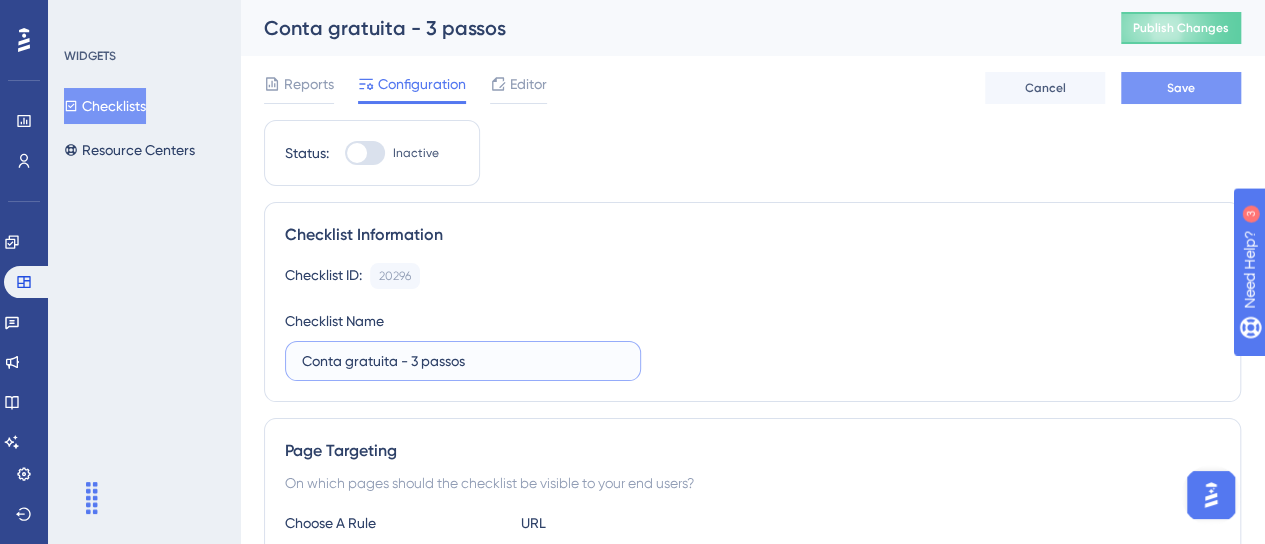 type on "Conta gratuita - 3 passos" 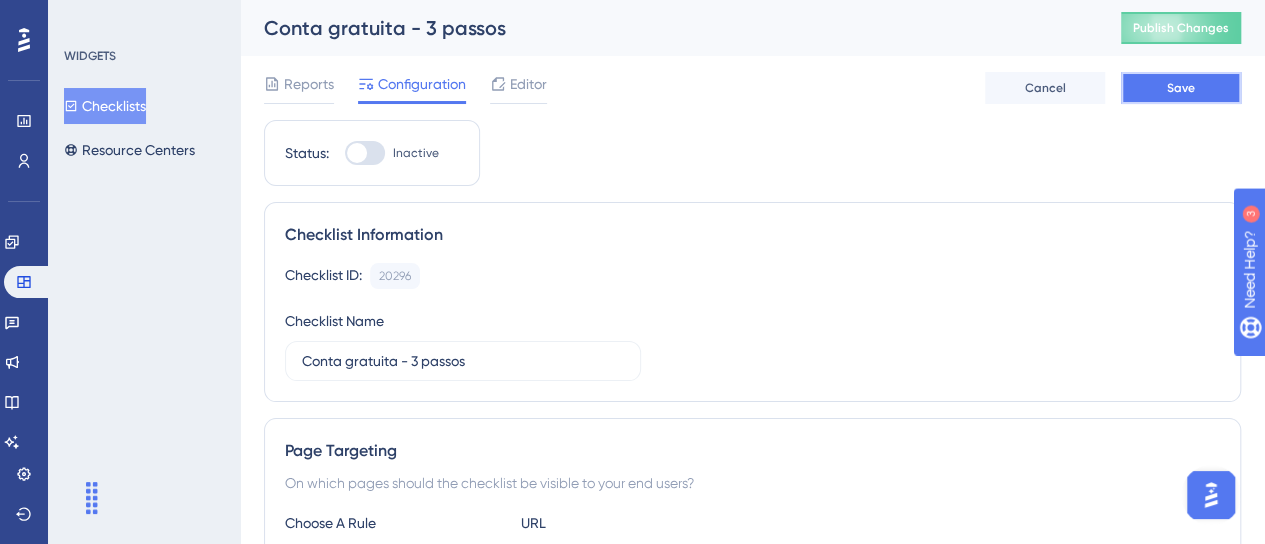 click on "Save" at bounding box center (1181, 88) 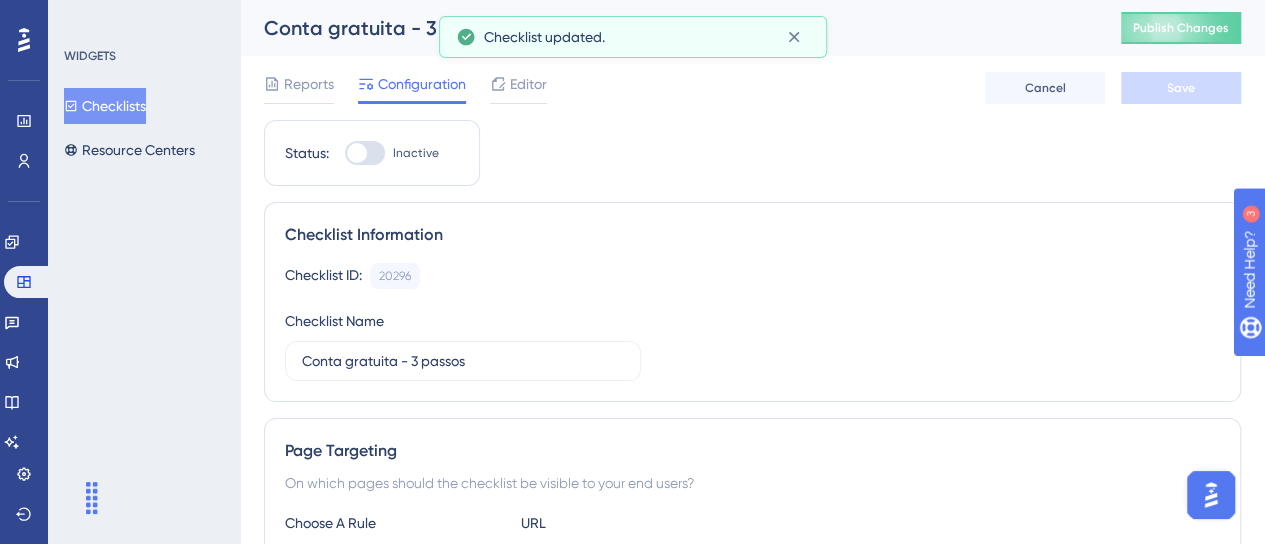 click on "Status: Inactive" at bounding box center (372, 153) 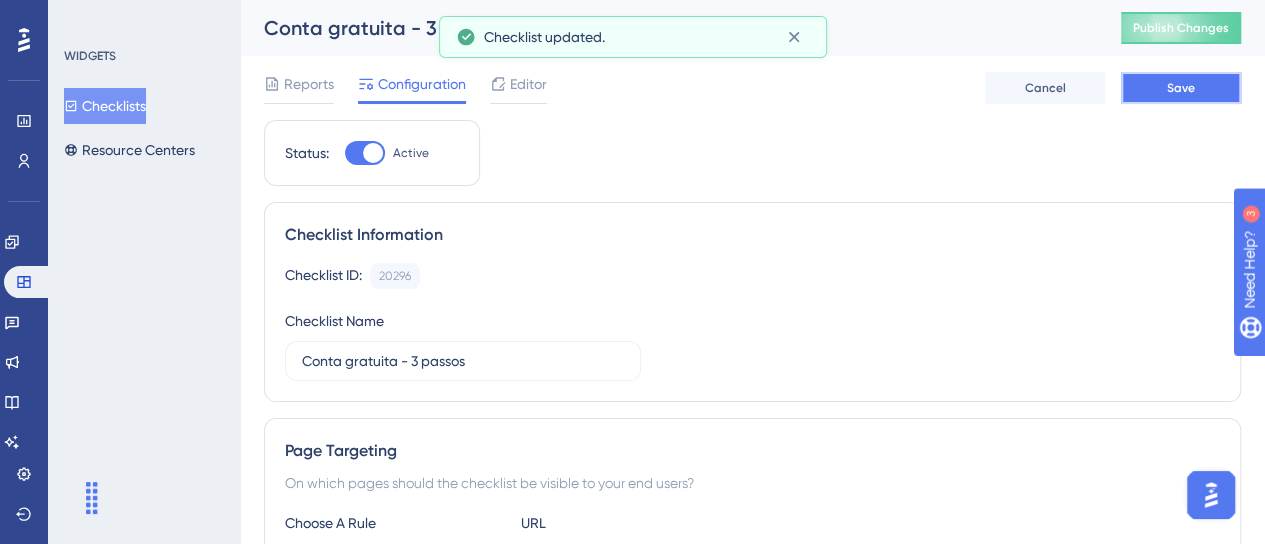 click on "Save" at bounding box center (1181, 88) 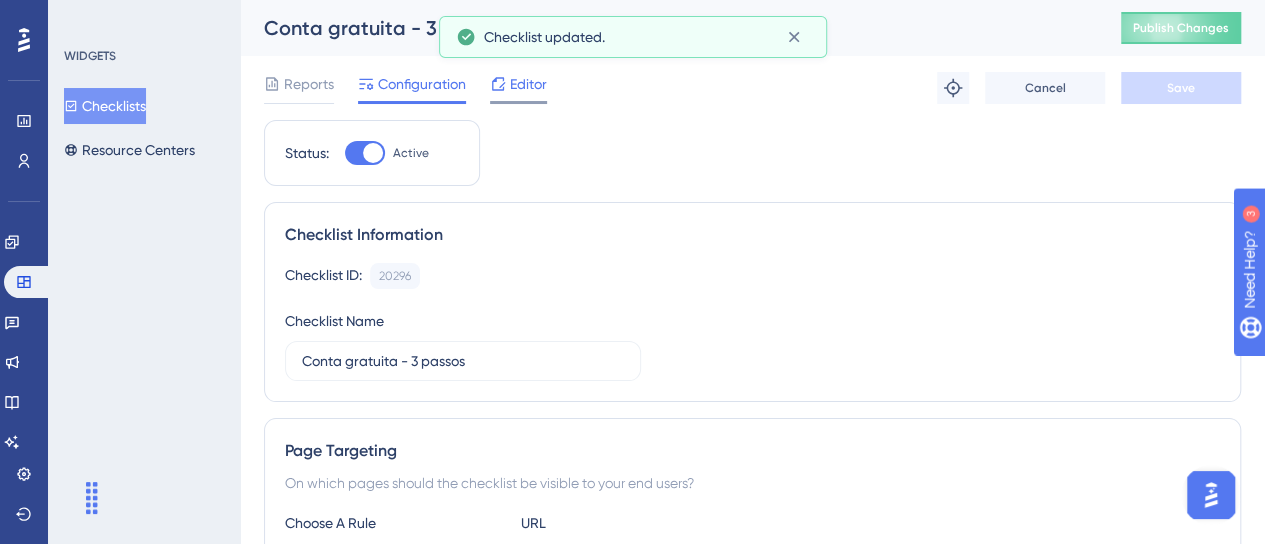 click on "Editor" at bounding box center [528, 84] 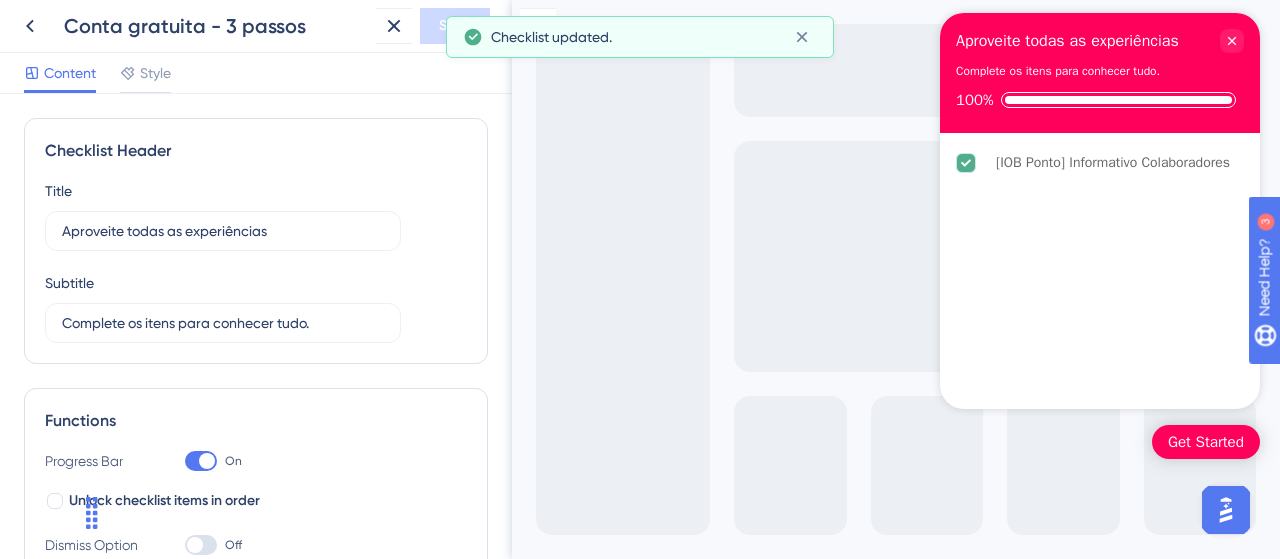 scroll, scrollTop: 0, scrollLeft: 0, axis: both 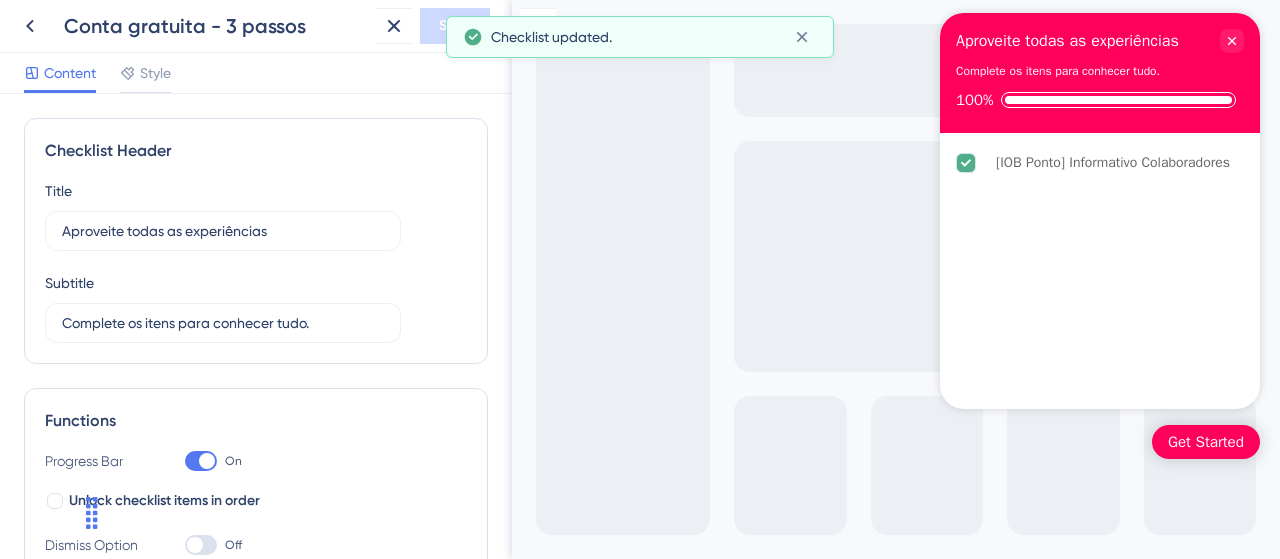 click on "[IOB Ponto] Informativo Colaboradores" at bounding box center [253, 763] 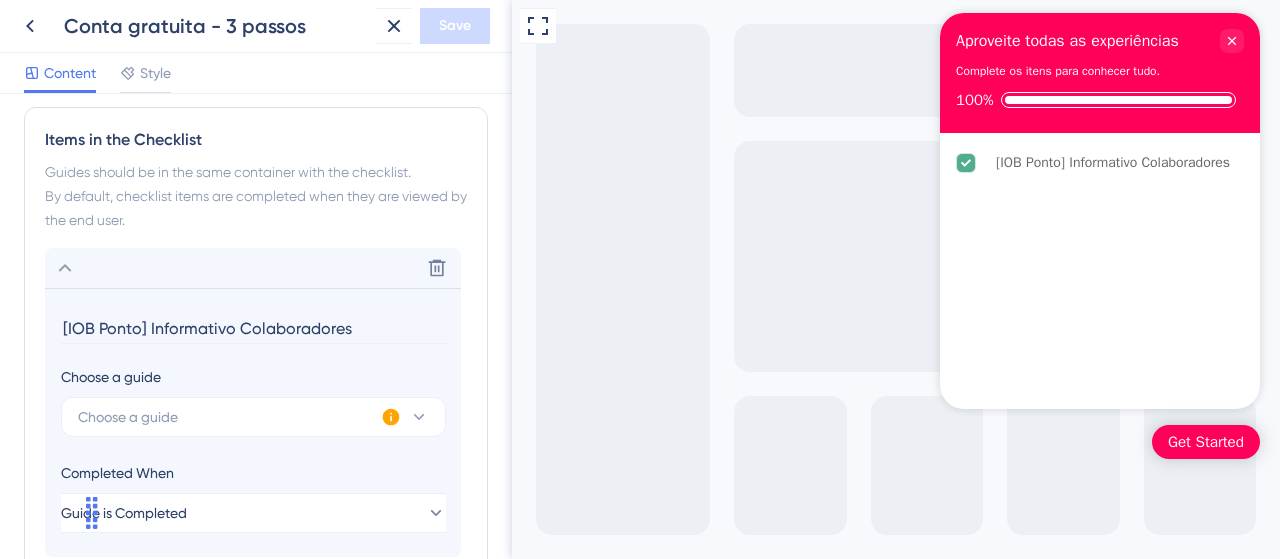 scroll, scrollTop: 578, scrollLeft: 0, axis: vertical 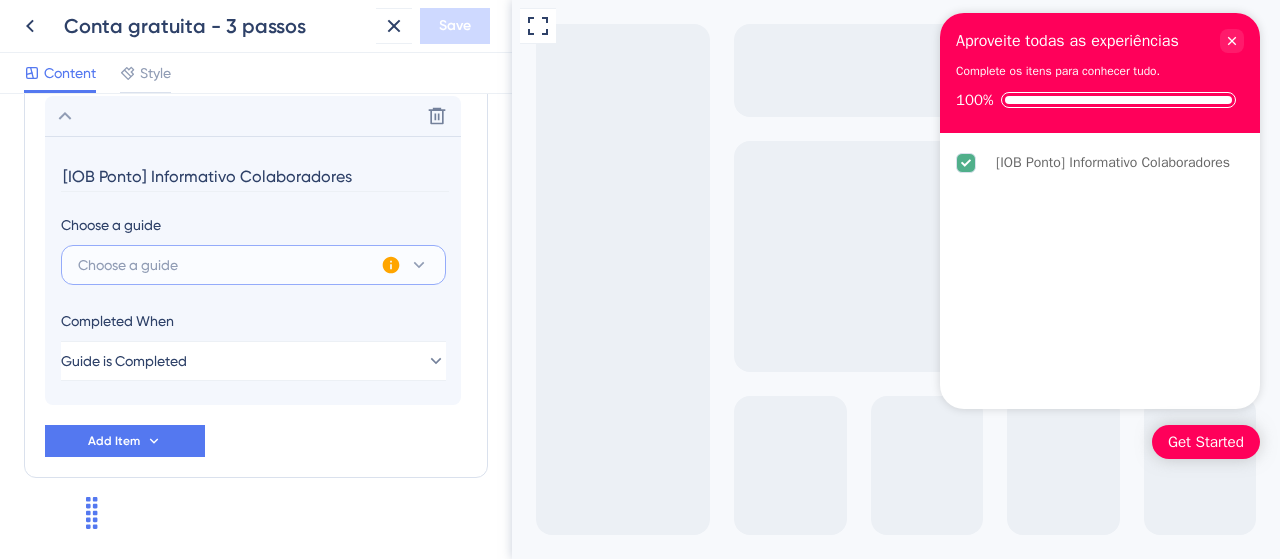 click on "Choose a guide" at bounding box center [253, 265] 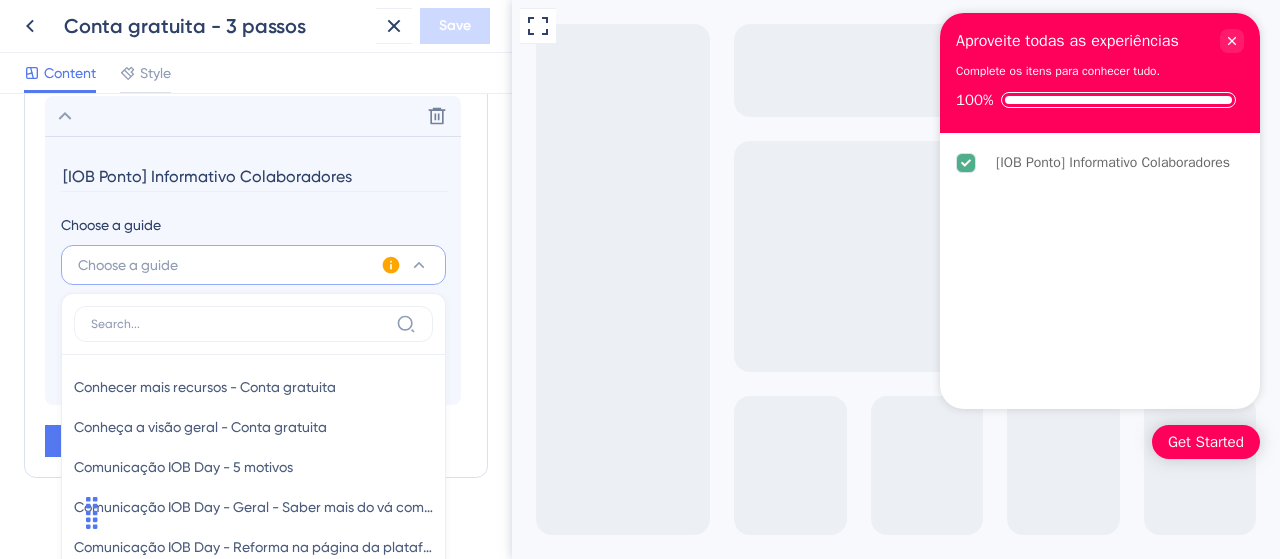 scroll, scrollTop: 812, scrollLeft: 0, axis: vertical 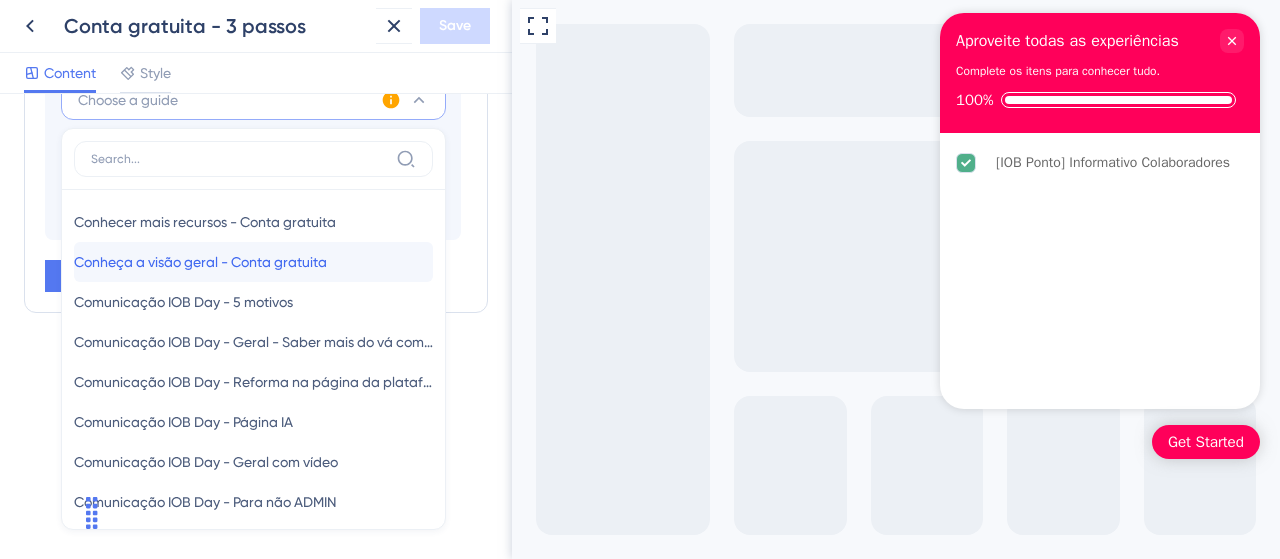 drag, startPoint x: 286, startPoint y: 260, endPoint x: 258, endPoint y: 257, distance: 28.160255 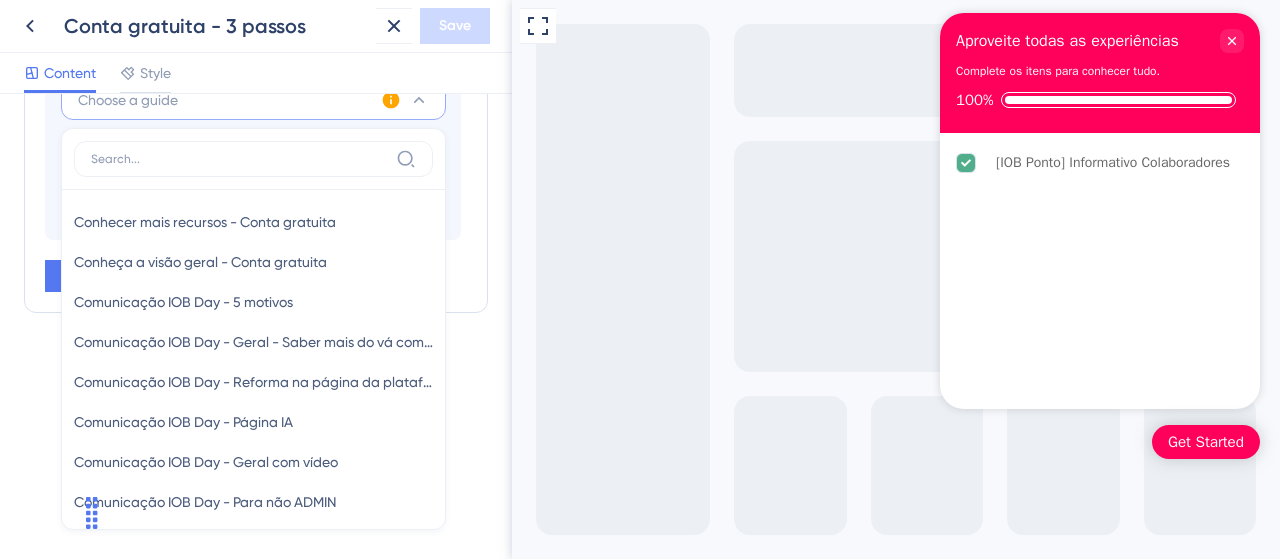 type on "Conheça a visão geral - Conta gratuita" 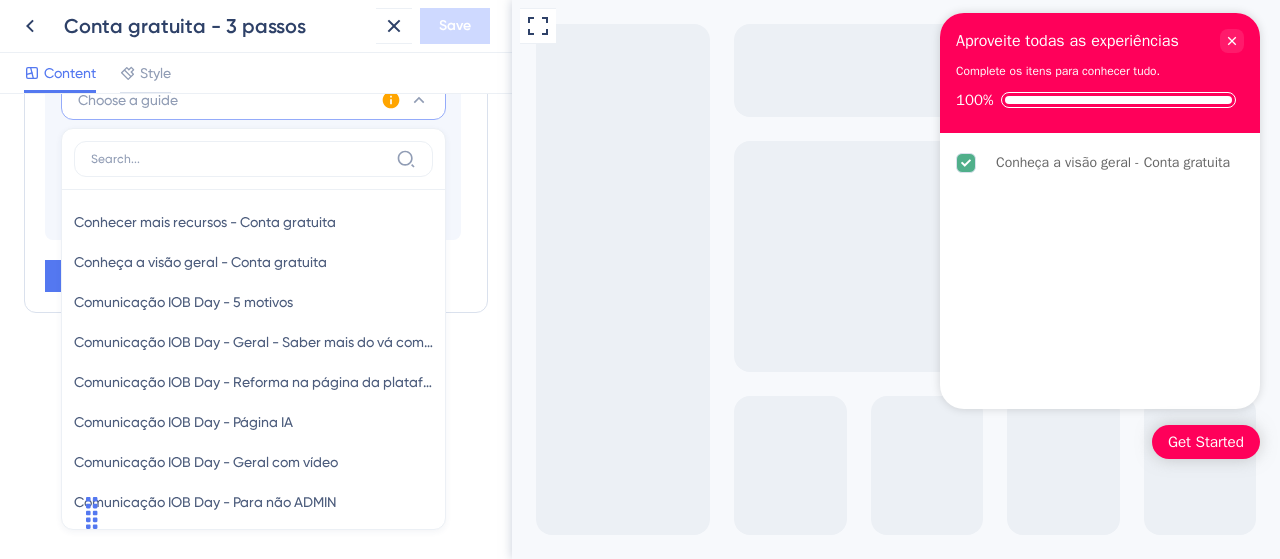 scroll, scrollTop: 667, scrollLeft: 0, axis: vertical 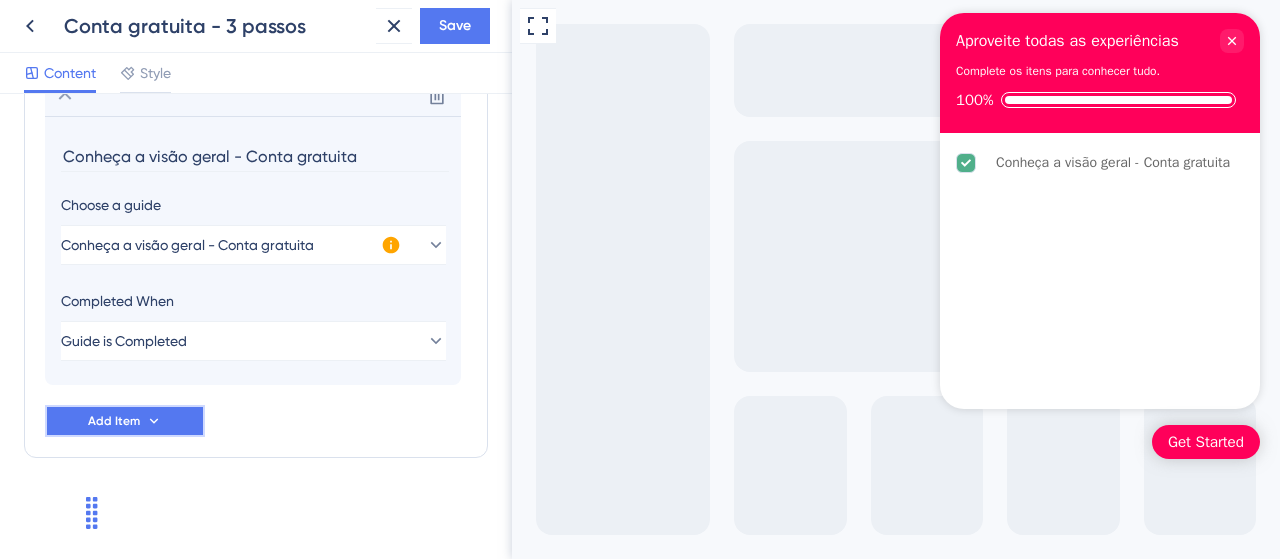 click on "Add Item" at bounding box center [125, 421] 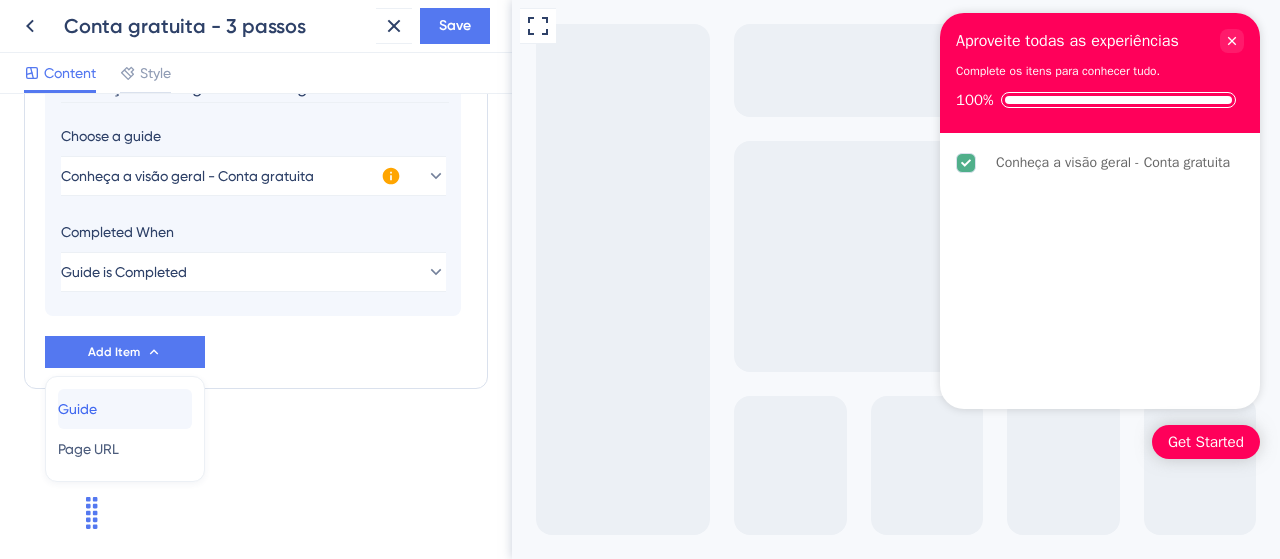 click on "Guide Guide" at bounding box center [125, 409] 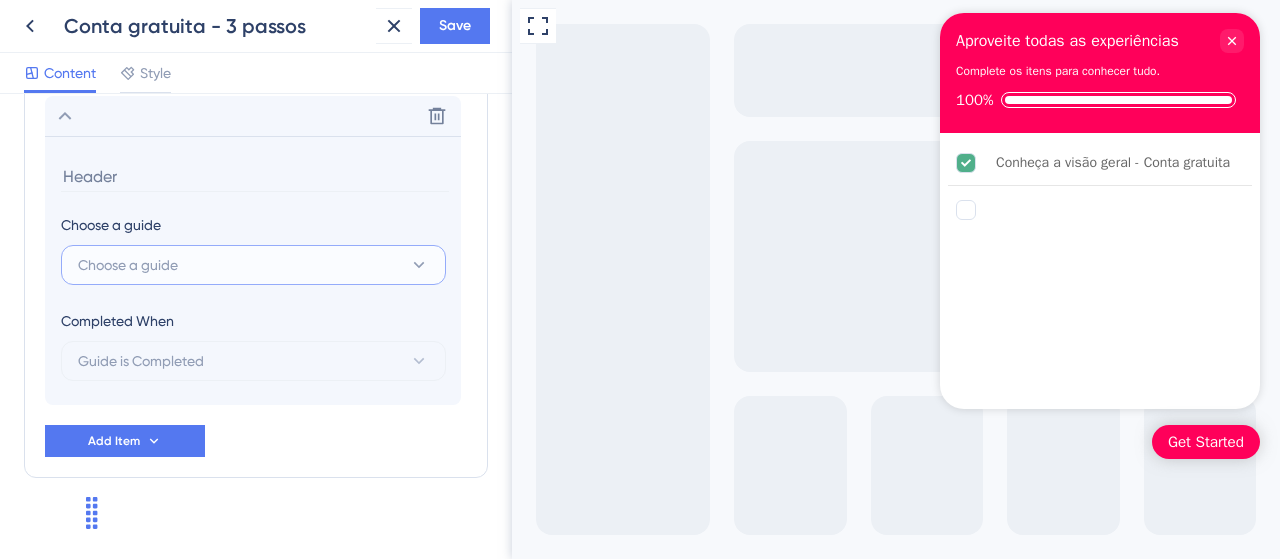 click on "Choose a guide" at bounding box center [128, 265] 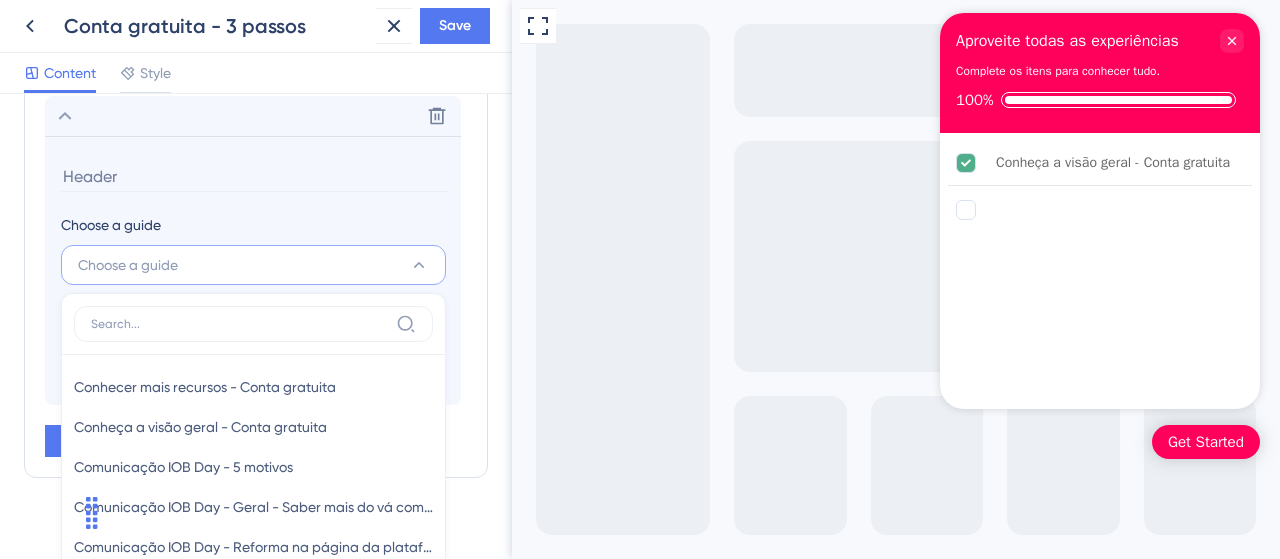 scroll, scrollTop: 853, scrollLeft: 0, axis: vertical 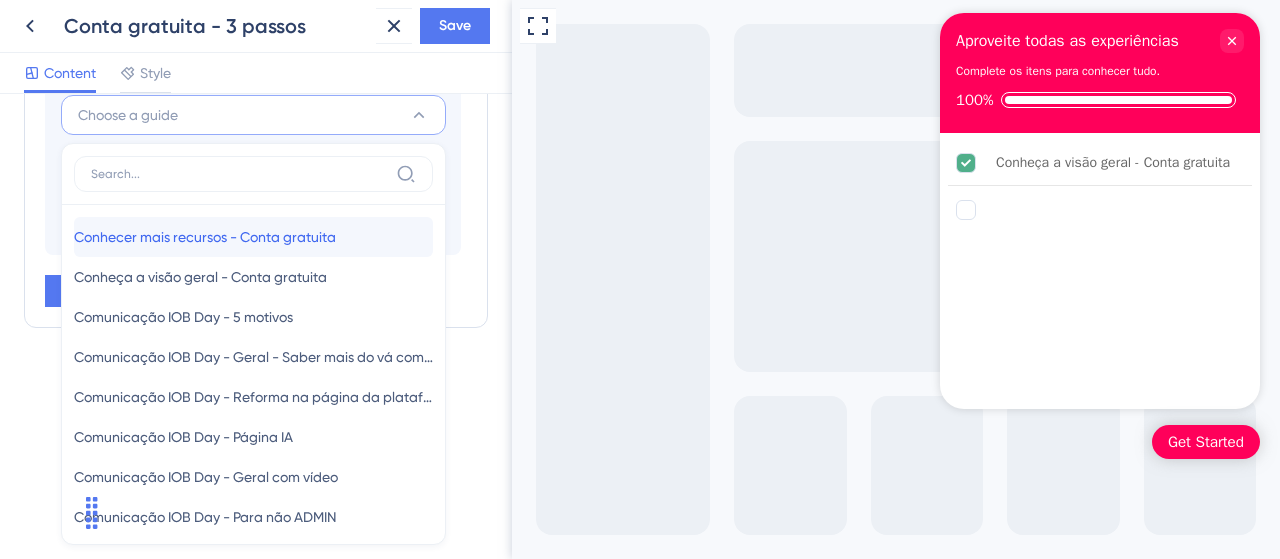 click on "Conhecer mais recursos - Conta gratuita" at bounding box center [205, 237] 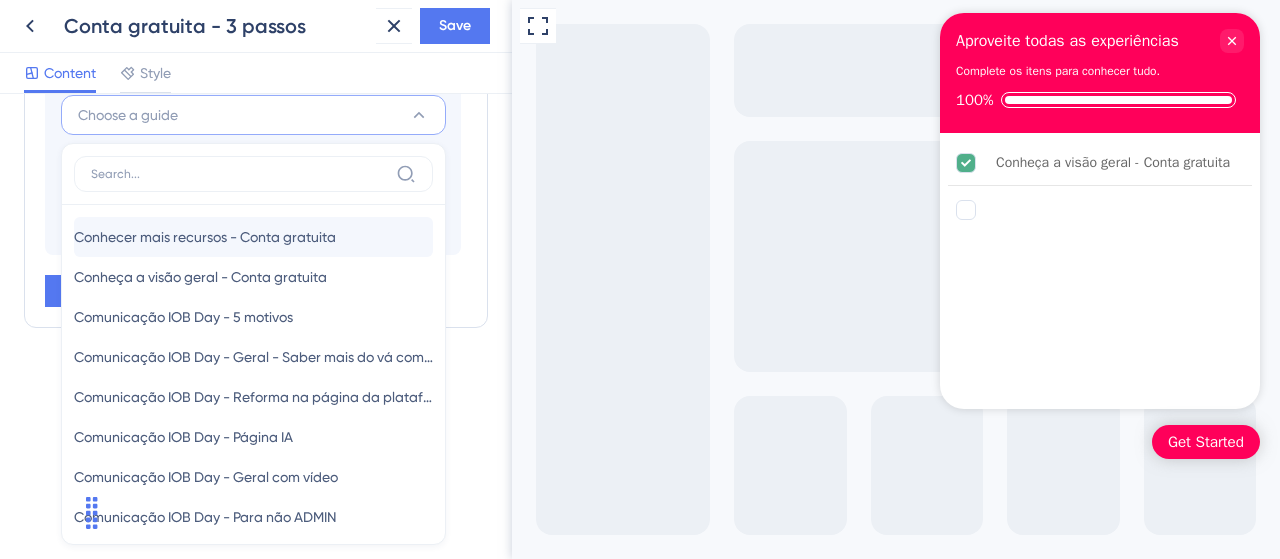 type on "Conhecer mais recursos - Conta gratuita" 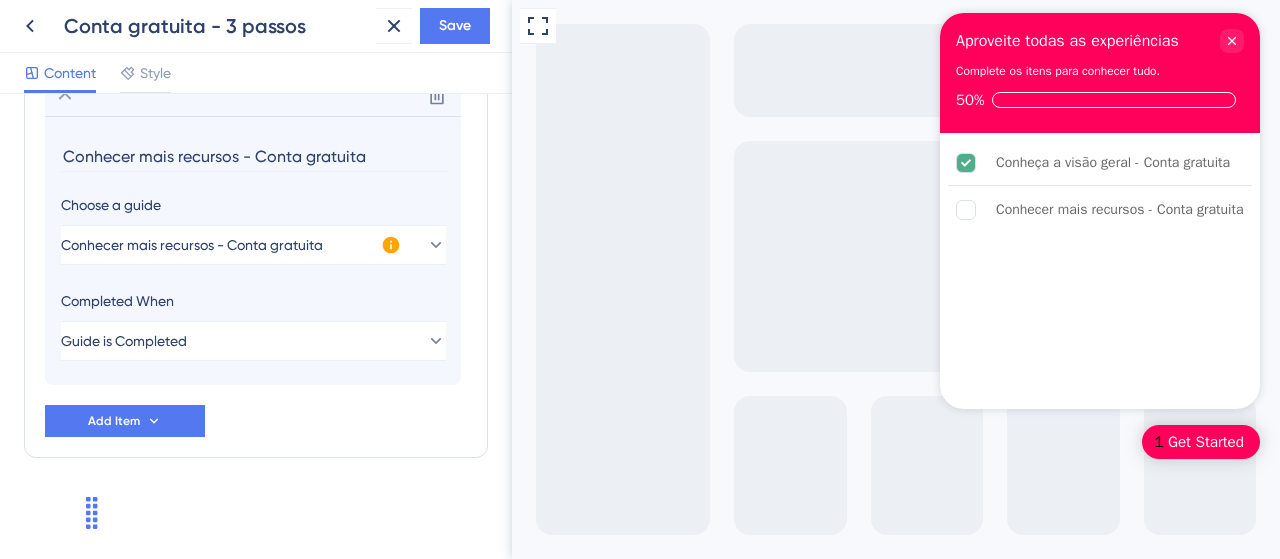 click on "Conheça a visão geral - Conta gratuita Delete Conhecer mais recursos - Conta gratuita Choose a guide Conhecer mais recursos - Conta gratuita Completed When Guide is Completed This guide is inactive and will not be visible on Checklist. Activate Now Add Item" at bounding box center (256, 228) 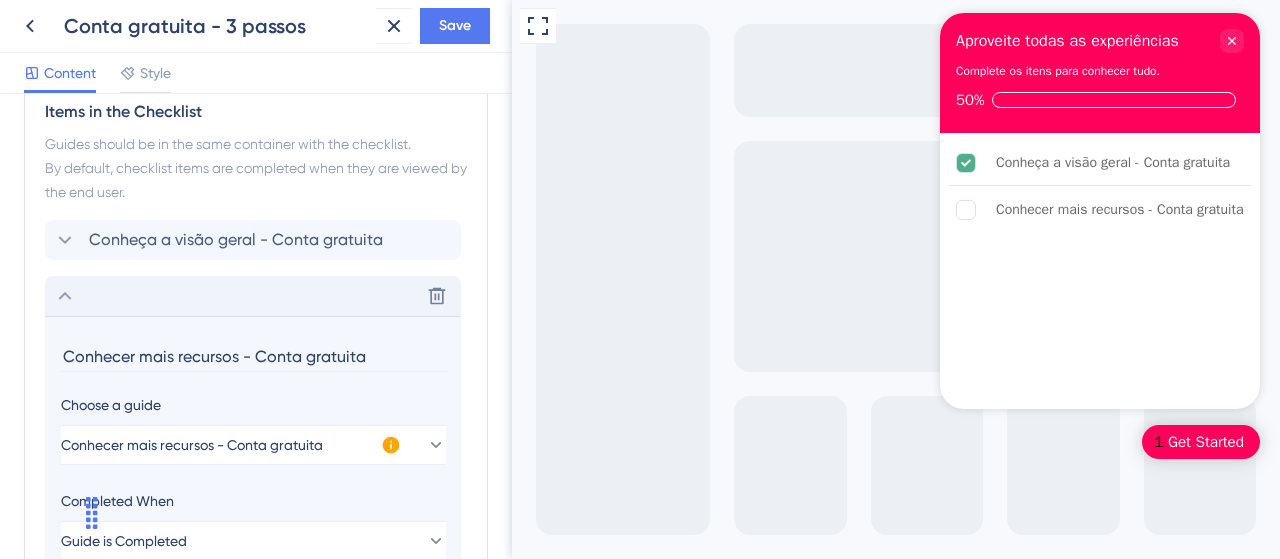 click 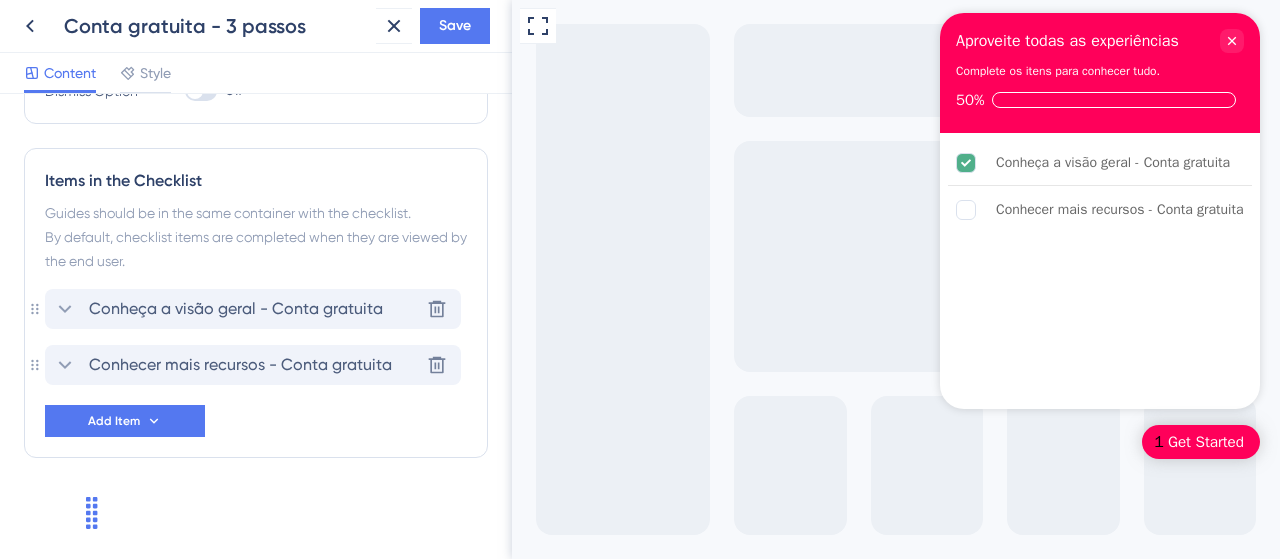 click on "Conheça a visão geral - Conta gratuita Delete" at bounding box center (253, 309) 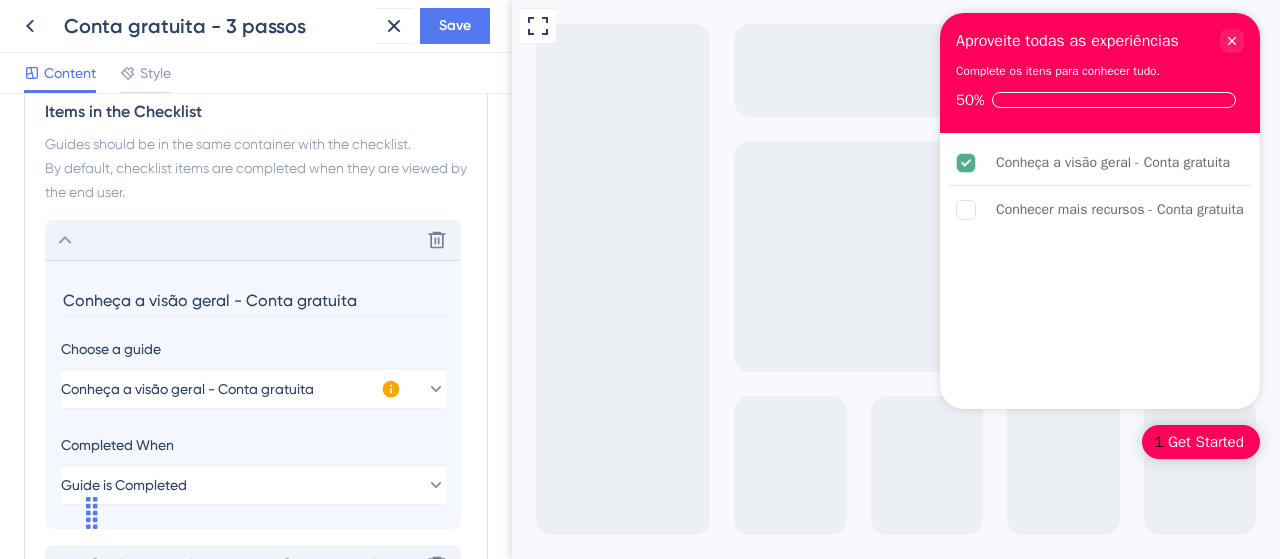 scroll, scrollTop: 647, scrollLeft: 0, axis: vertical 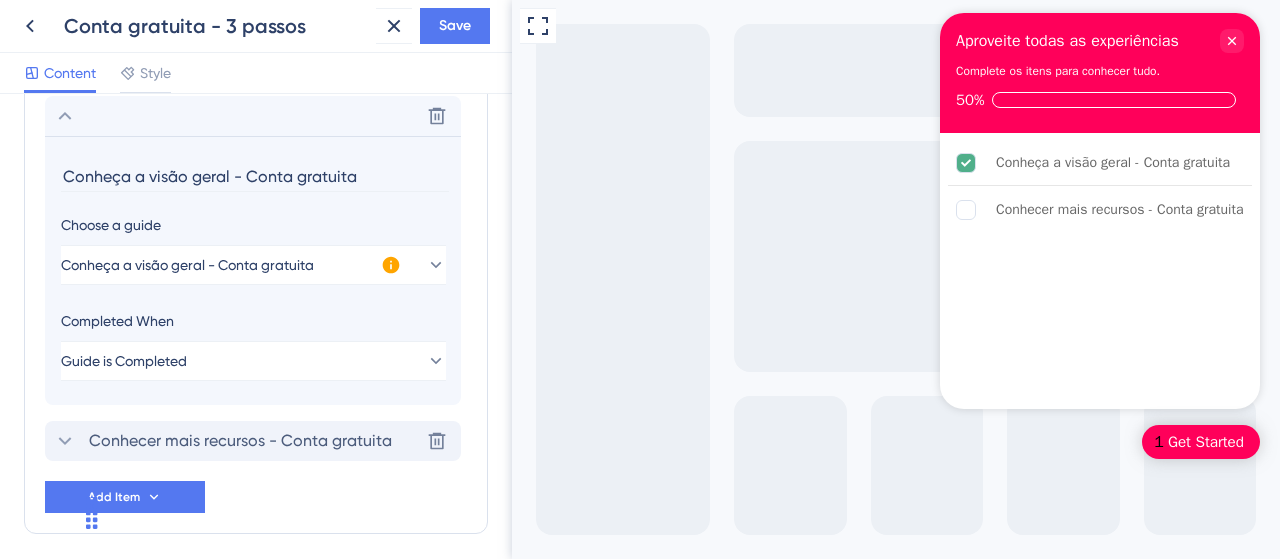 click on "Conheça a visão geral - Conta gratuita" at bounding box center [255, 176] 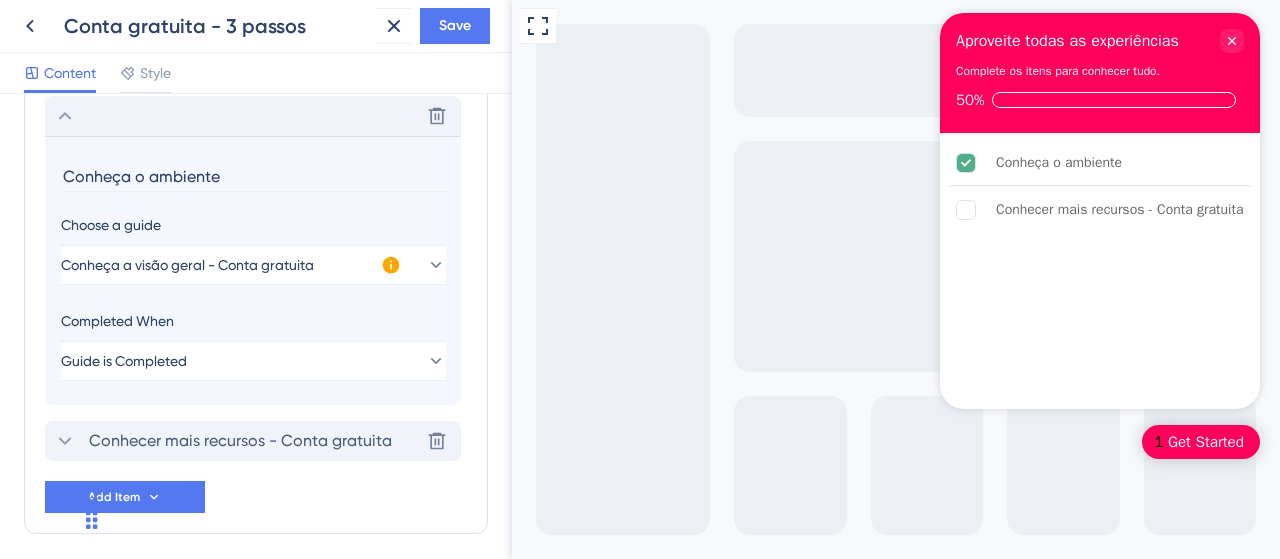 type on "Conheça o ambiente" 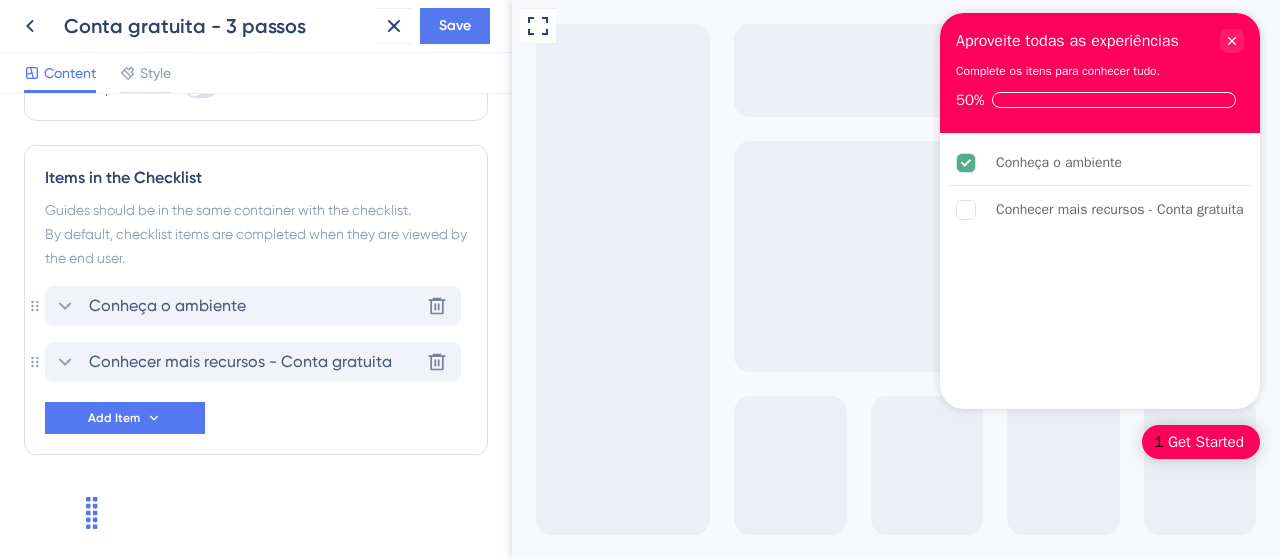 scroll, scrollTop: 454, scrollLeft: 0, axis: vertical 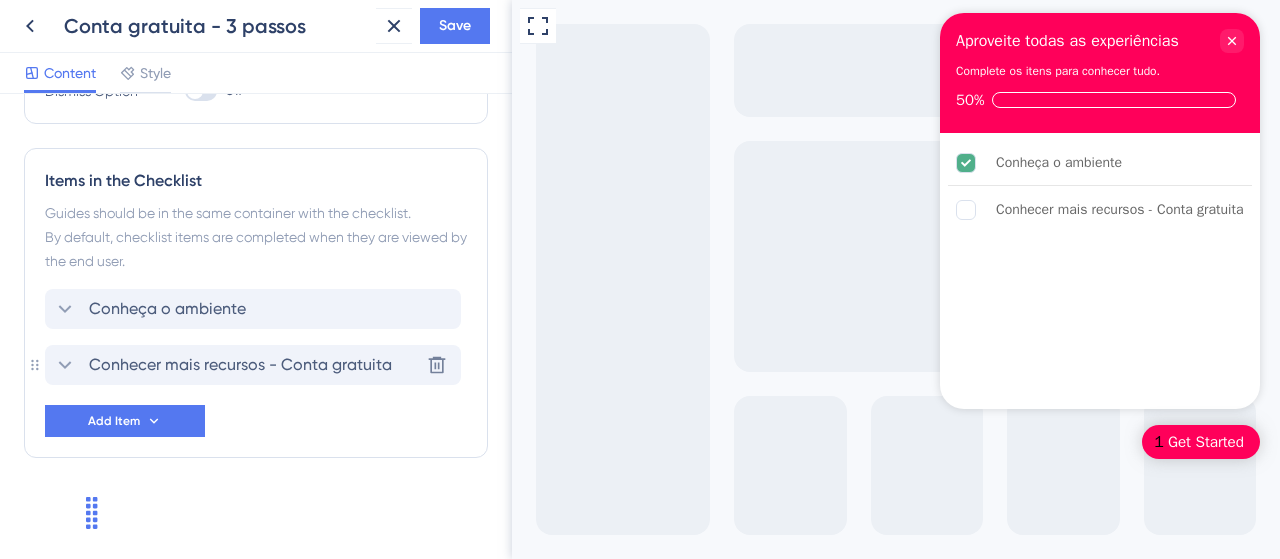 click 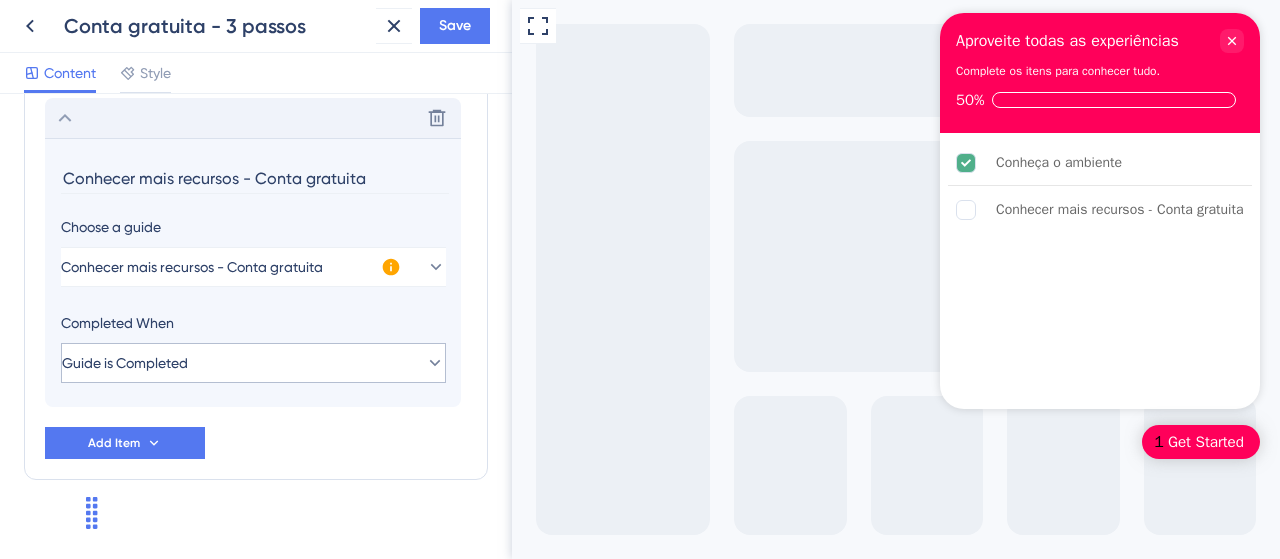 scroll, scrollTop: 703, scrollLeft: 0, axis: vertical 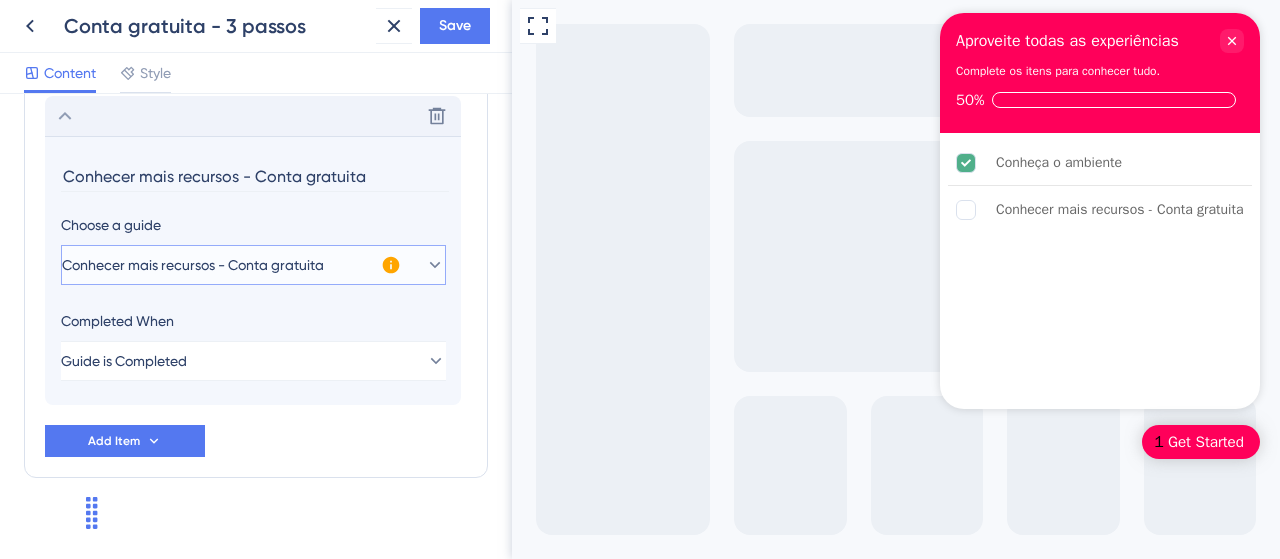 click on "Conhecer mais recursos - Conta gratuita" at bounding box center [193, 265] 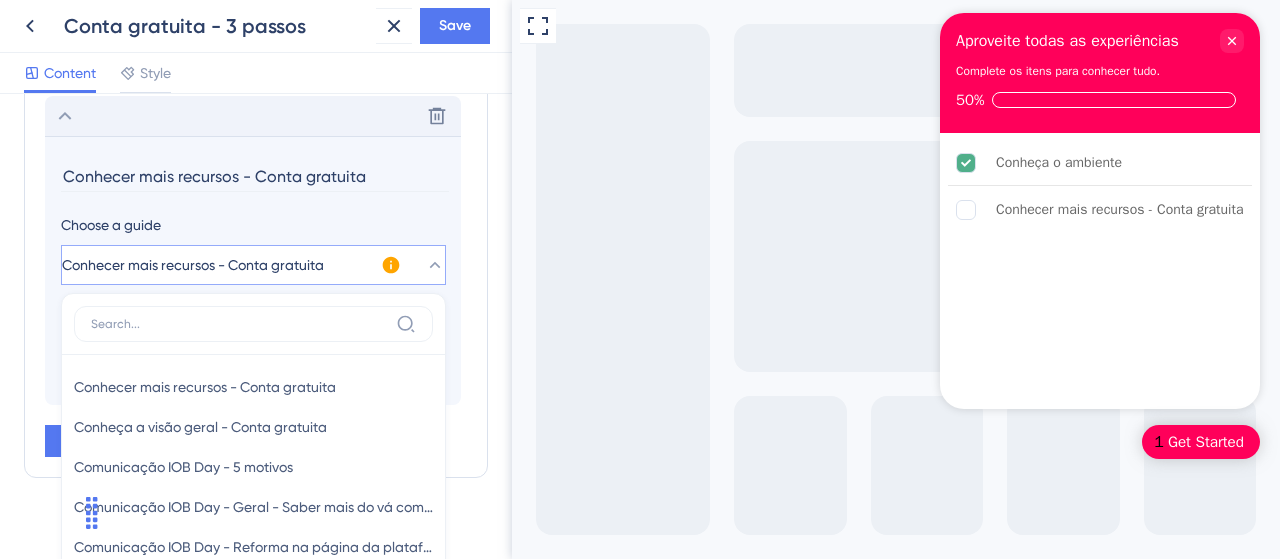 scroll, scrollTop: 828, scrollLeft: 0, axis: vertical 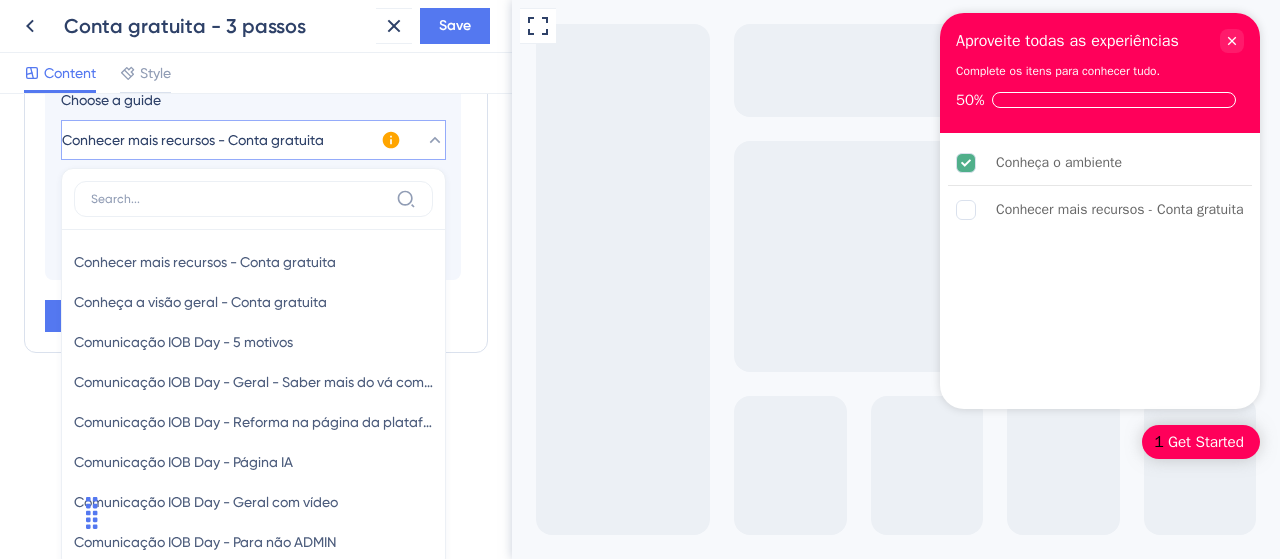 click at bounding box center (239, 199) 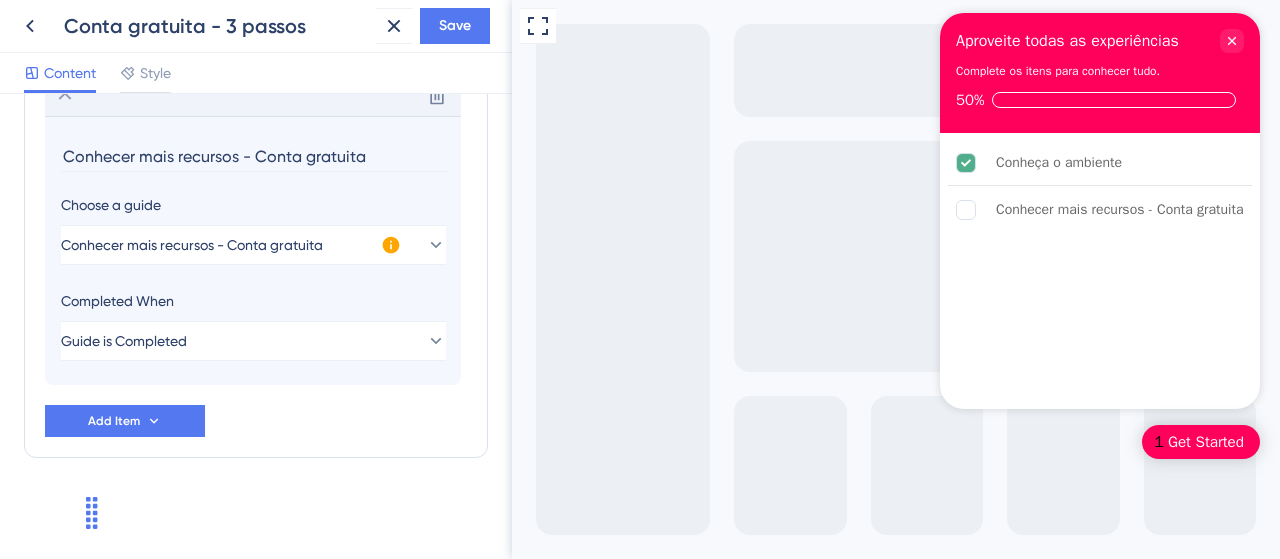 click on "Conhecer mais recursos - Conta gratuita" at bounding box center [255, 156] 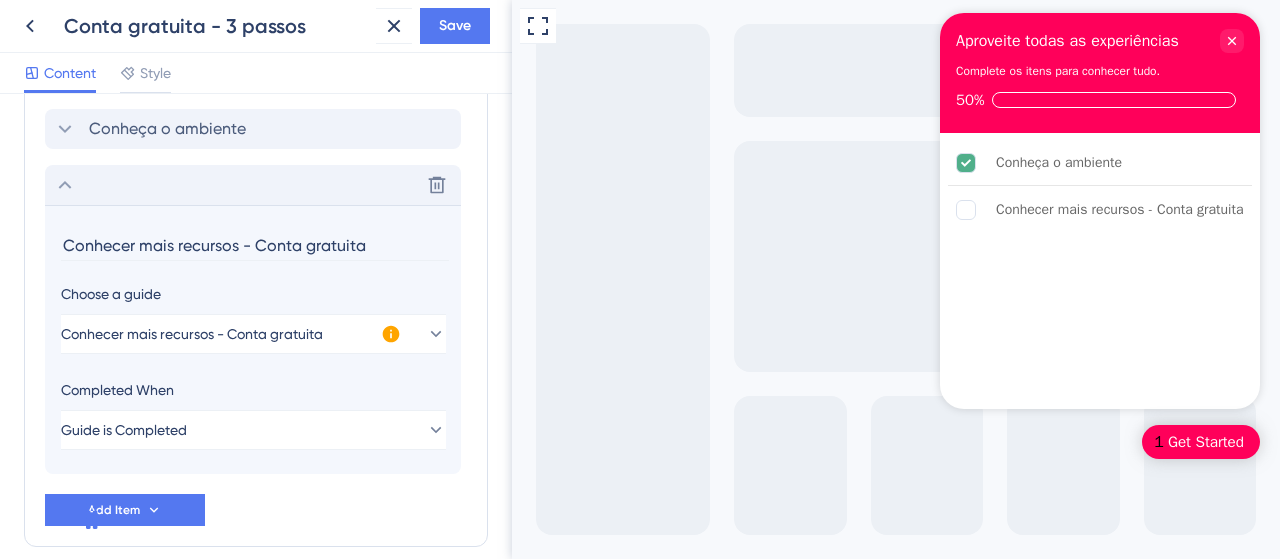 scroll, scrollTop: 523, scrollLeft: 0, axis: vertical 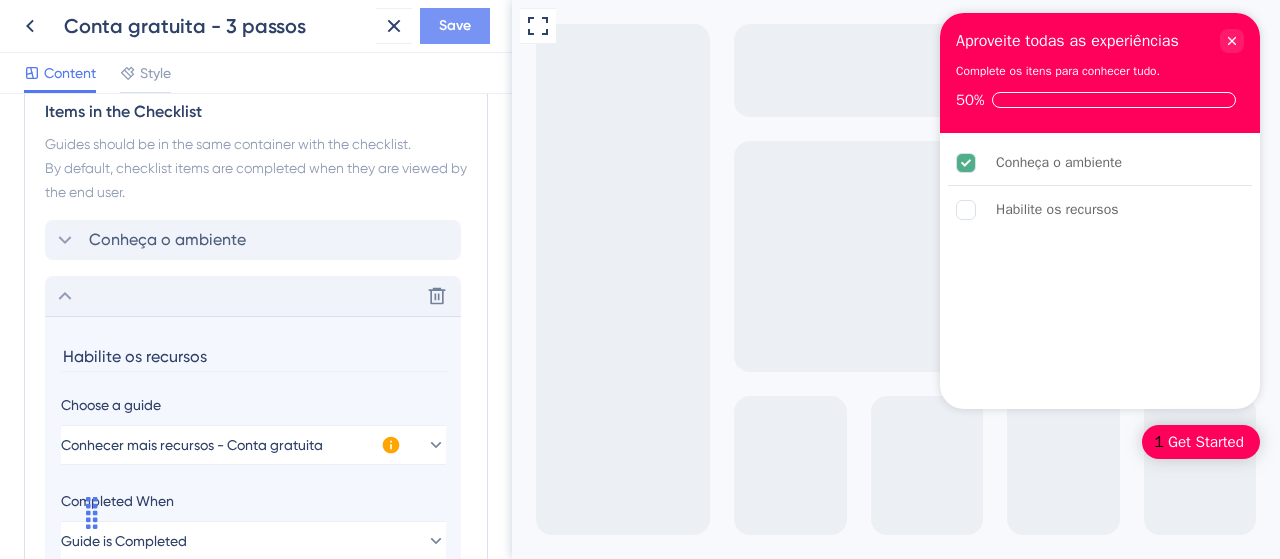 type on "Habilite os recursos" 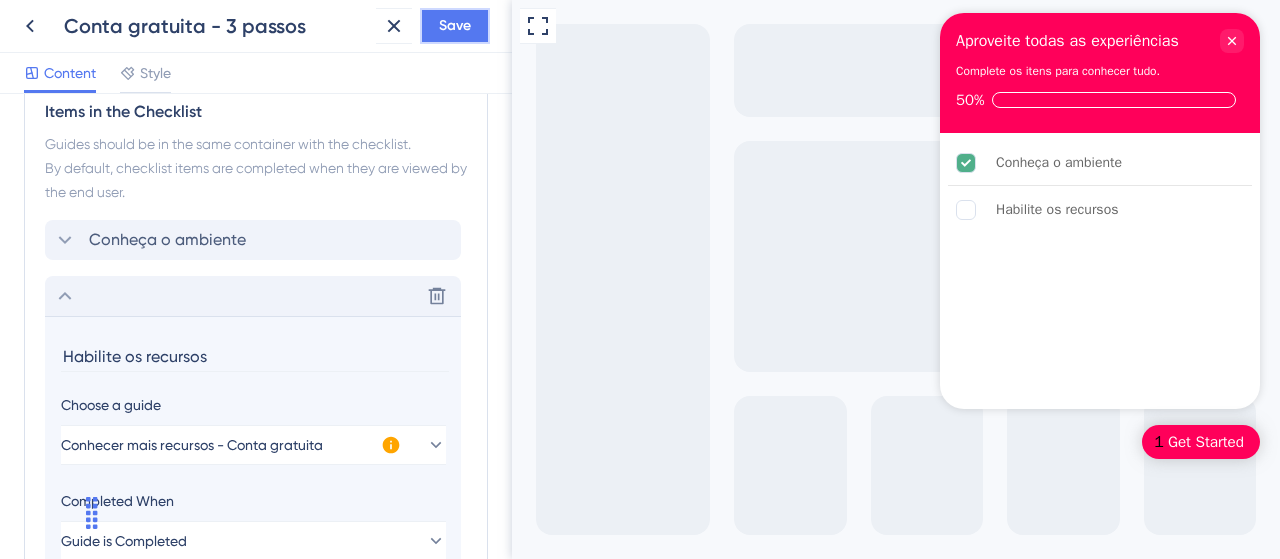 click on "Save" at bounding box center (455, 26) 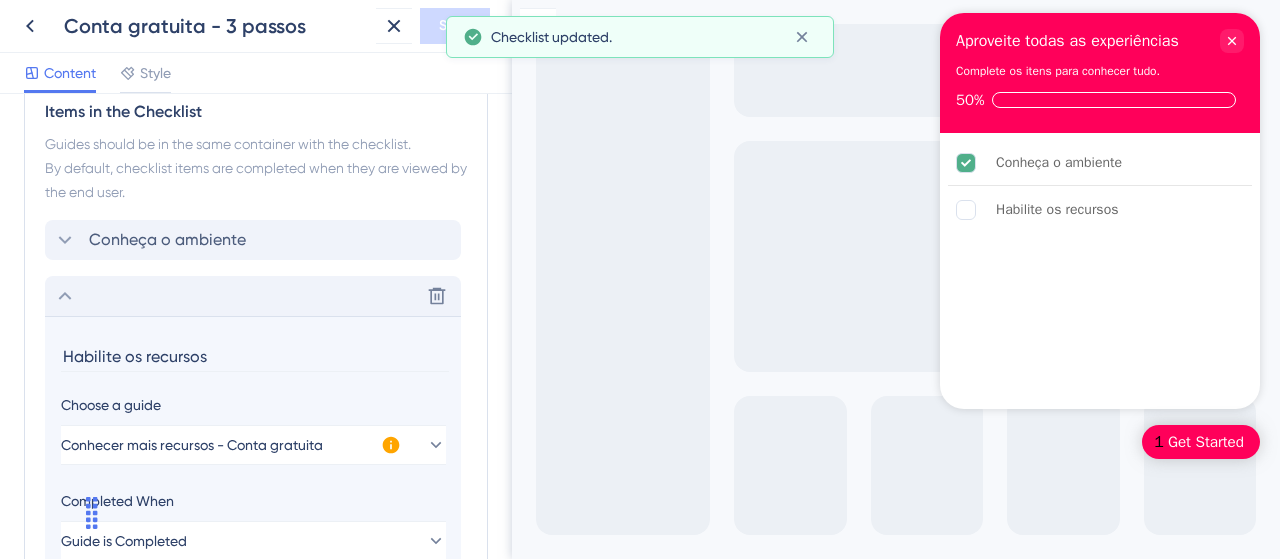 click on "Delete" at bounding box center [253, 296] 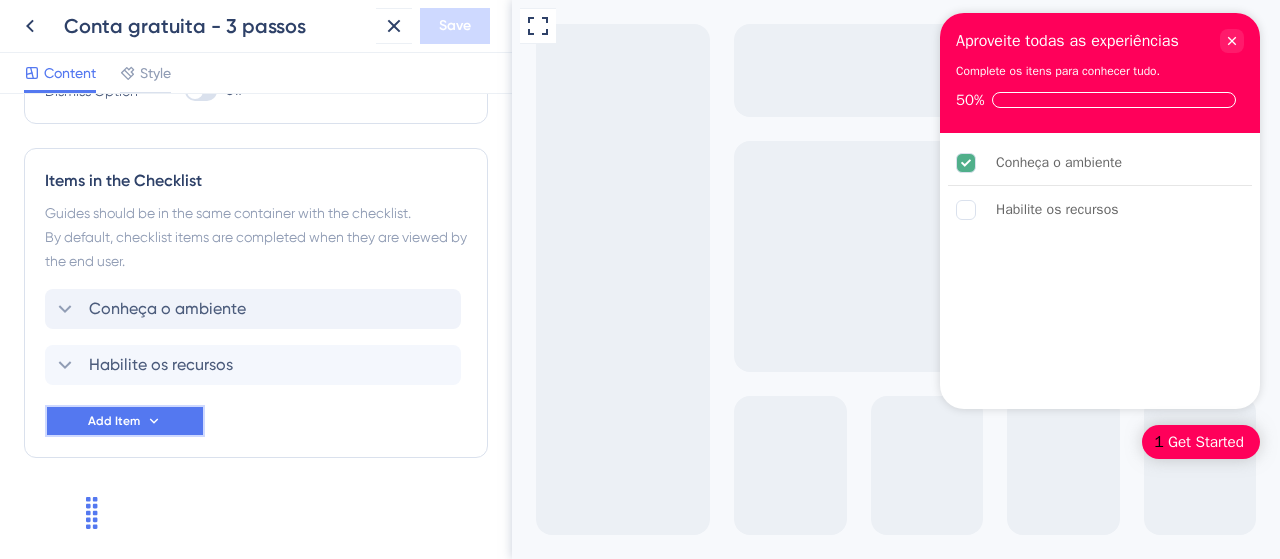 click on "Add Item" at bounding box center [125, 421] 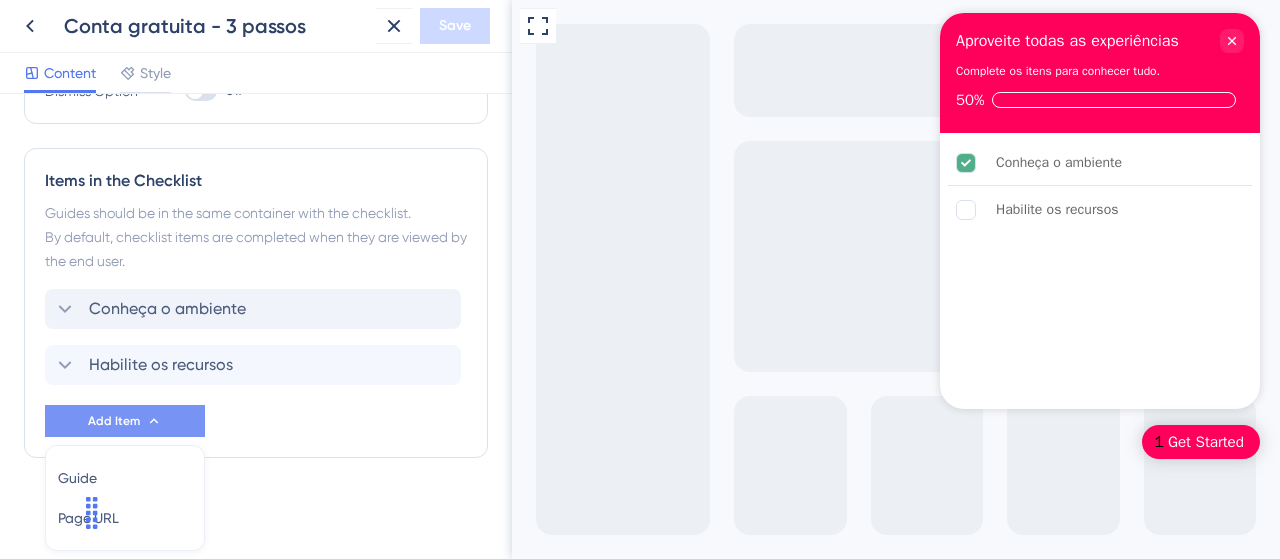 scroll, scrollTop: 523, scrollLeft: 0, axis: vertical 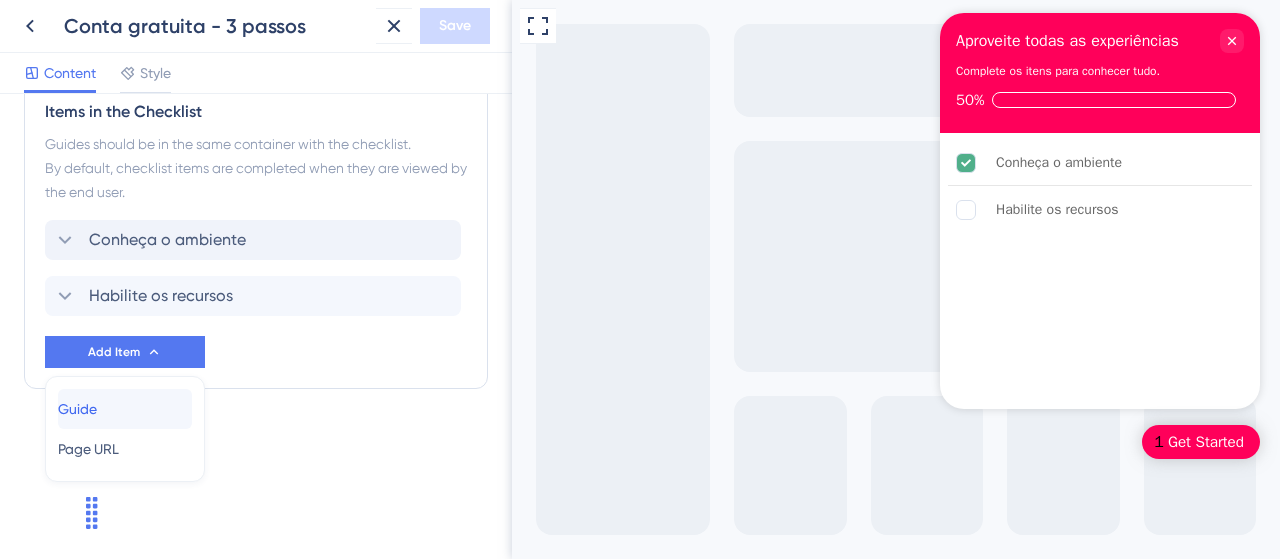 click on "Guide Guide" at bounding box center (125, 409) 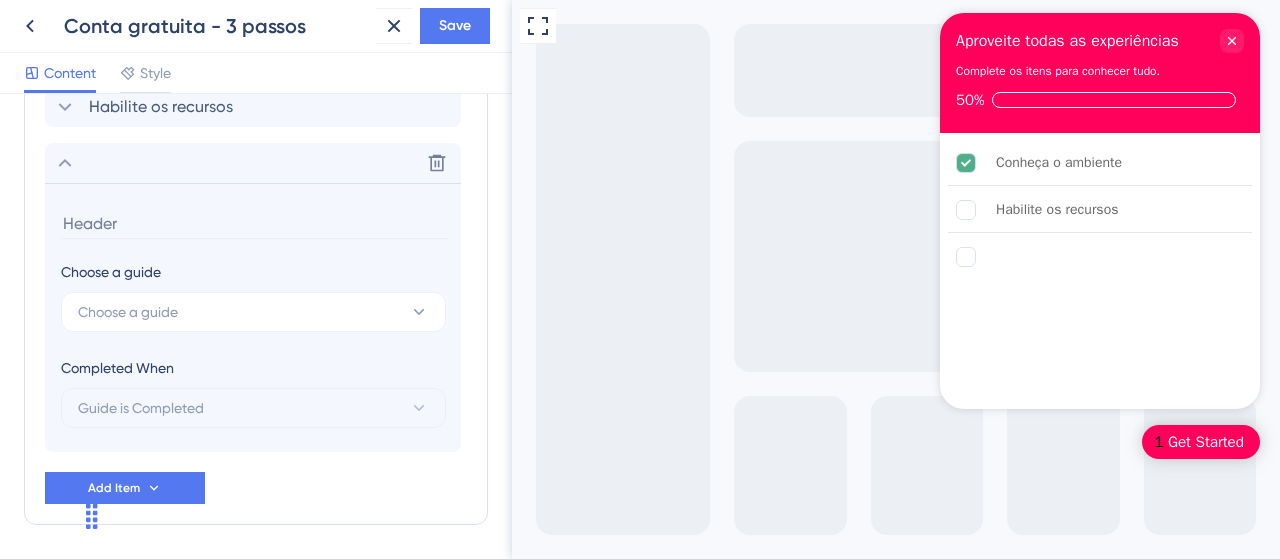 scroll, scrollTop: 759, scrollLeft: 0, axis: vertical 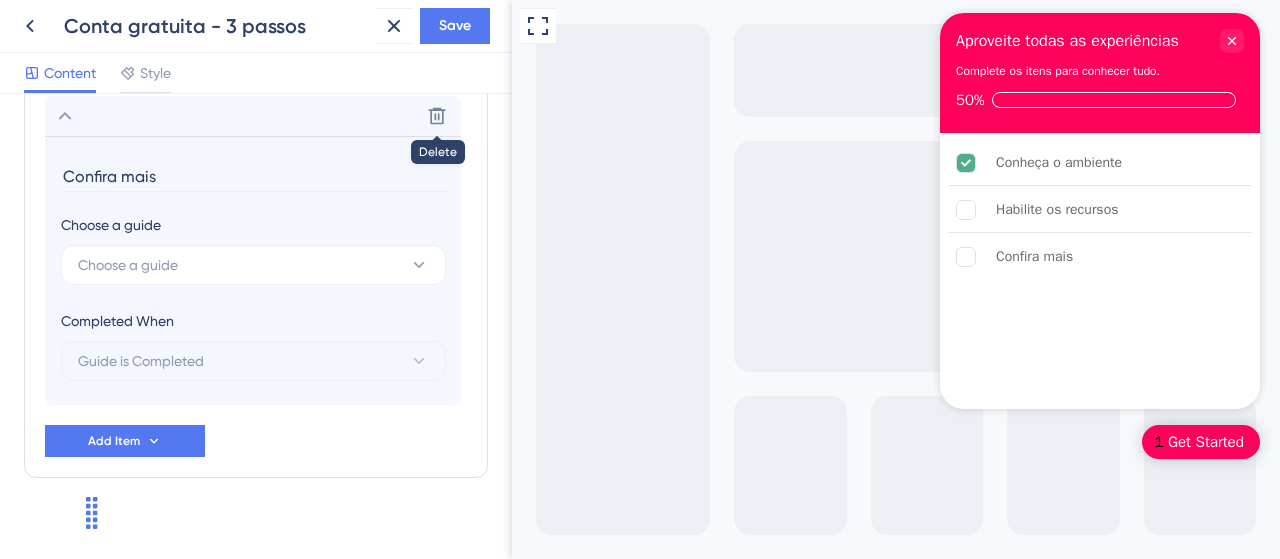 drag, startPoint x: 170, startPoint y: 181, endPoint x: 119, endPoint y: 179, distance: 51.0392 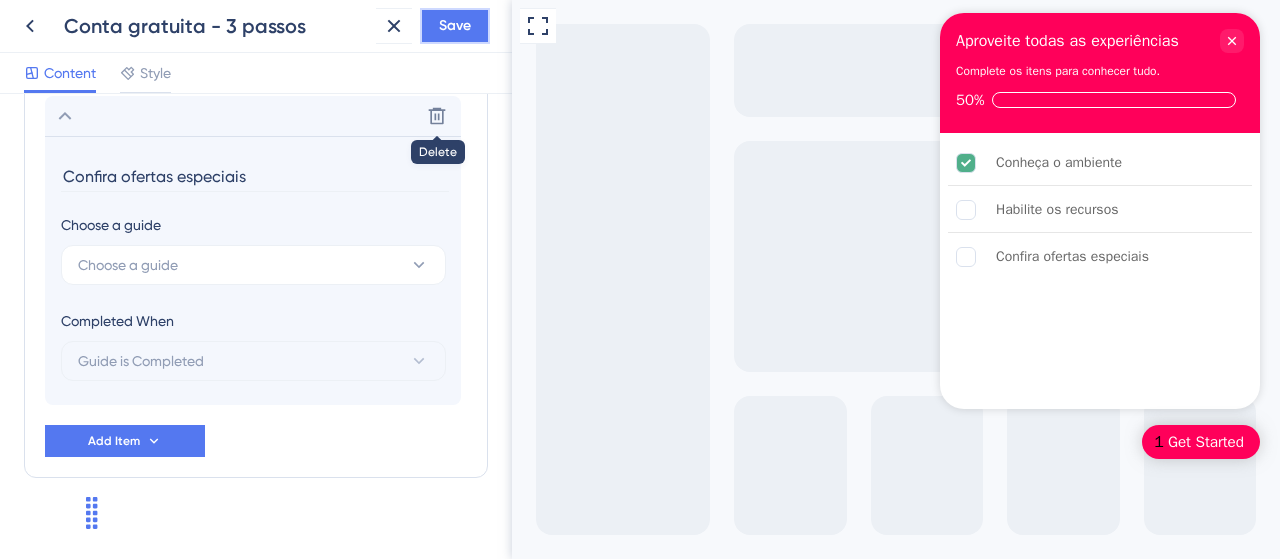 click on "Save" at bounding box center (455, 26) 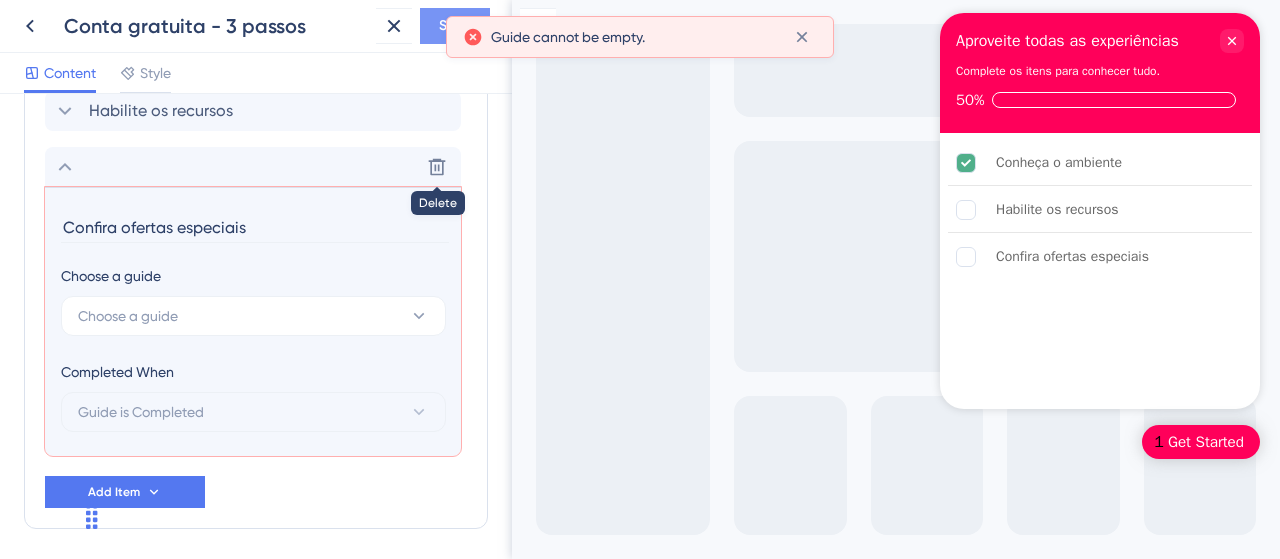 scroll, scrollTop: 701, scrollLeft: 0, axis: vertical 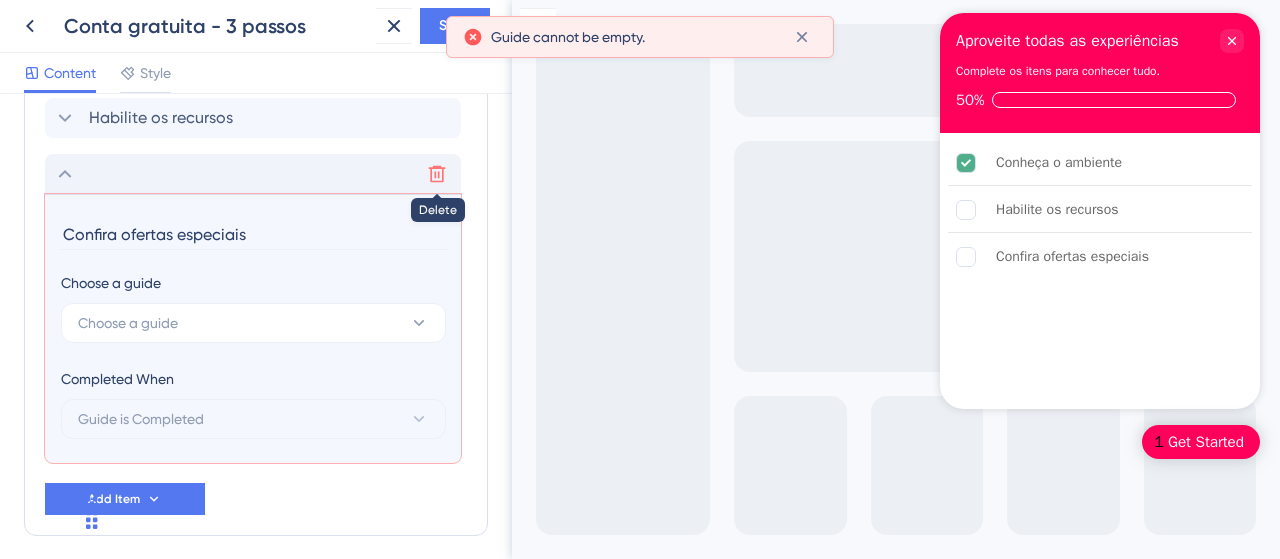 click 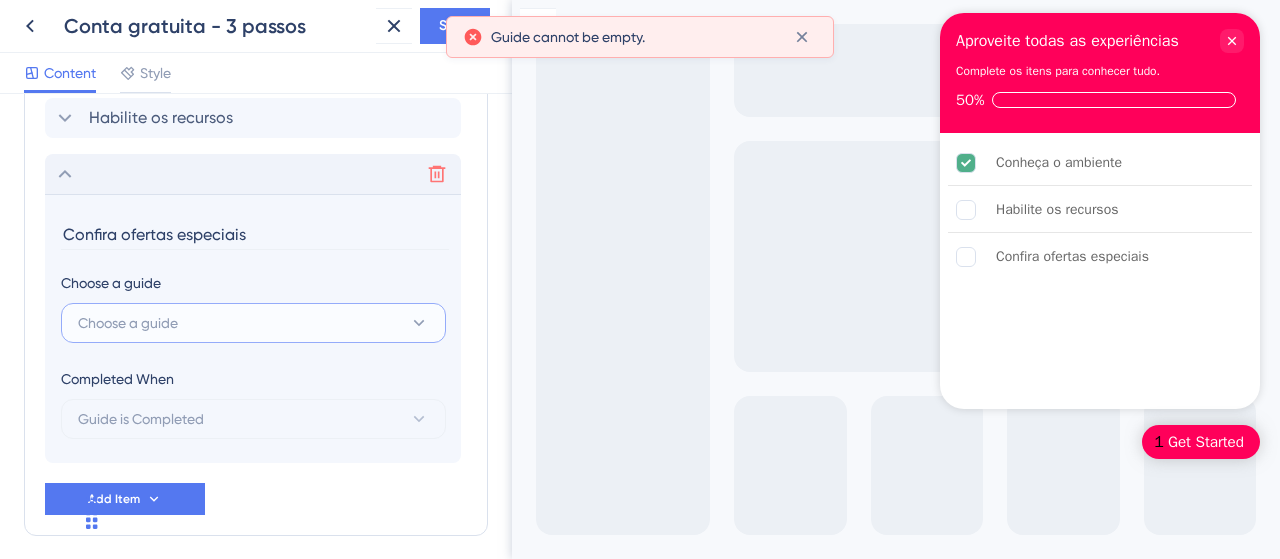 click on "Choose a guide" at bounding box center [253, 323] 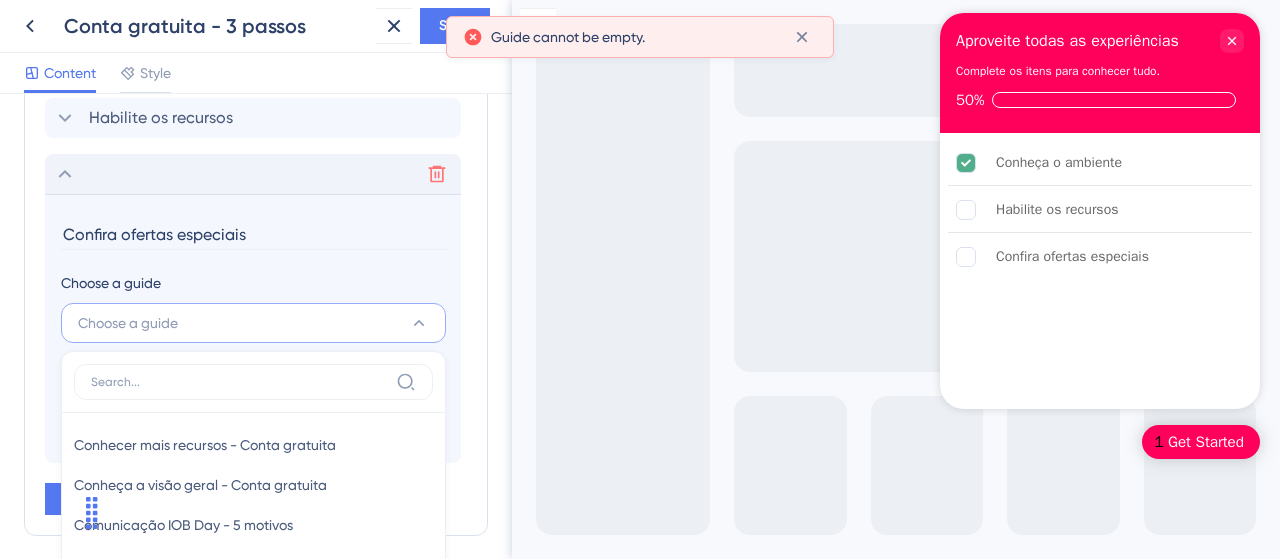 scroll, scrollTop: 884, scrollLeft: 0, axis: vertical 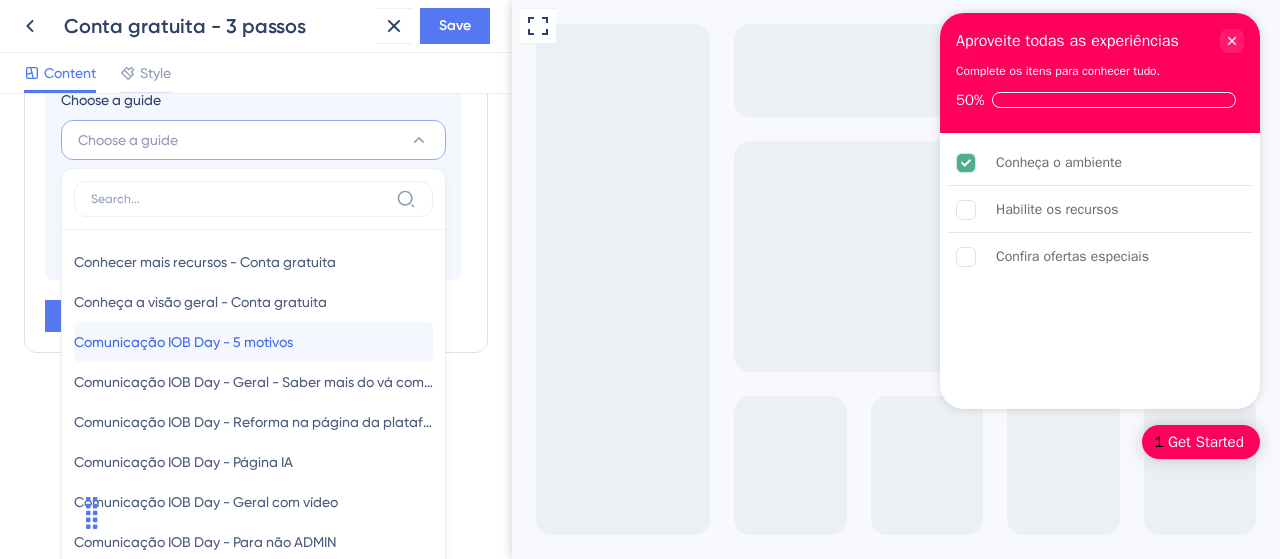 click on "Comunicação IOB Day - 5 motivos Comunicação IOB Day - 5 motivos" at bounding box center (253, 342) 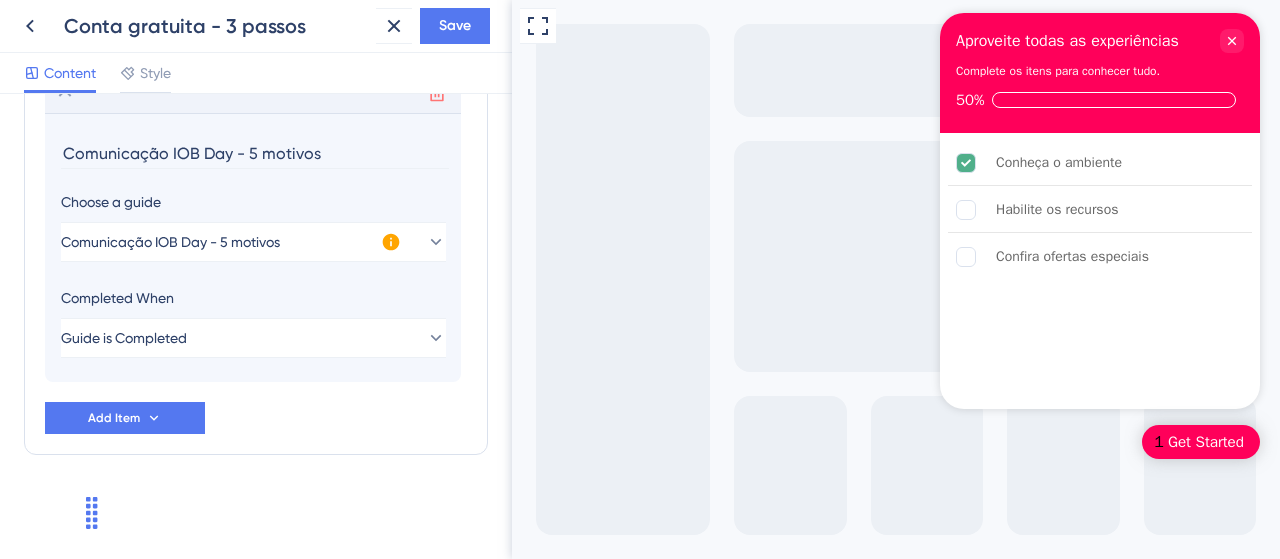 scroll, scrollTop: 779, scrollLeft: 0, axis: vertical 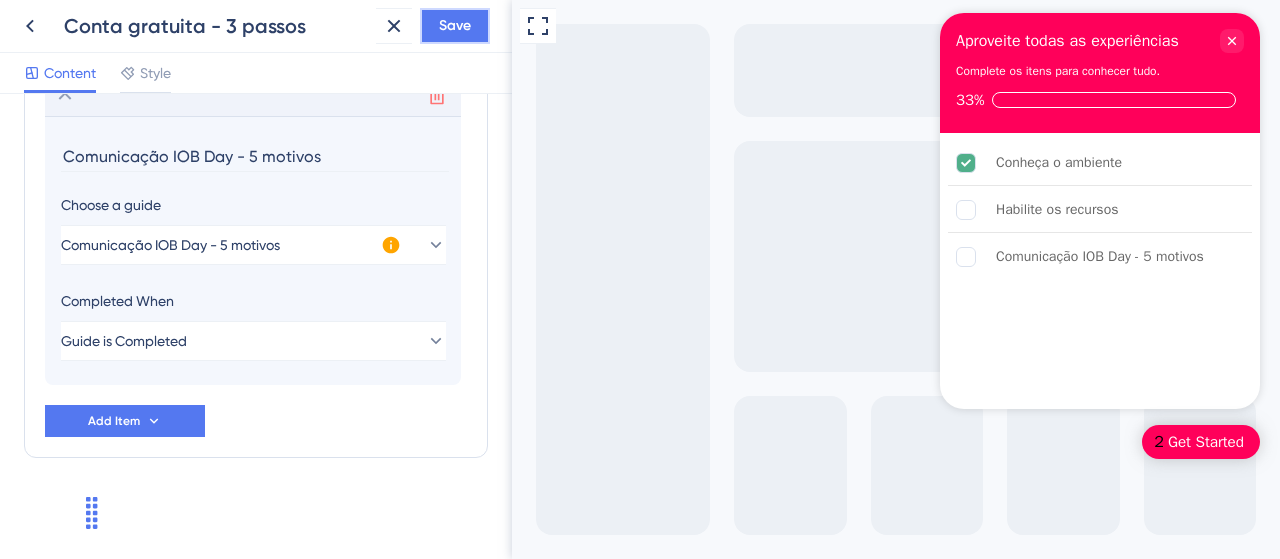 click on "Save" at bounding box center (455, 26) 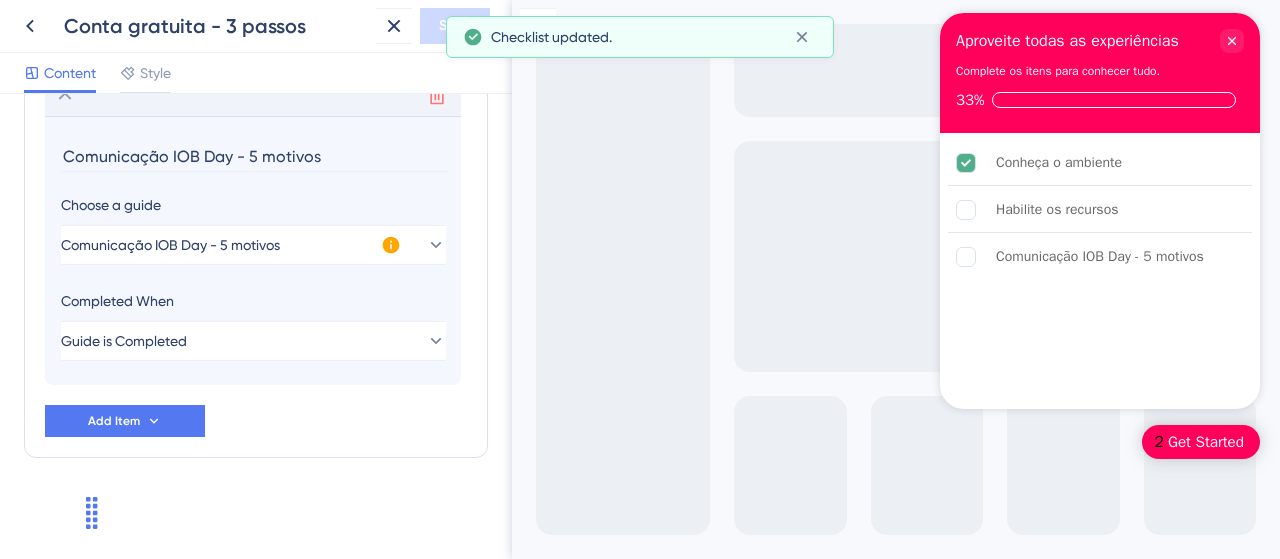click on "Comunicação IOB Day - 5 motivos" at bounding box center [255, 156] 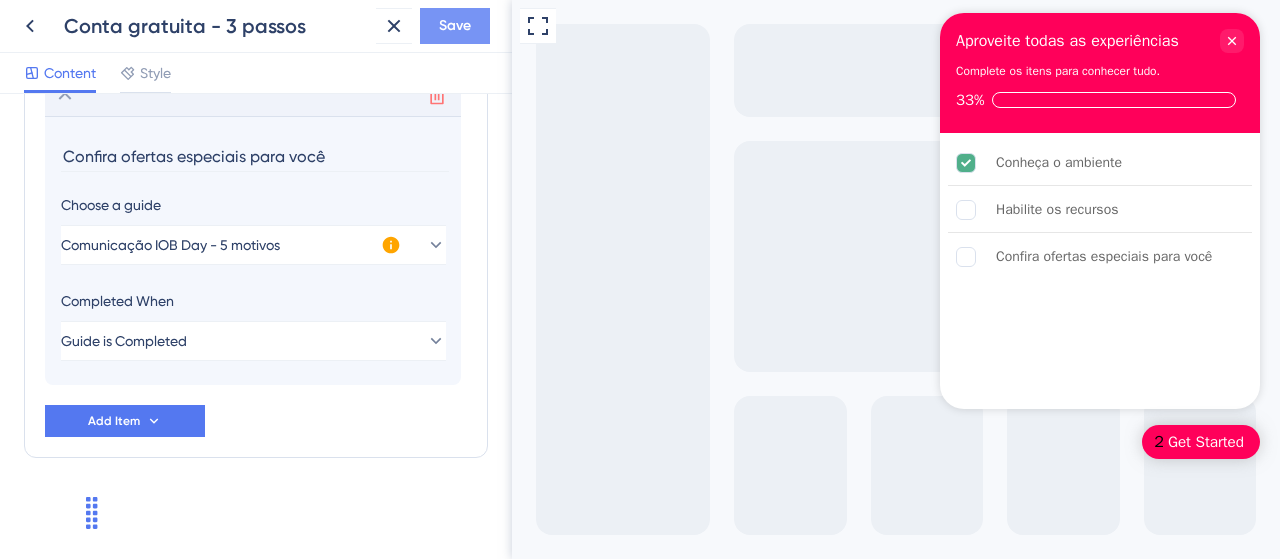 type on "Confira ofertas especiais para você" 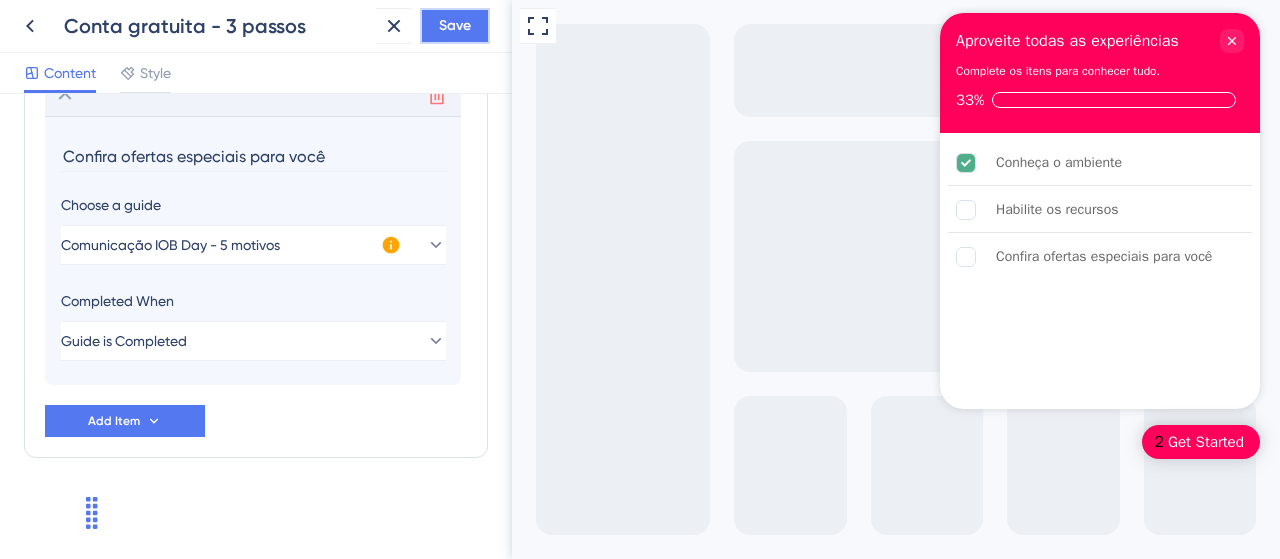 click on "Save" at bounding box center [455, 26] 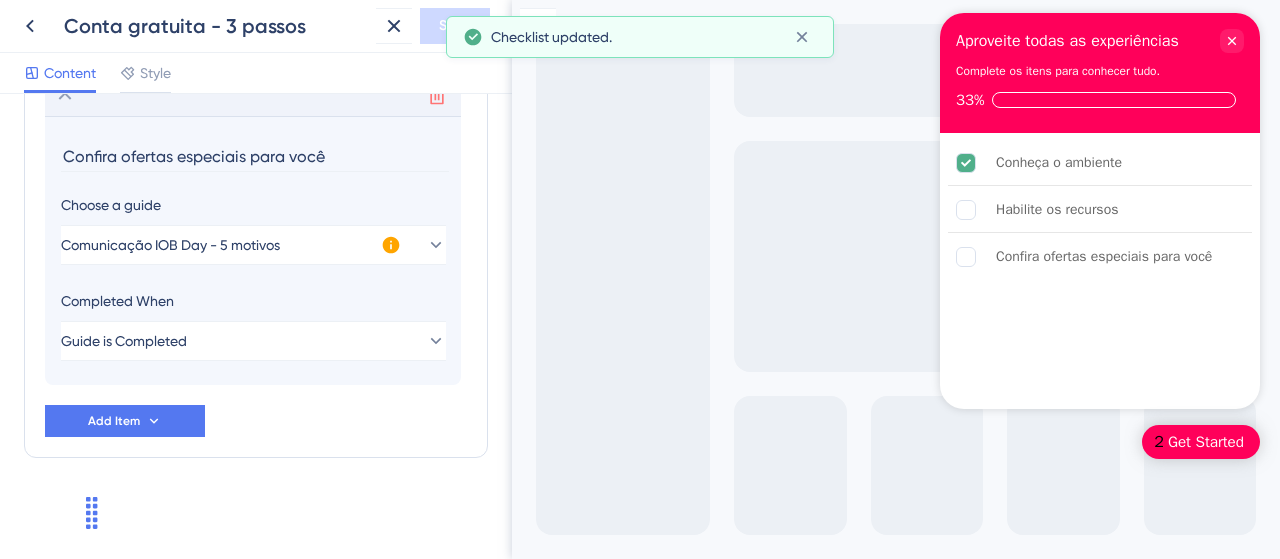 click on "Full Screen Preview 2 Get Started Aproveite todas as experiências Complete os itens para conhecer tudo. 33% Conheça o ambiente Habilite os recursos Confira ofertas especiais para você Congratulations! You have completed all levels. Live Preview" at bounding box center [896, 279] 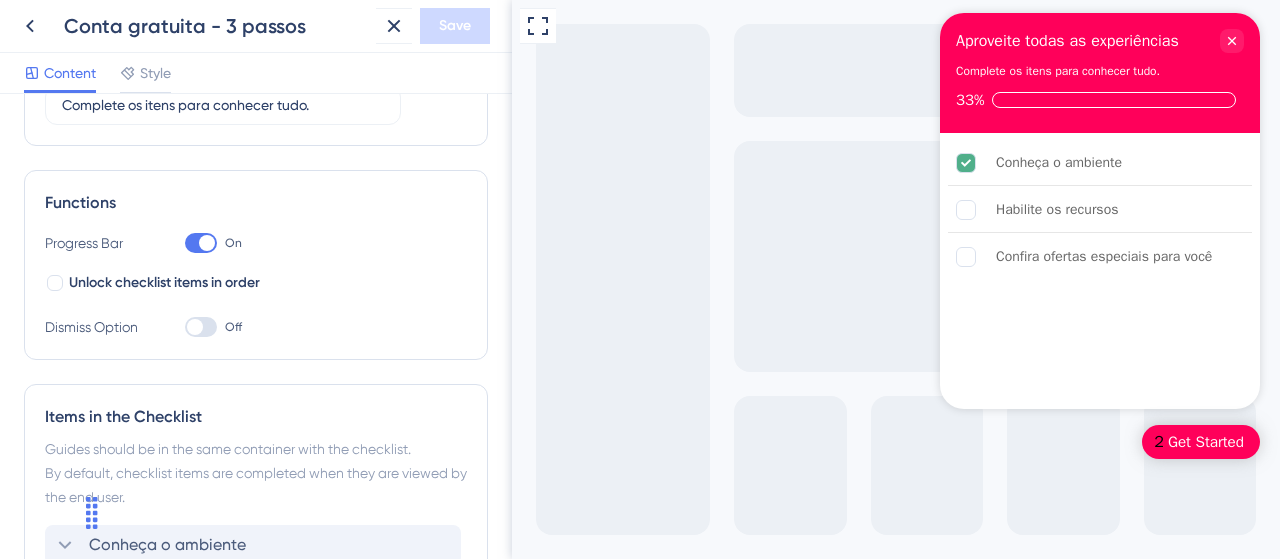 scroll, scrollTop: 0, scrollLeft: 0, axis: both 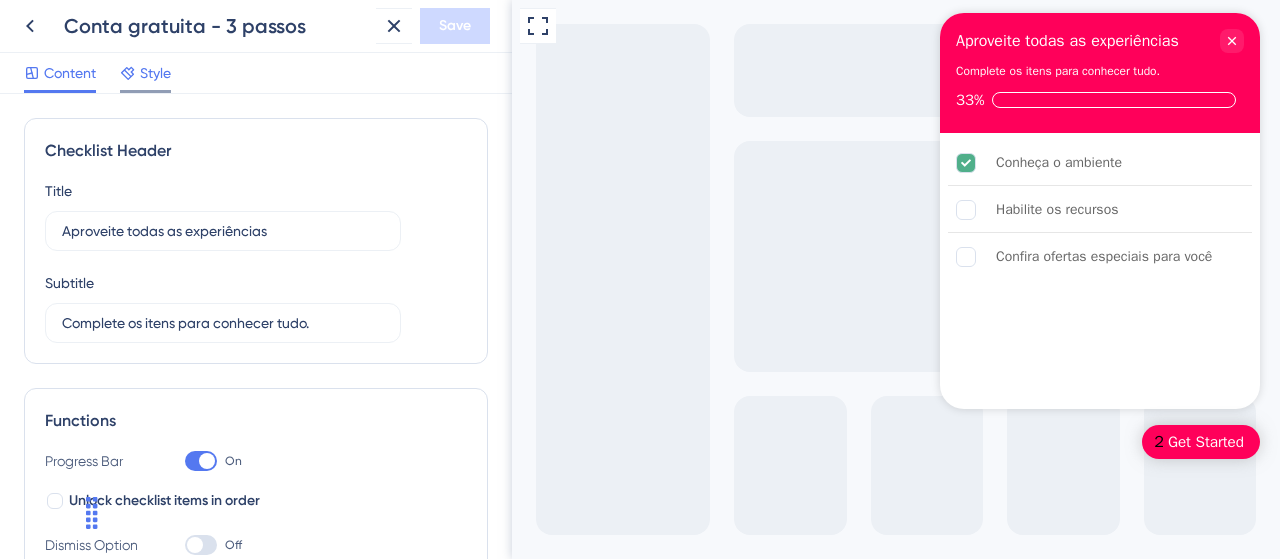 click 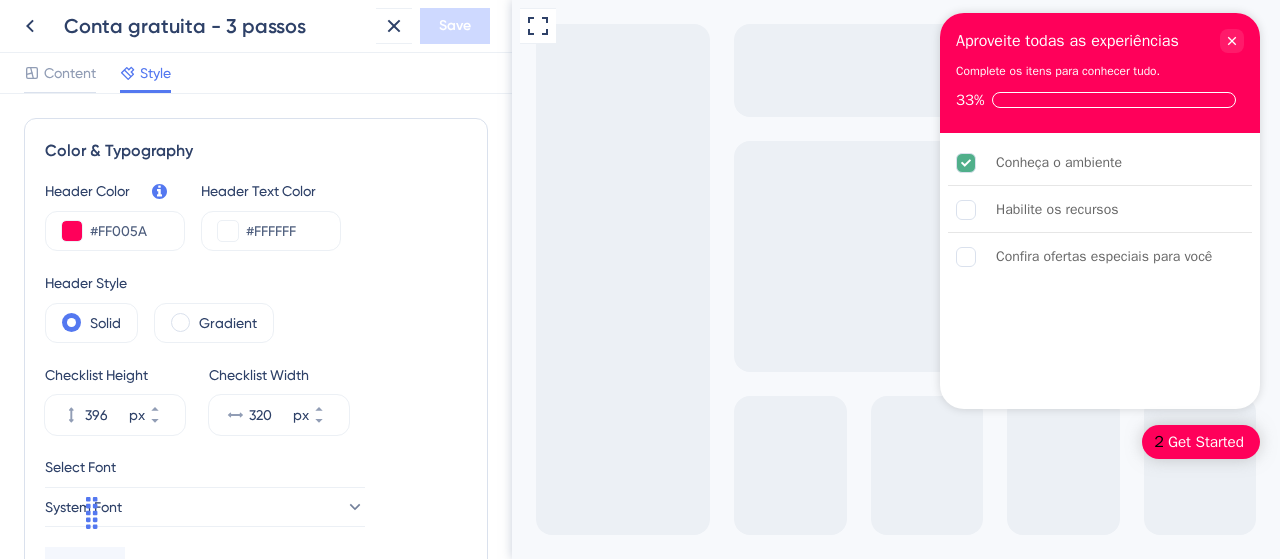 scroll, scrollTop: 600, scrollLeft: 0, axis: vertical 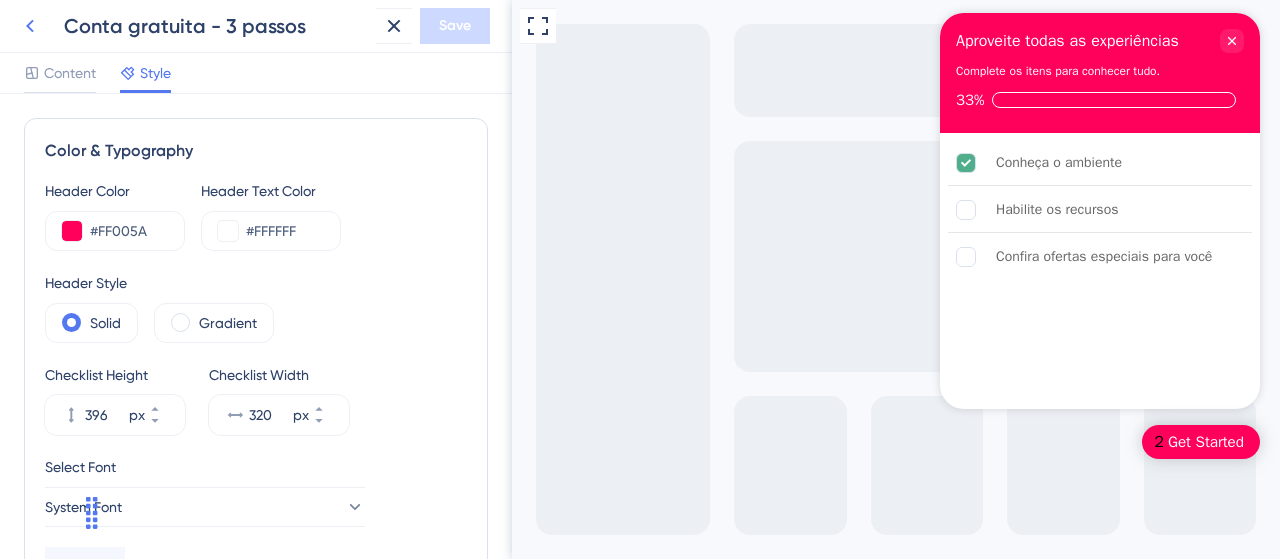 click 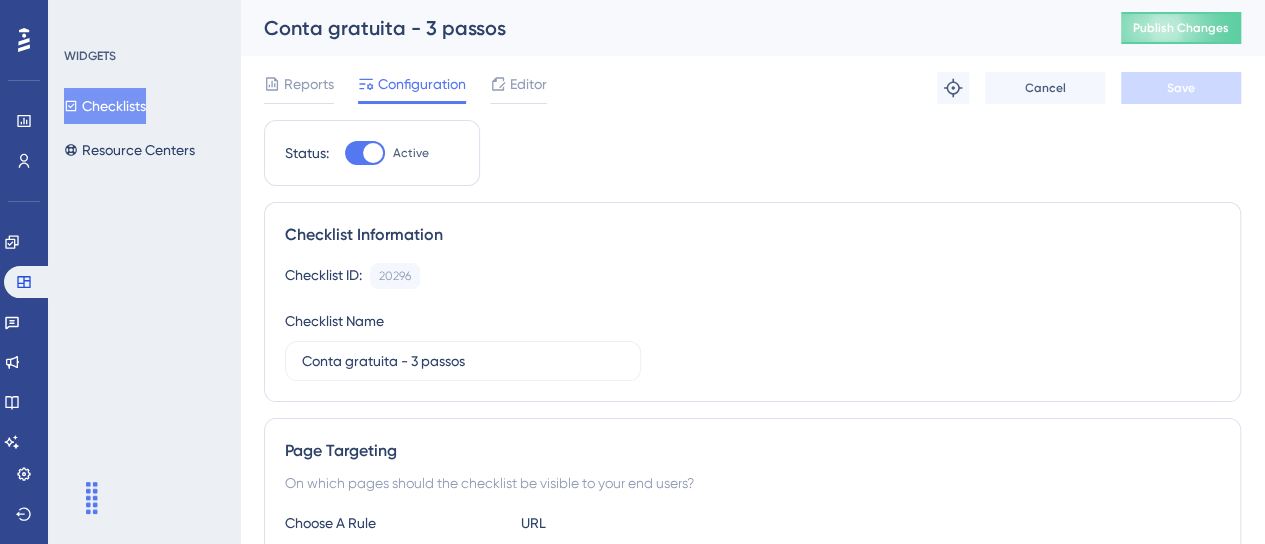 scroll, scrollTop: 0, scrollLeft: 0, axis: both 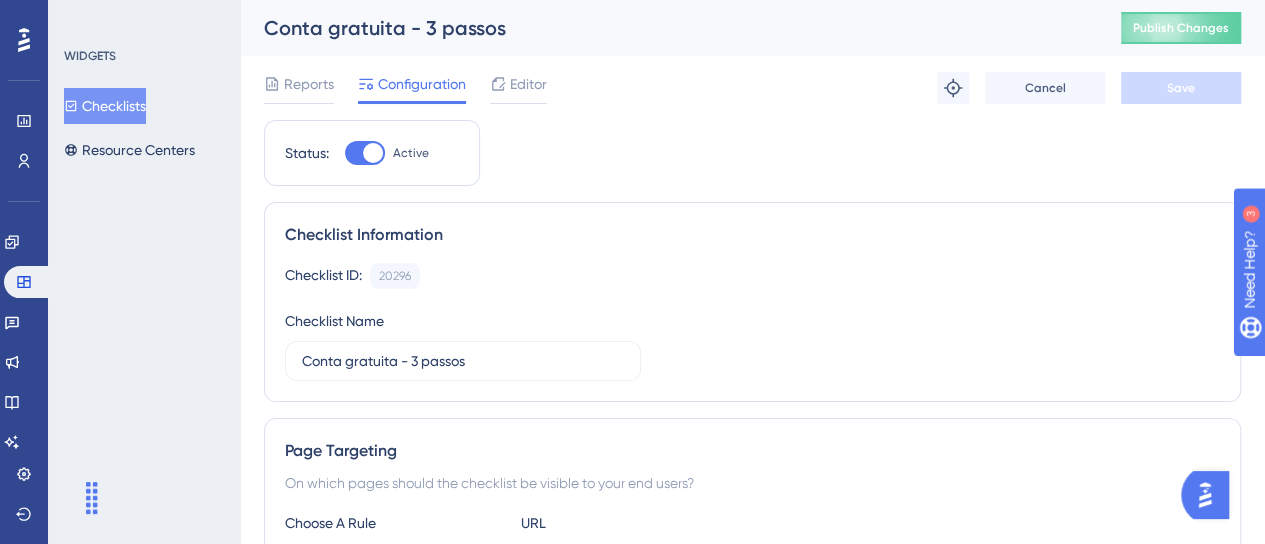 click on "Checklists" at bounding box center [105, 106] 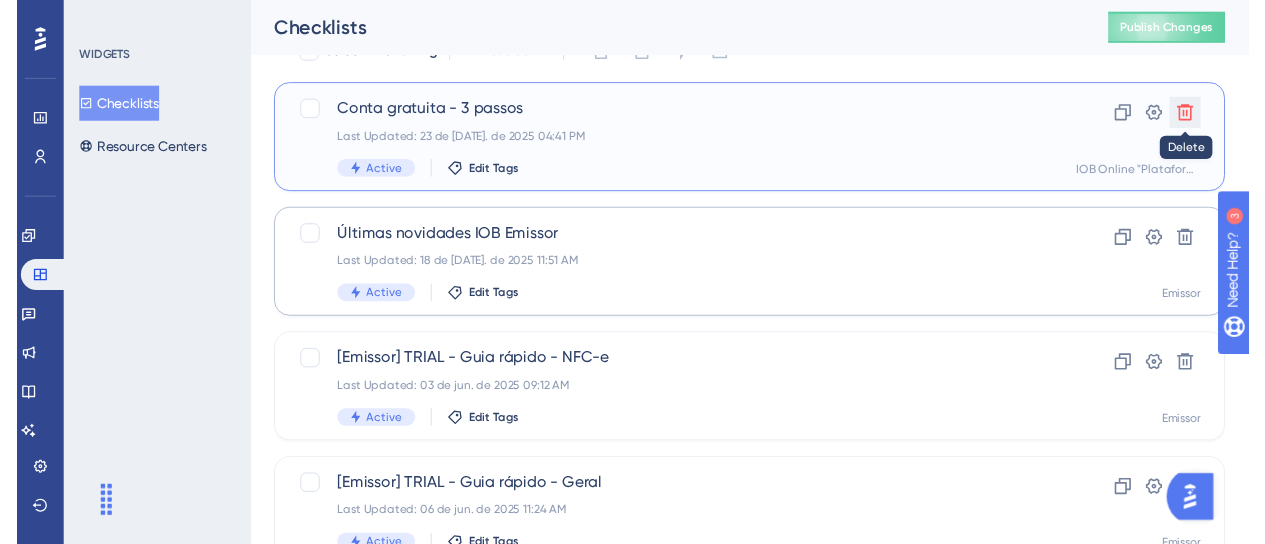 scroll, scrollTop: 0, scrollLeft: 0, axis: both 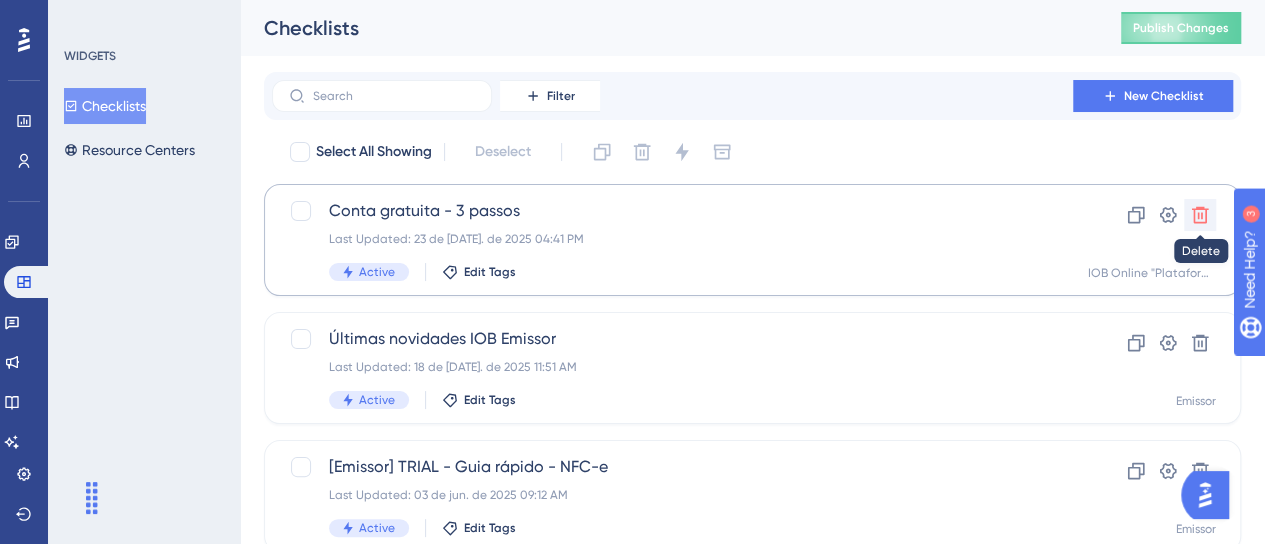 click at bounding box center [1200, 215] 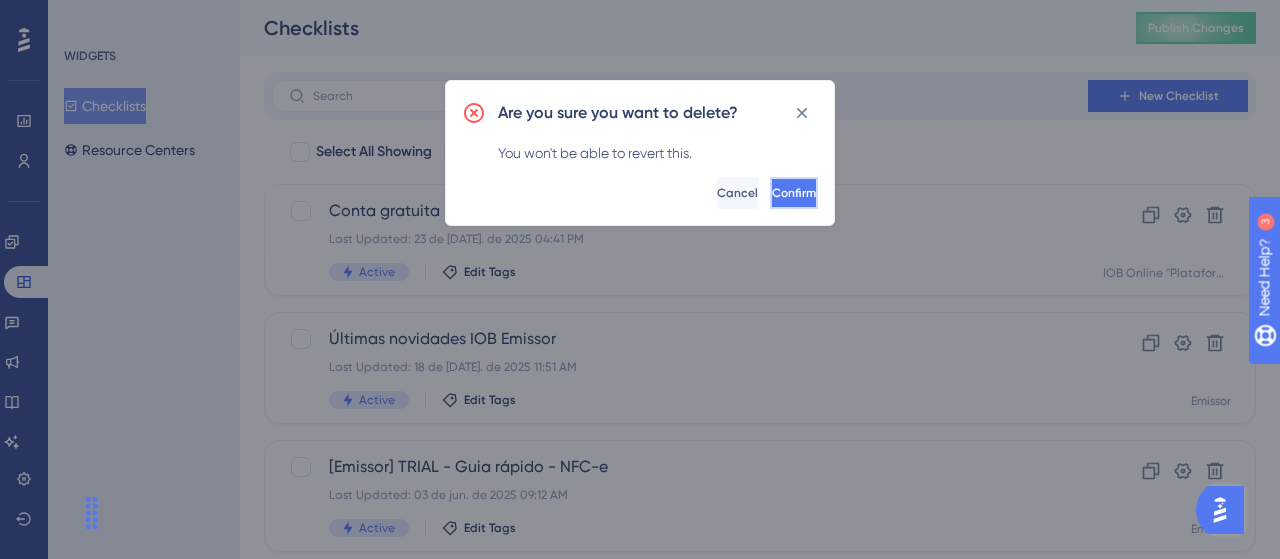 click on "Confirm" at bounding box center (794, 193) 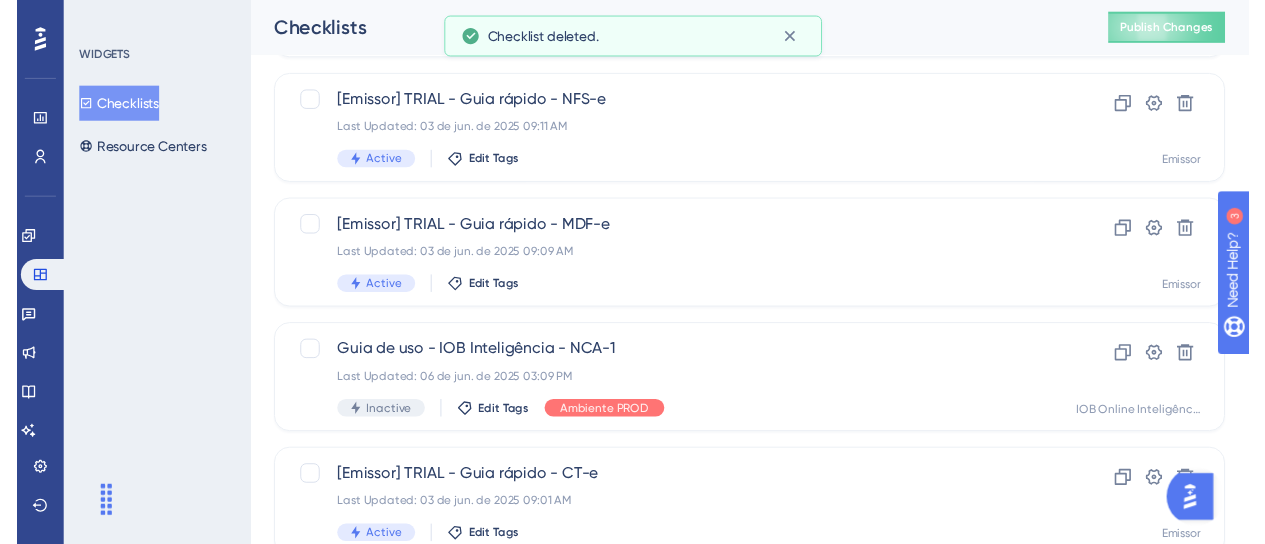 scroll, scrollTop: 0, scrollLeft: 0, axis: both 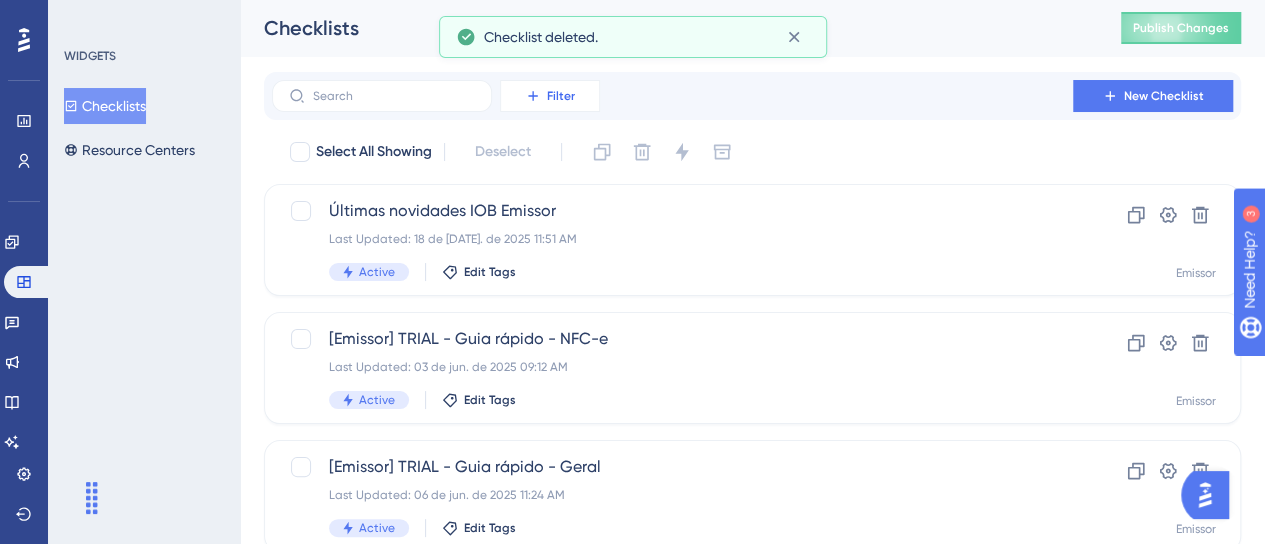 click on "Filter" at bounding box center [550, 96] 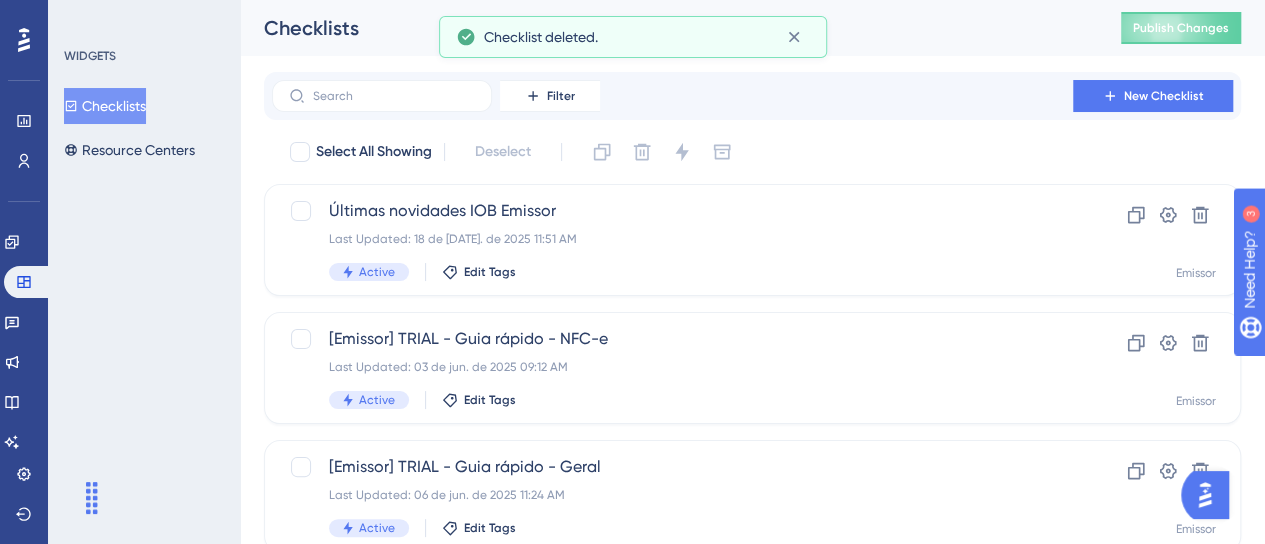 scroll, scrollTop: 20, scrollLeft: 0, axis: vertical 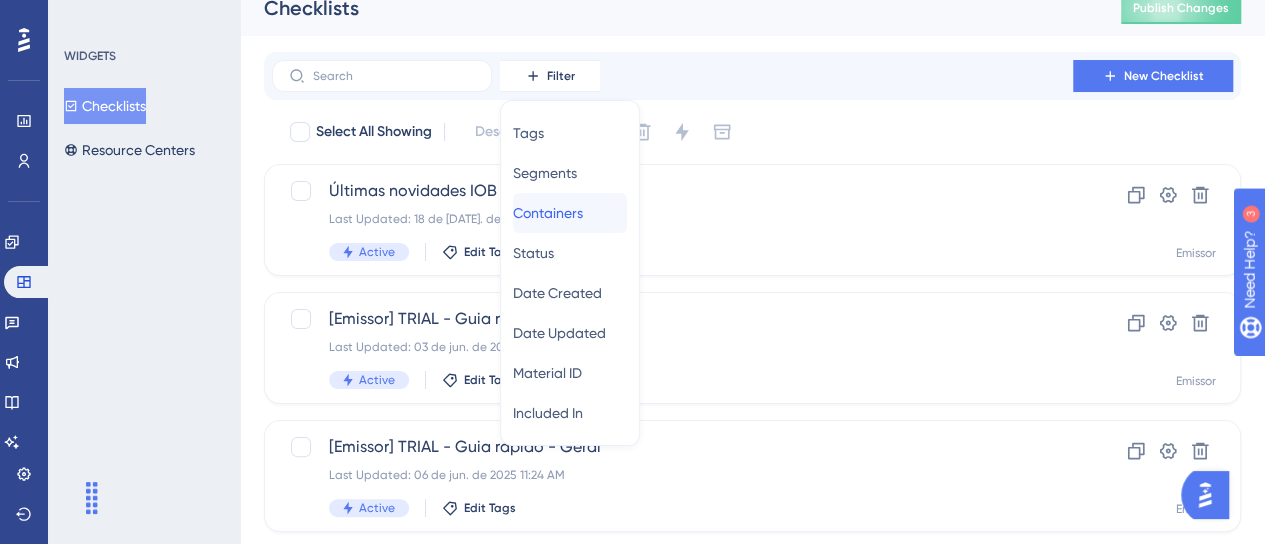 click on "Containers" at bounding box center [548, 213] 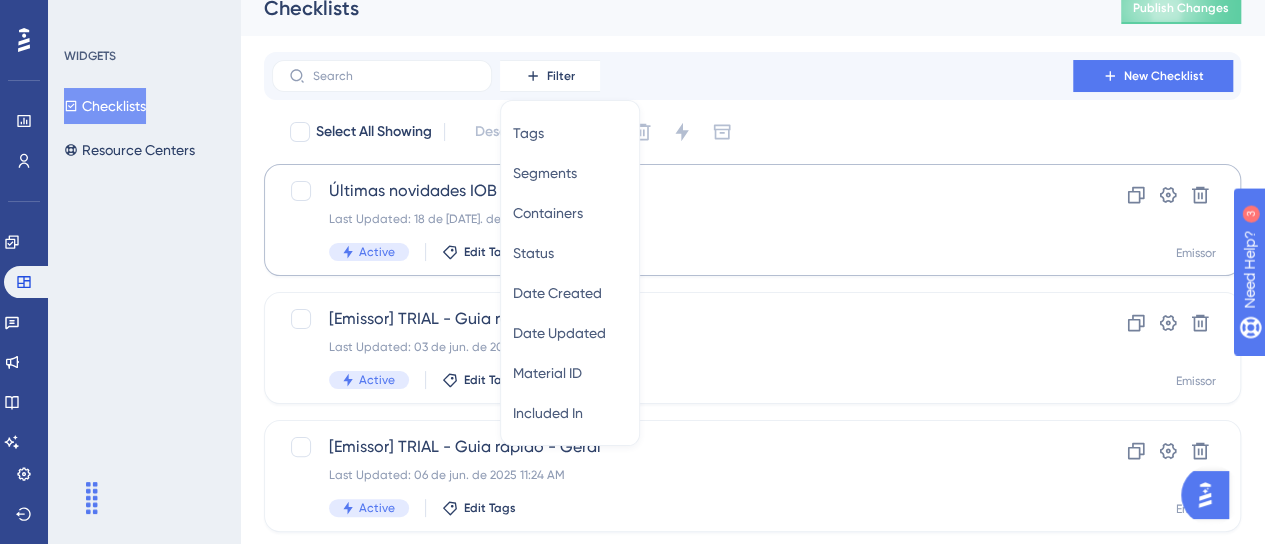 scroll, scrollTop: 30, scrollLeft: 0, axis: vertical 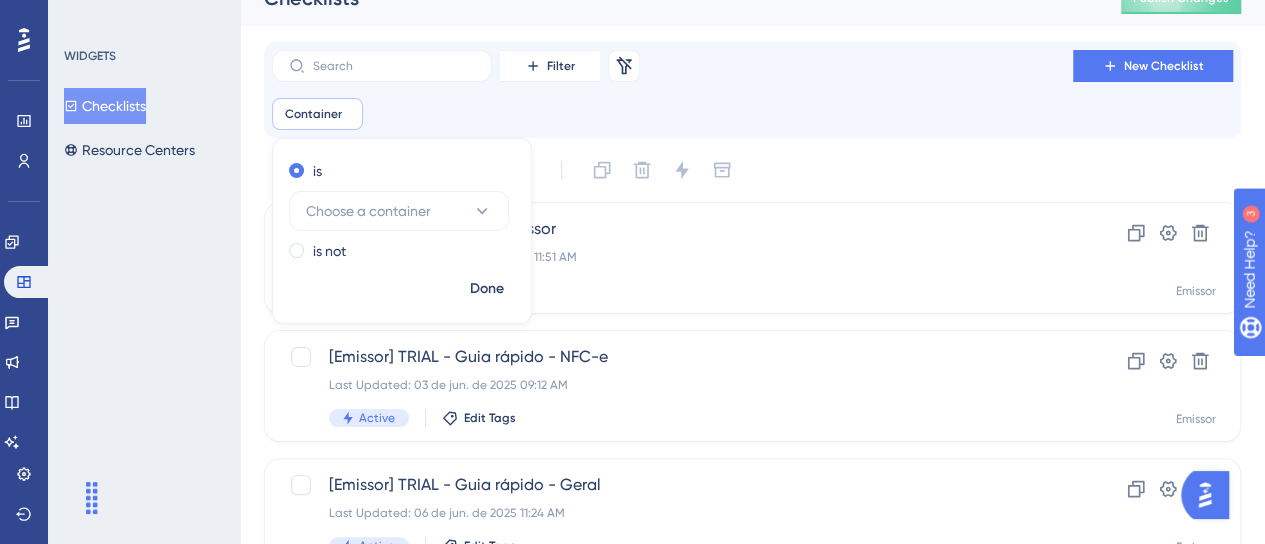 click on "is Choose a container" at bounding box center [398, 195] 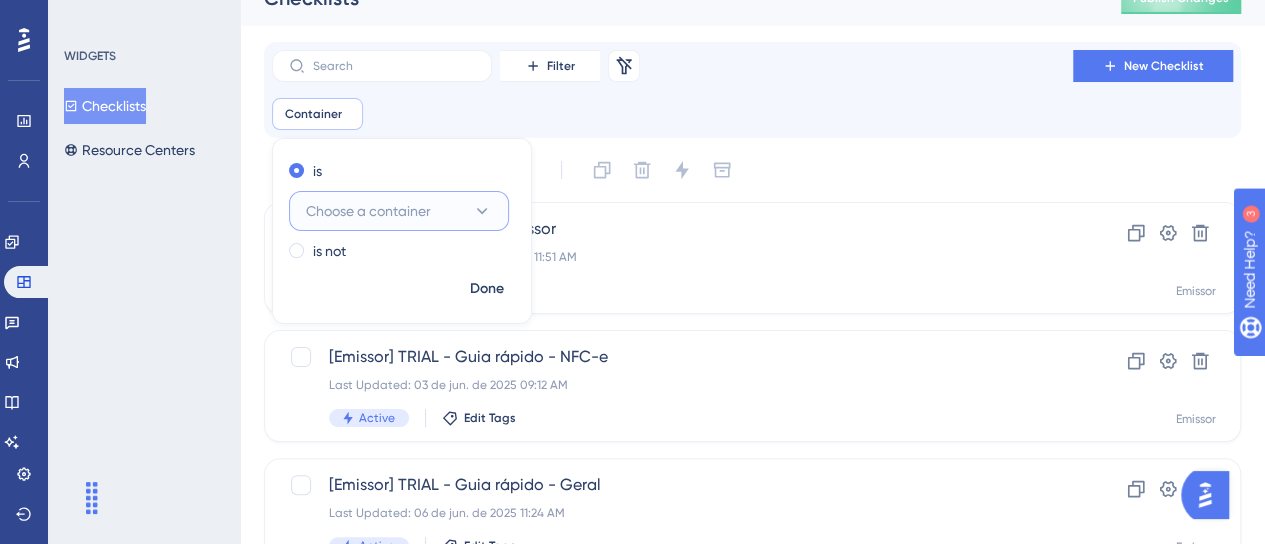 click on "Choose a container" at bounding box center (368, 211) 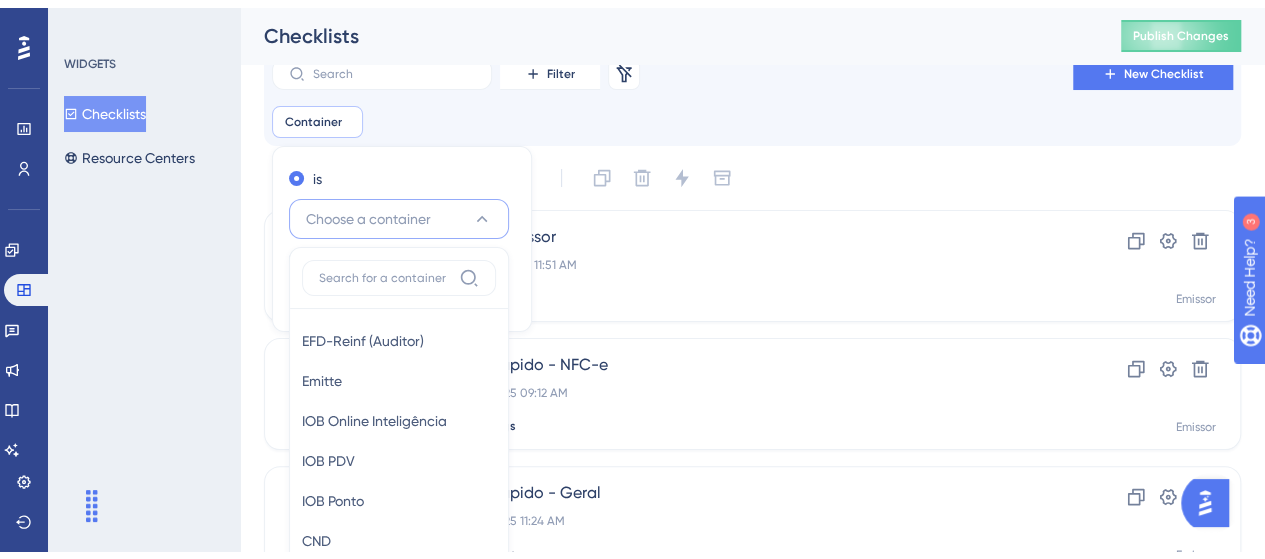scroll, scrollTop: 190, scrollLeft: 0, axis: vertical 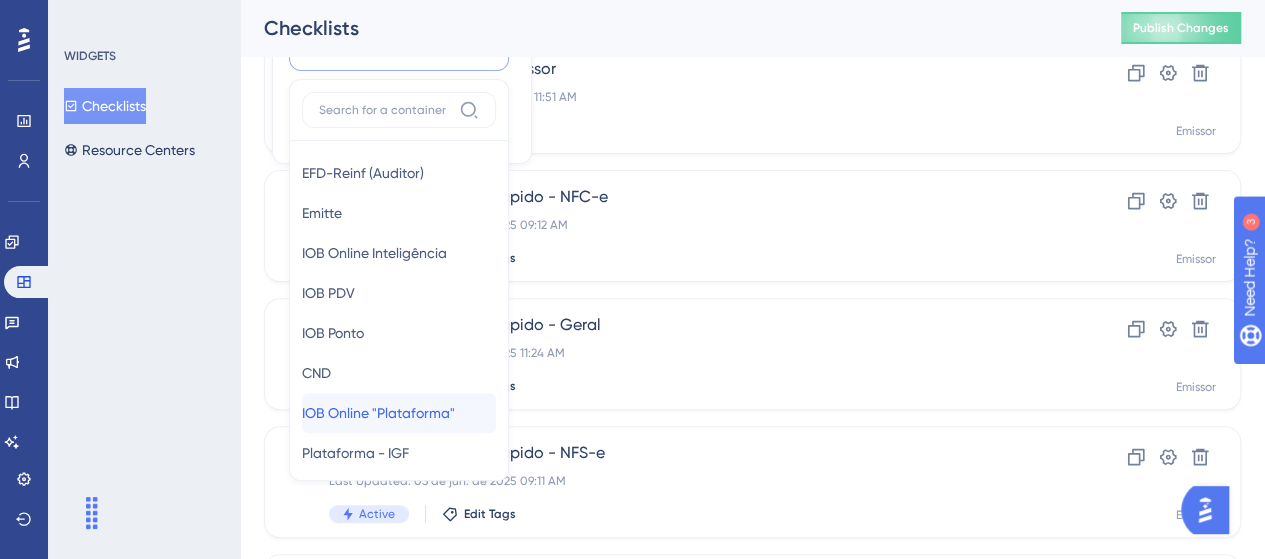 click on "IOB Online "Plataforma"" at bounding box center [378, 413] 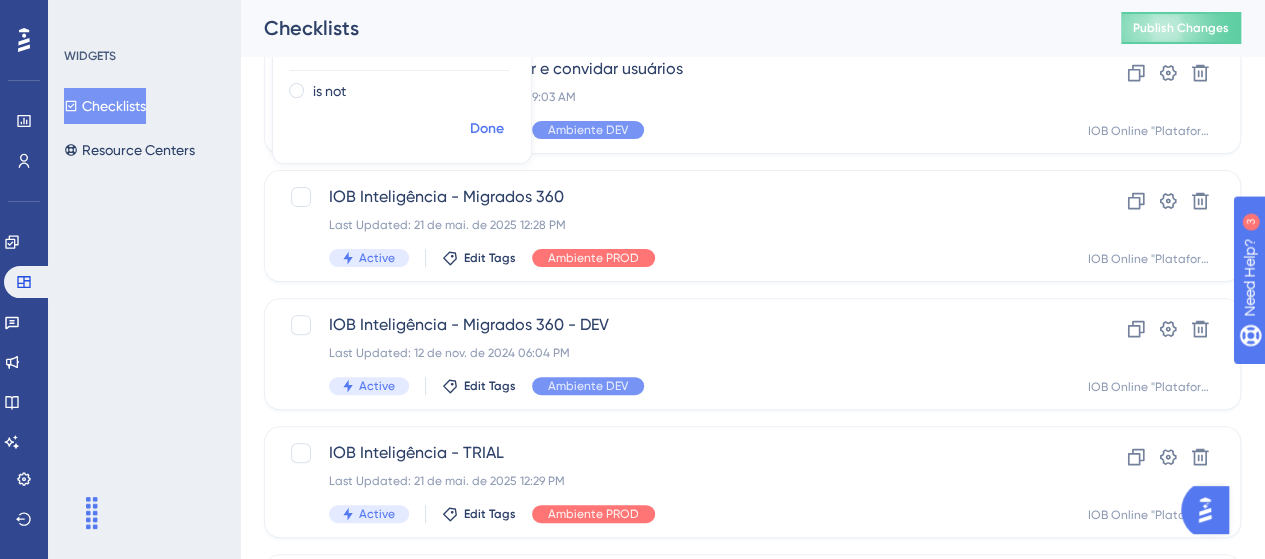 click on "Done" at bounding box center [487, 129] 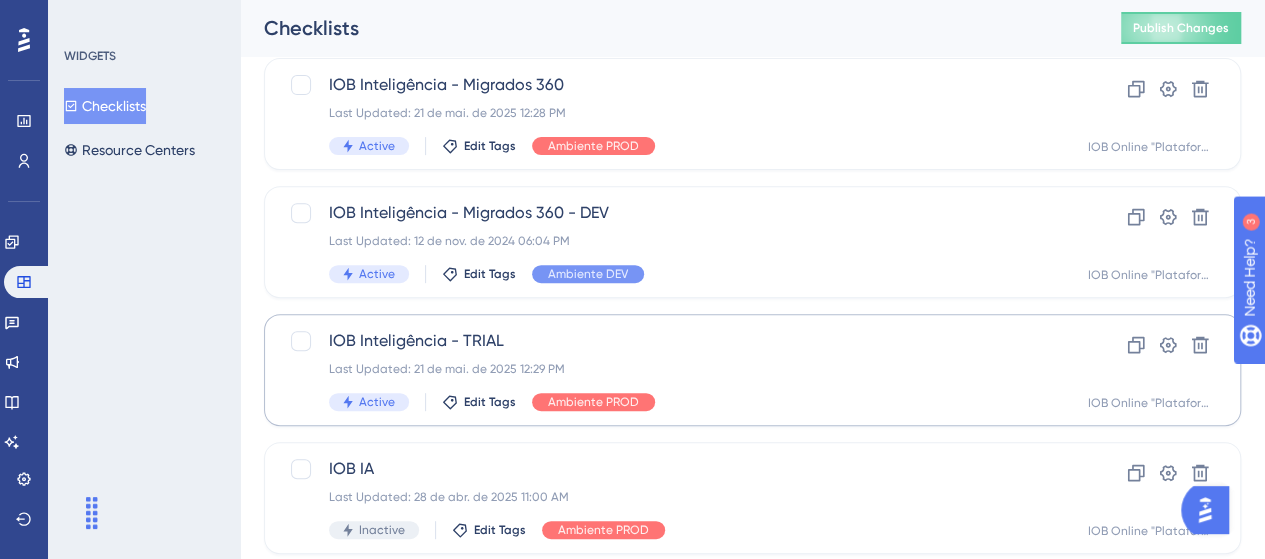scroll, scrollTop: 300, scrollLeft: 0, axis: vertical 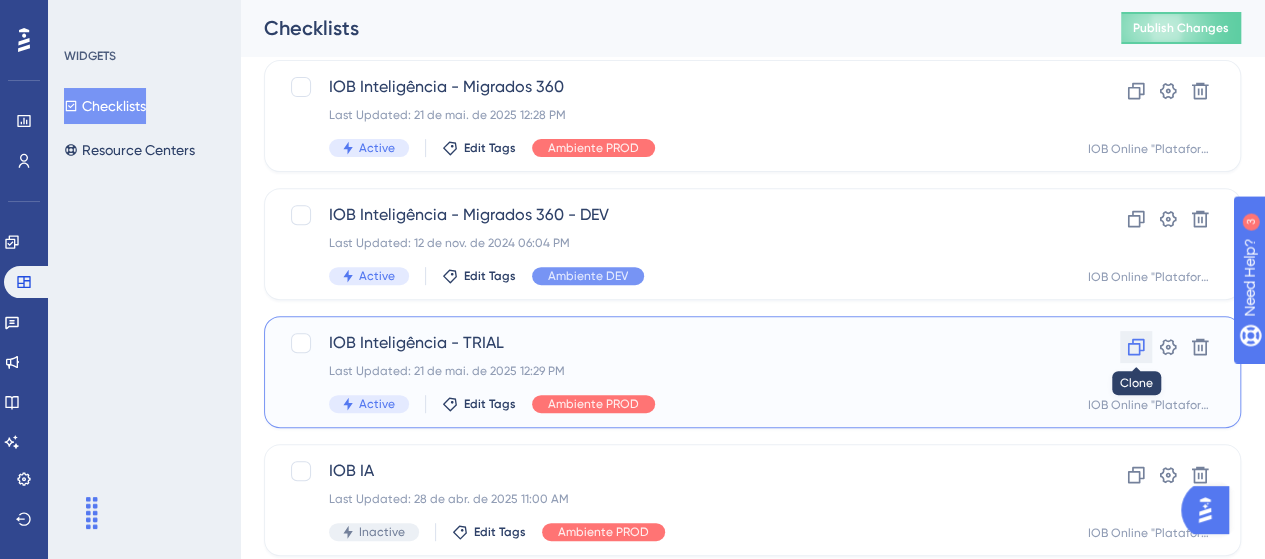 click 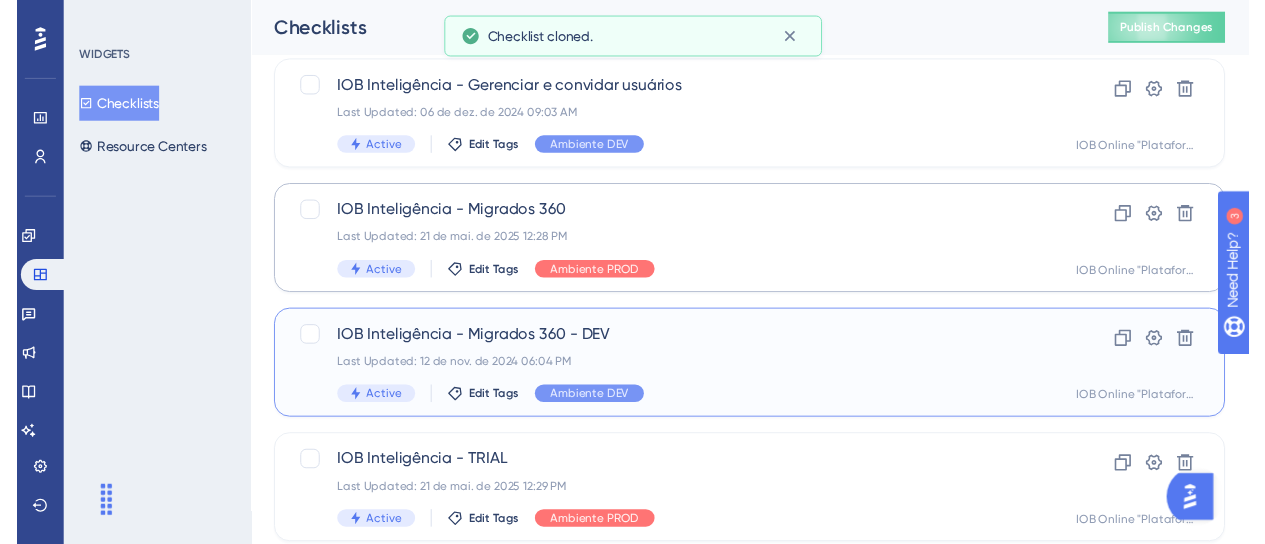 scroll, scrollTop: 0, scrollLeft: 0, axis: both 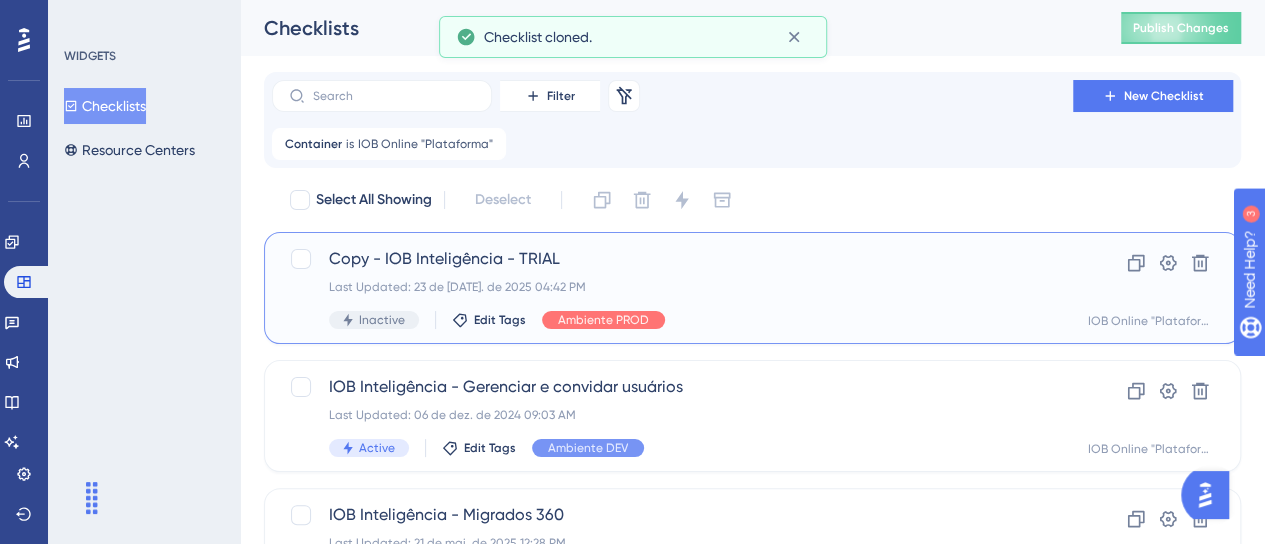 click on "Last Updated: 23 de [DATE]. de 2025 04:42 PM" at bounding box center (672, 287) 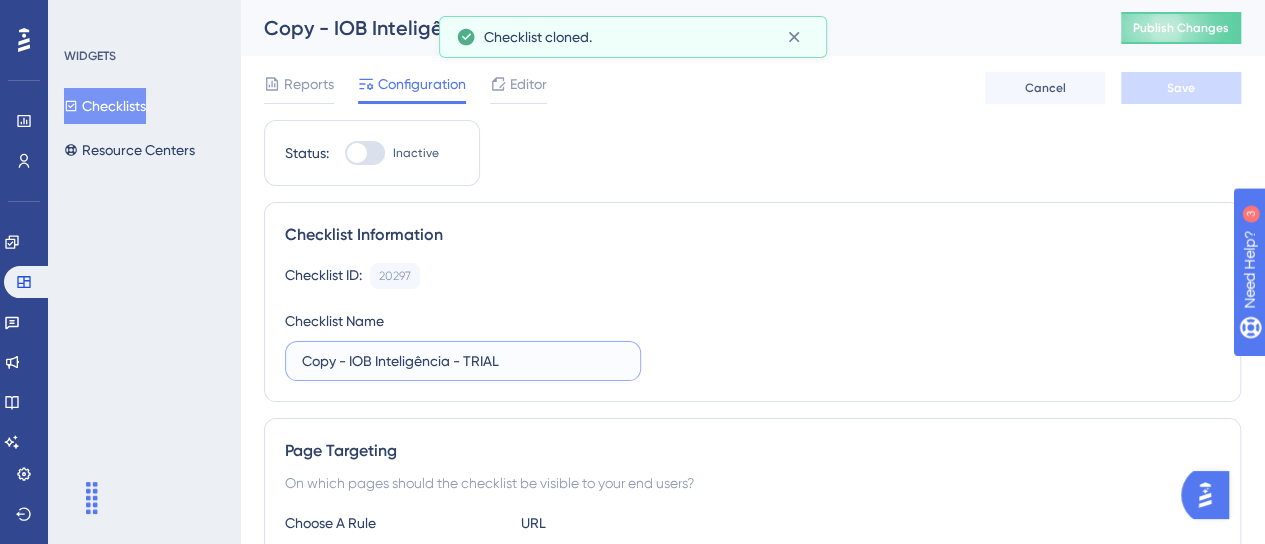 drag, startPoint x: 374, startPoint y: 265, endPoint x: 264, endPoint y: 267, distance: 110.01818 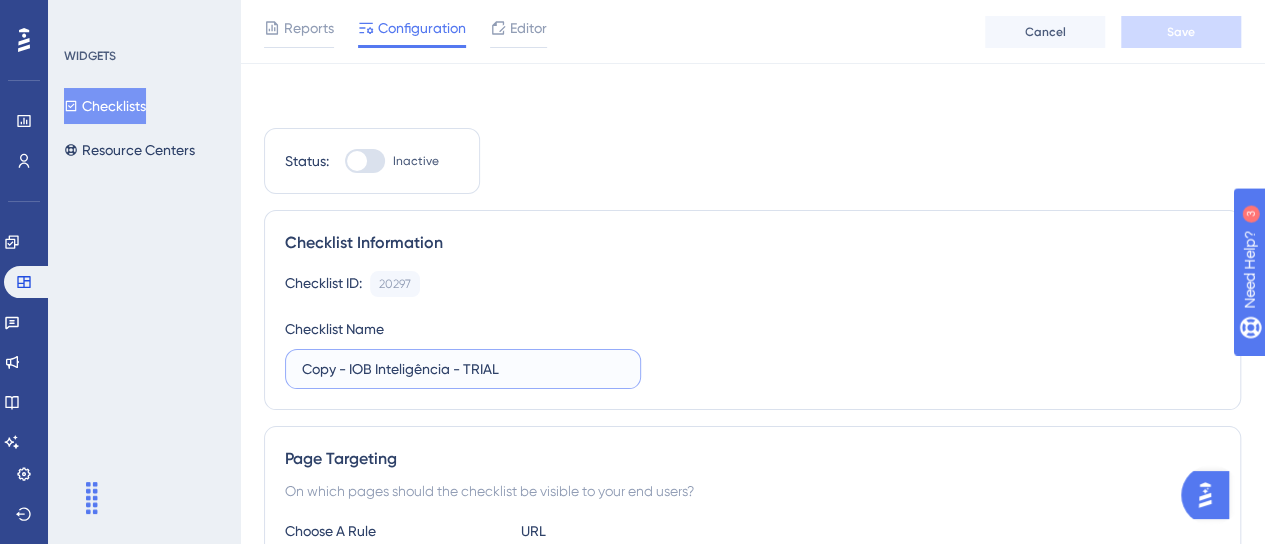 scroll, scrollTop: 100, scrollLeft: 0, axis: vertical 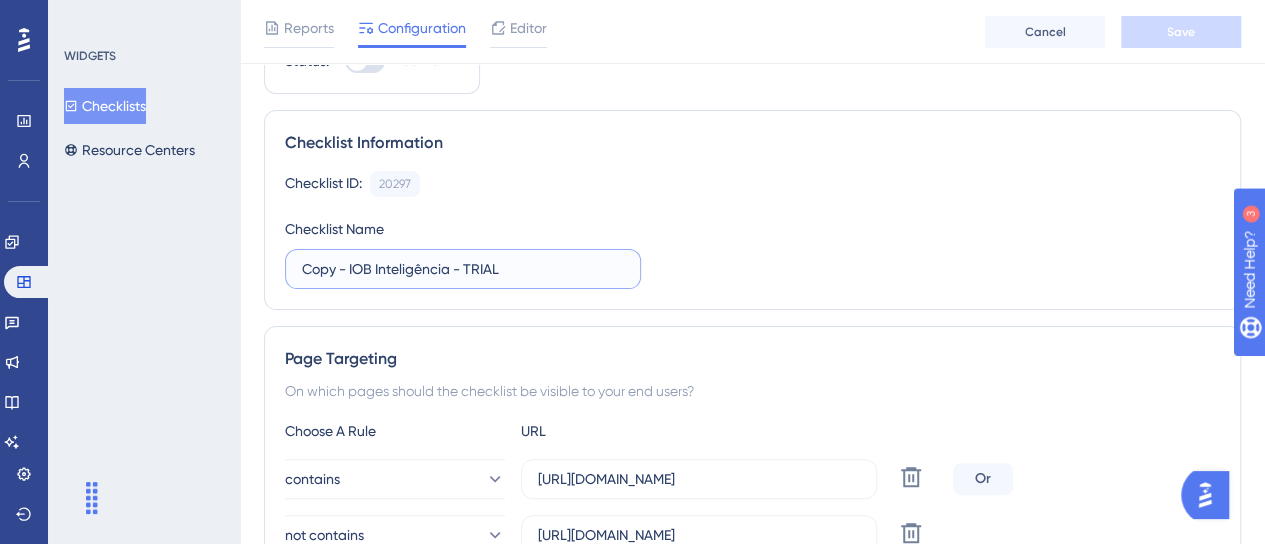 type on "C" 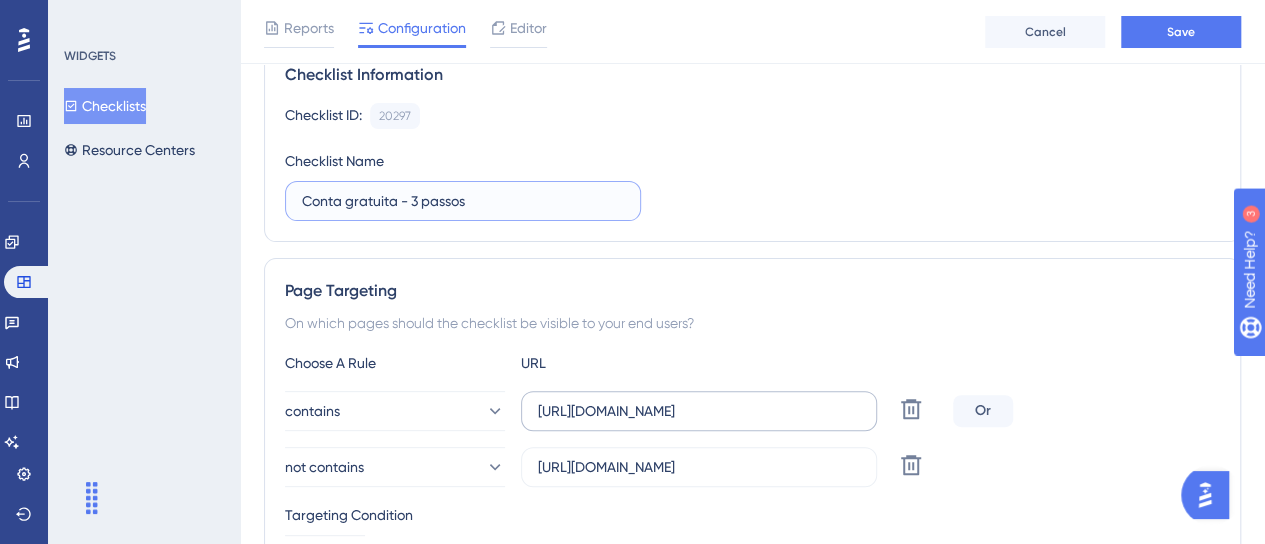 scroll, scrollTop: 200, scrollLeft: 0, axis: vertical 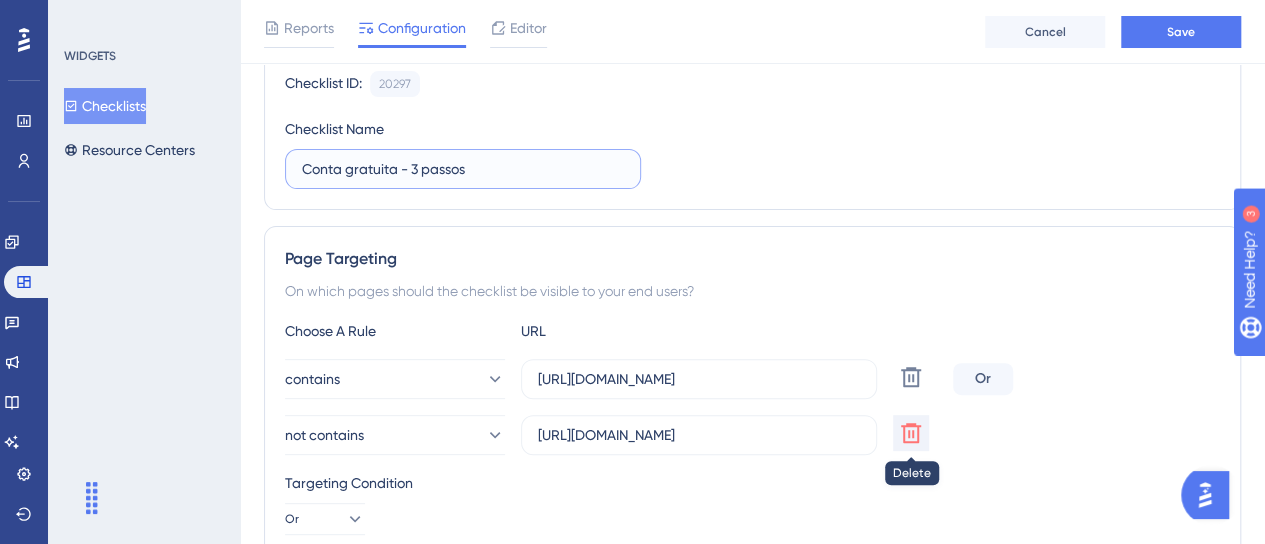 type on "Conta gratuita - 3 passos" 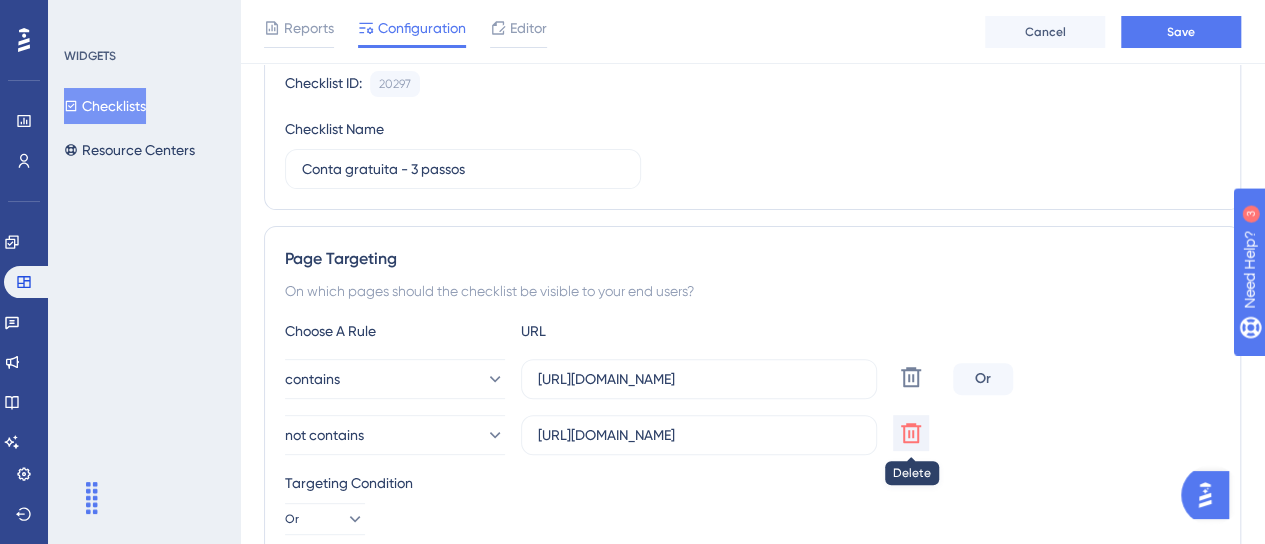 click 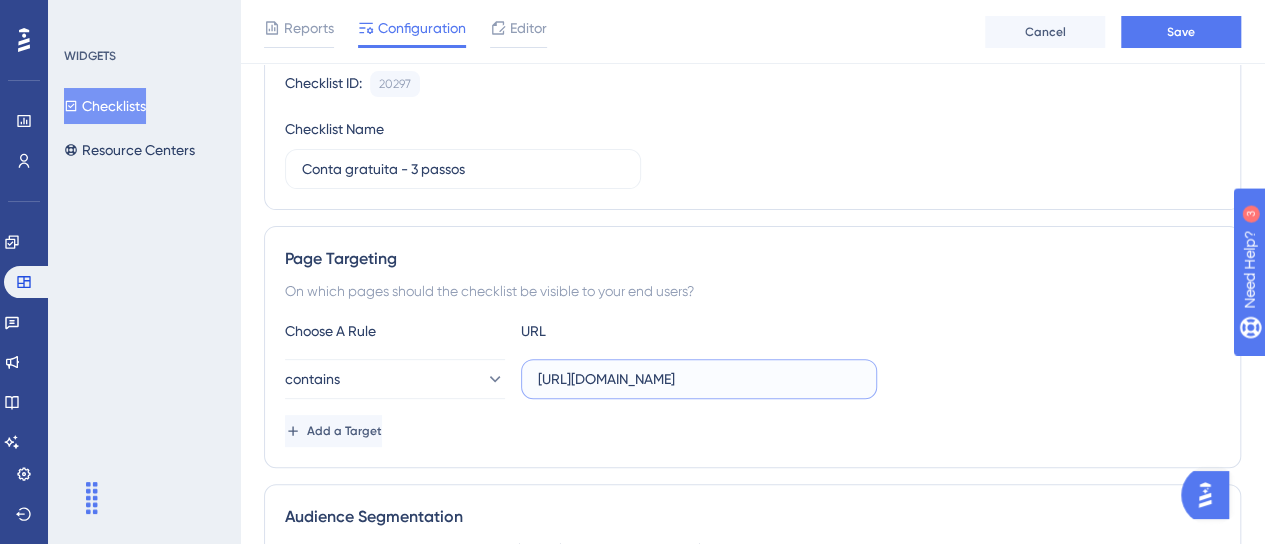 click on "[URL][DOMAIN_NAME]" at bounding box center [699, 379] 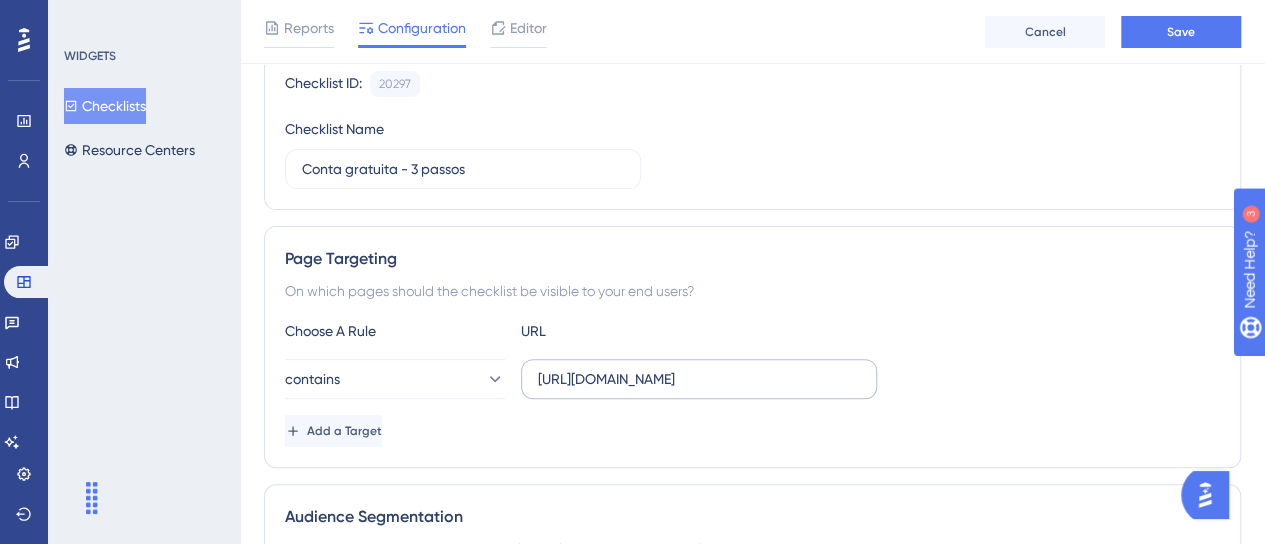 drag, startPoint x: 882, startPoint y: 365, endPoint x: 872, endPoint y: 373, distance: 12.806249 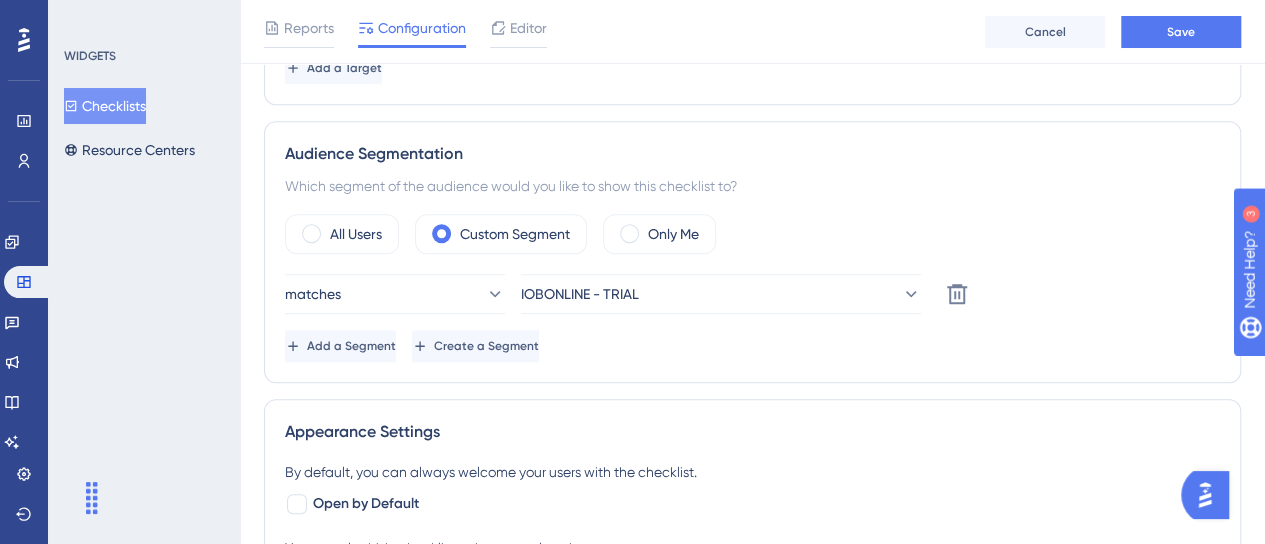 scroll, scrollTop: 600, scrollLeft: 0, axis: vertical 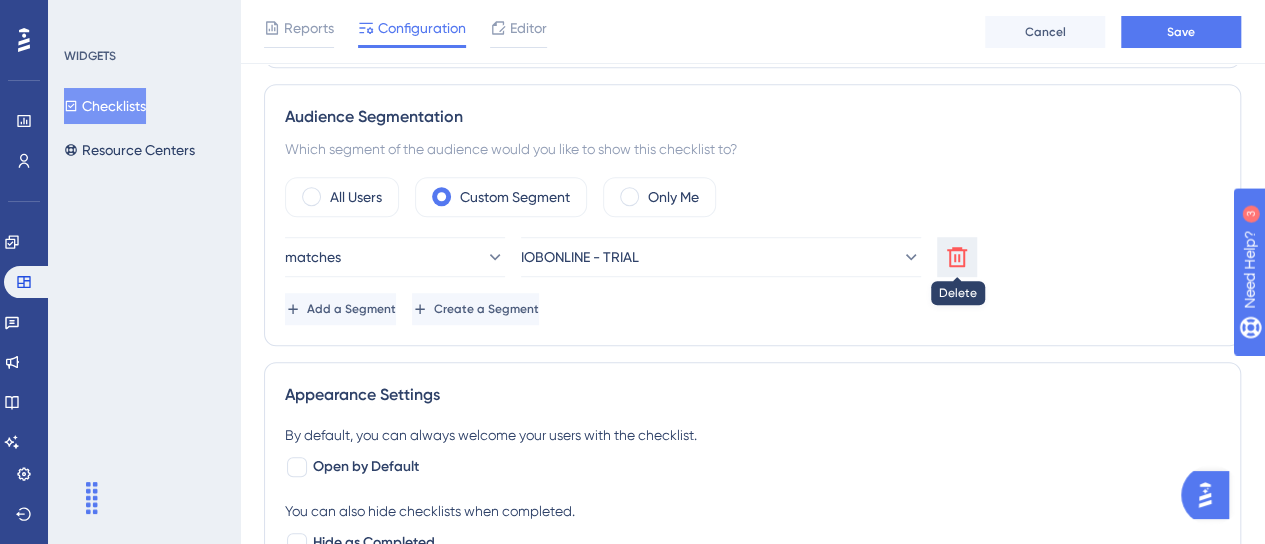 click 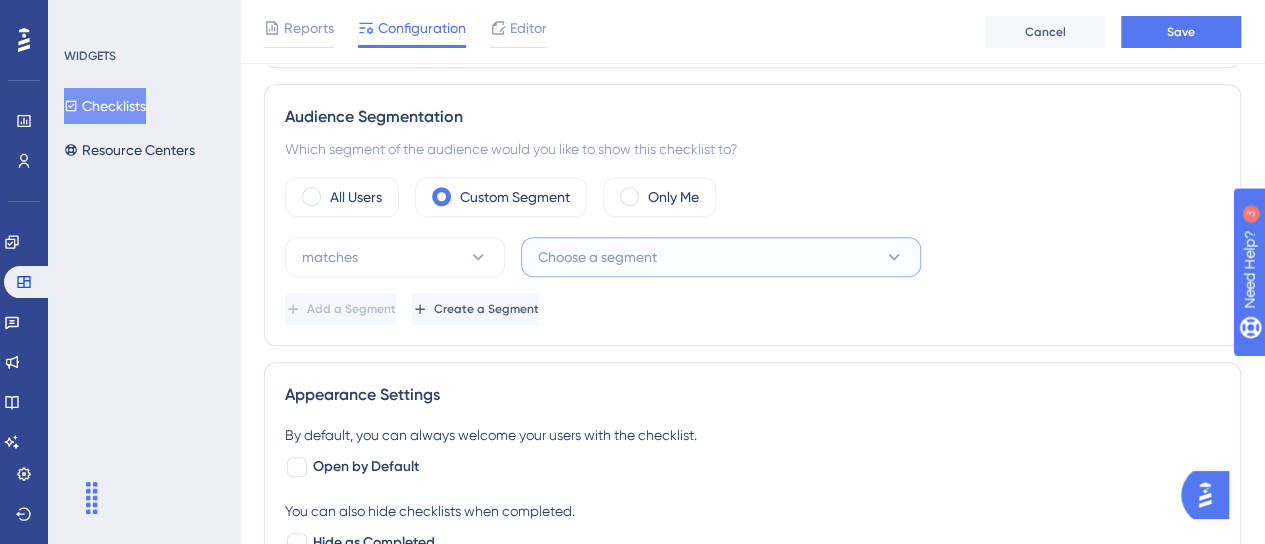 click on "Choose a segment" at bounding box center [721, 257] 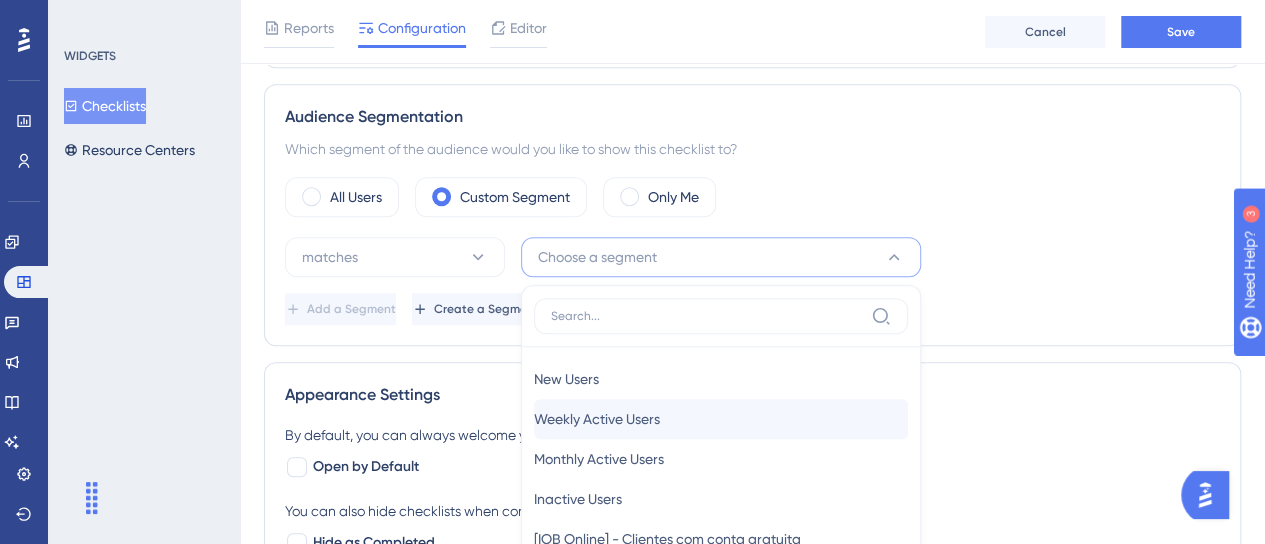 scroll, scrollTop: 738, scrollLeft: 0, axis: vertical 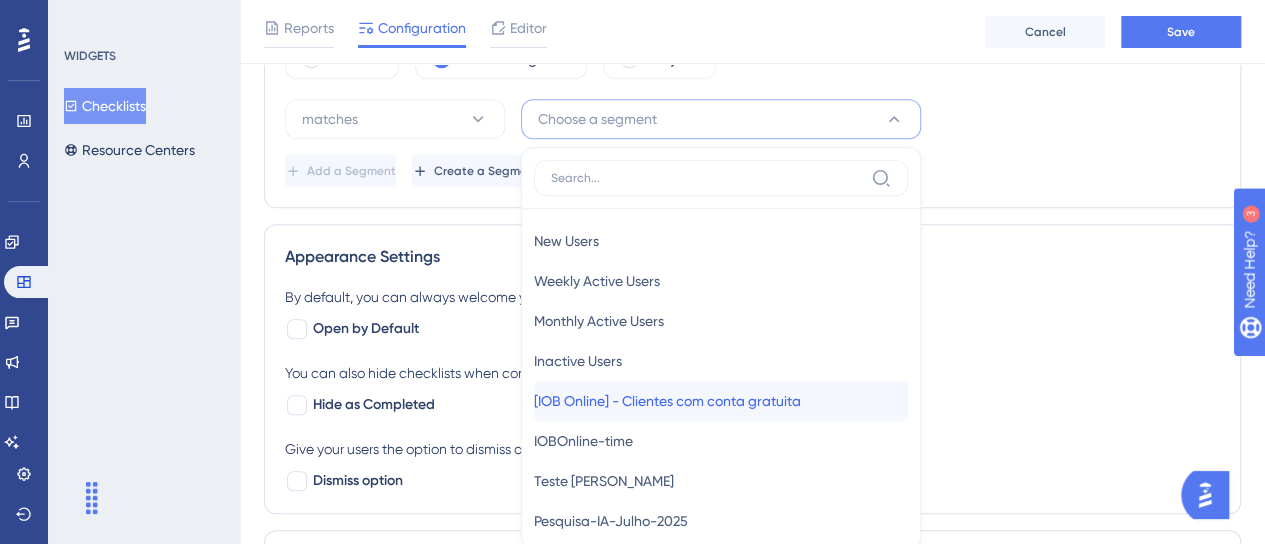 click on "[IOB Online] - Clientes com conta gratuita" at bounding box center (667, 401) 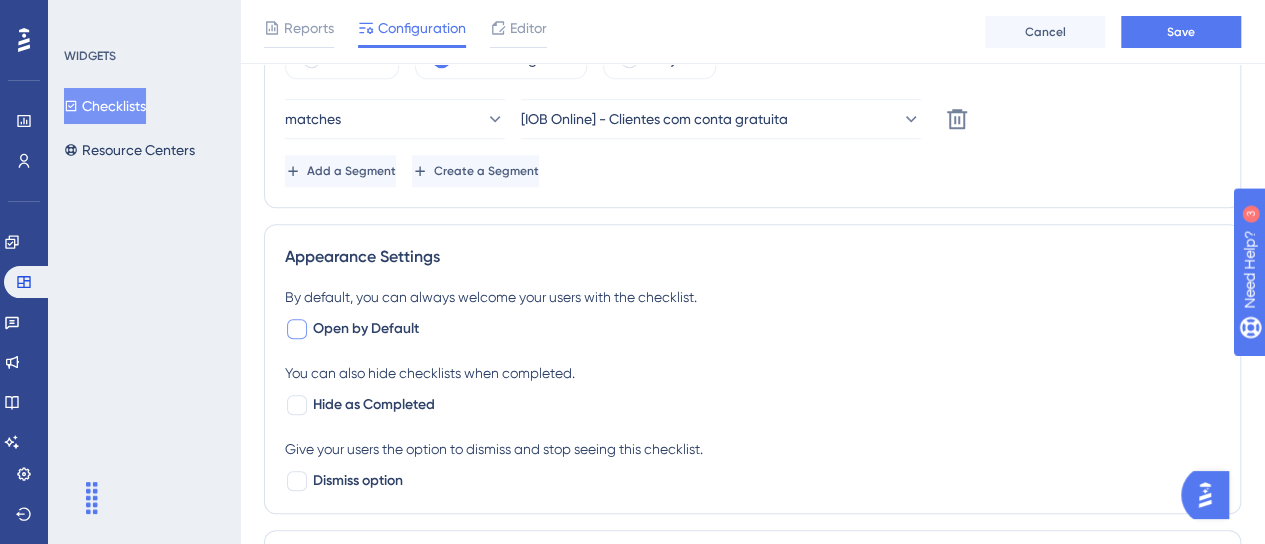 click on "Open by Default" at bounding box center (366, 329) 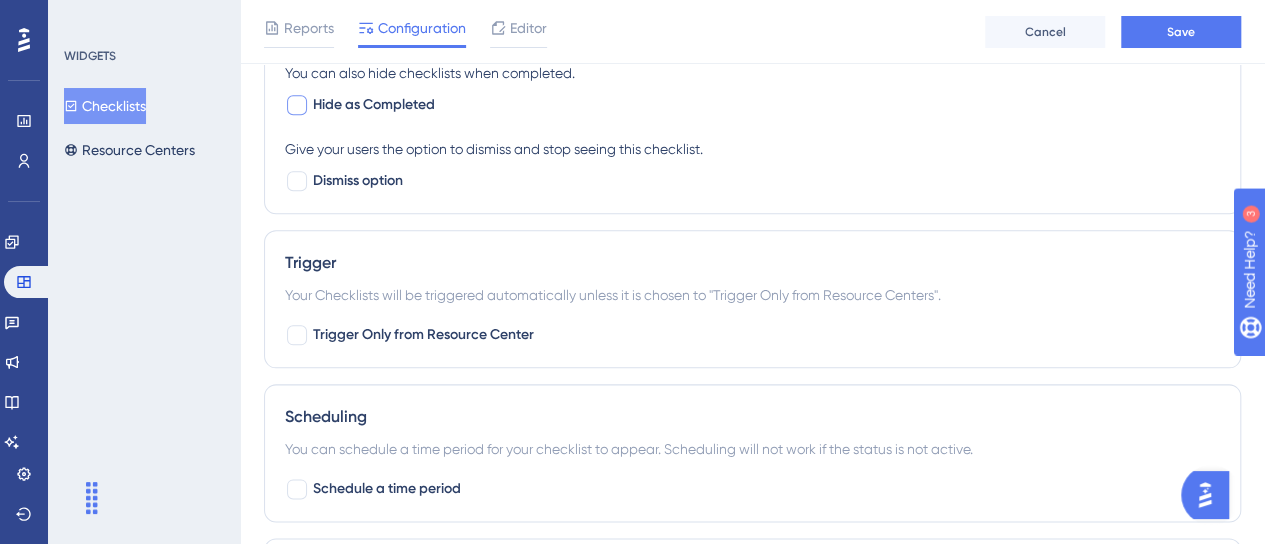 click on "Hide as Completed" at bounding box center [374, 105] 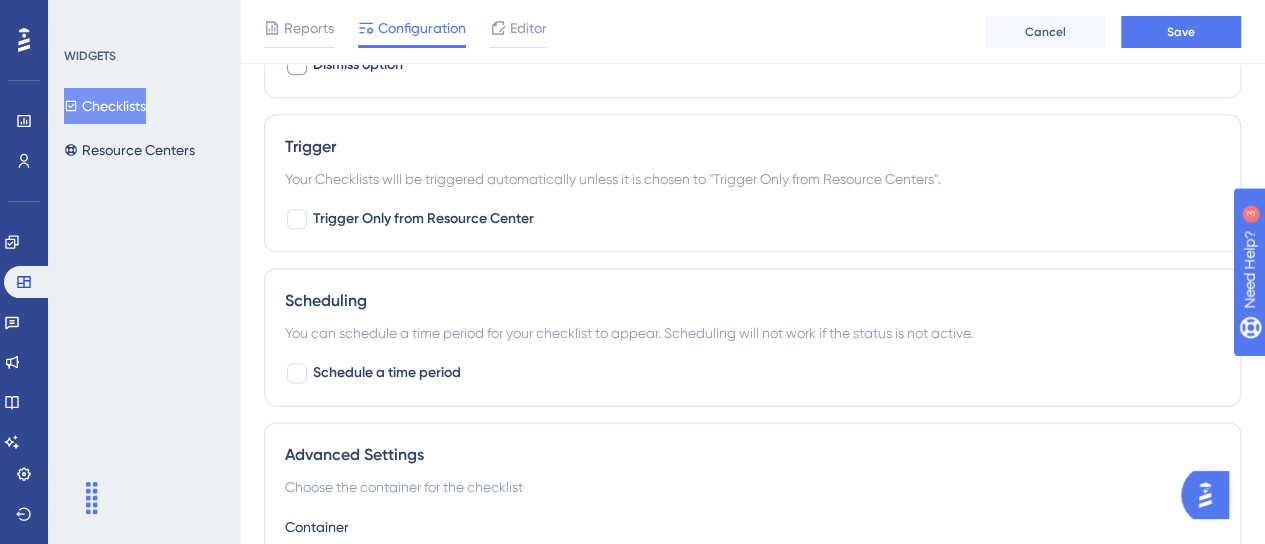scroll, scrollTop: 991, scrollLeft: 0, axis: vertical 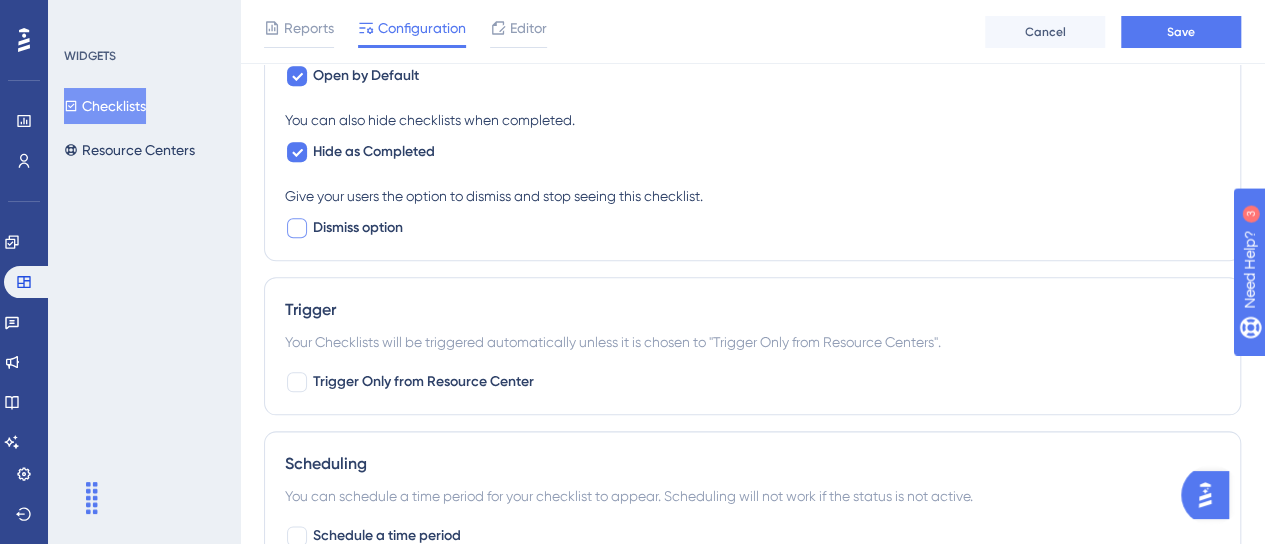 click on "Dismiss option" at bounding box center (358, 228) 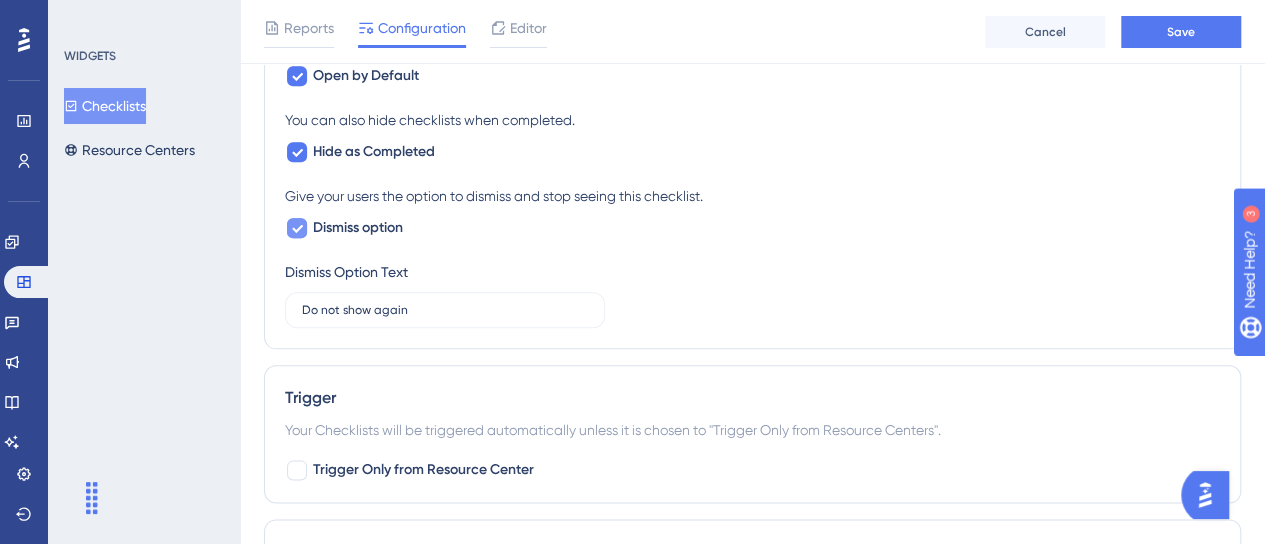 click on "Dismiss option" at bounding box center [358, 228] 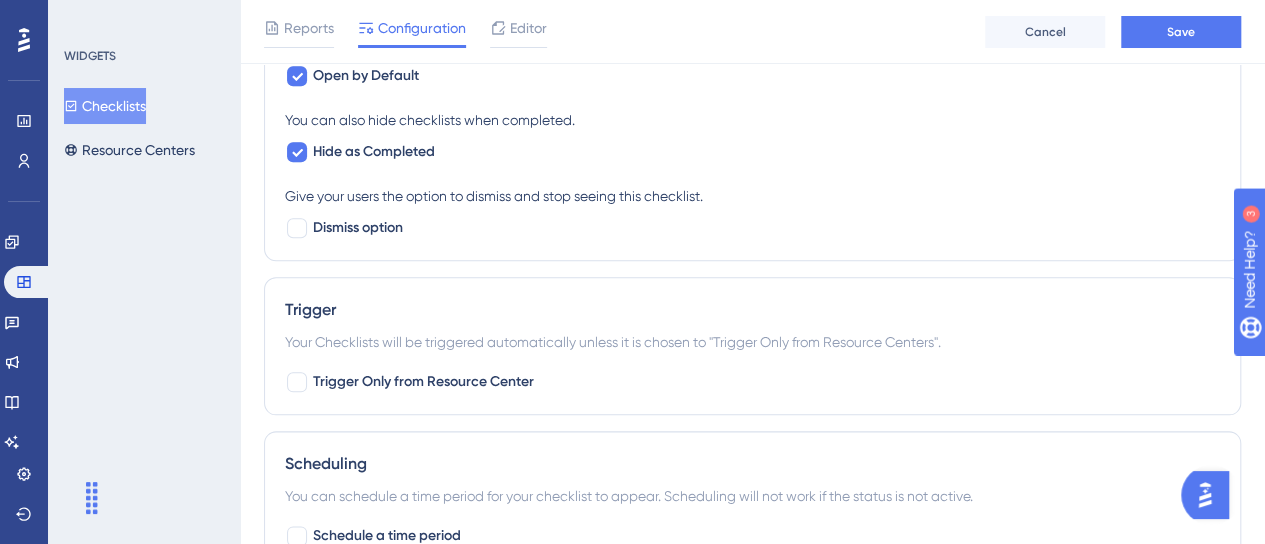 click on "By default, you can always welcome your users with the checklist.  Open by Default You can also hide checklists when completed. Hide as Completed Give your users the option to dismiss and stop seeing this checklist. Dismiss option" at bounding box center (752, 136) 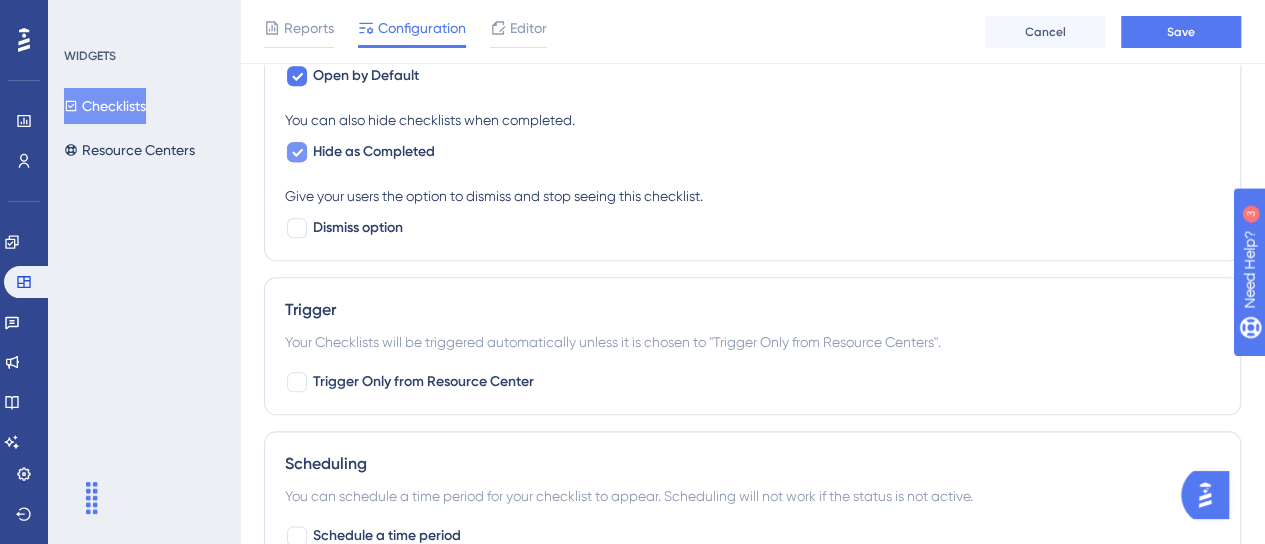 click on "Hide as Completed" at bounding box center (374, 152) 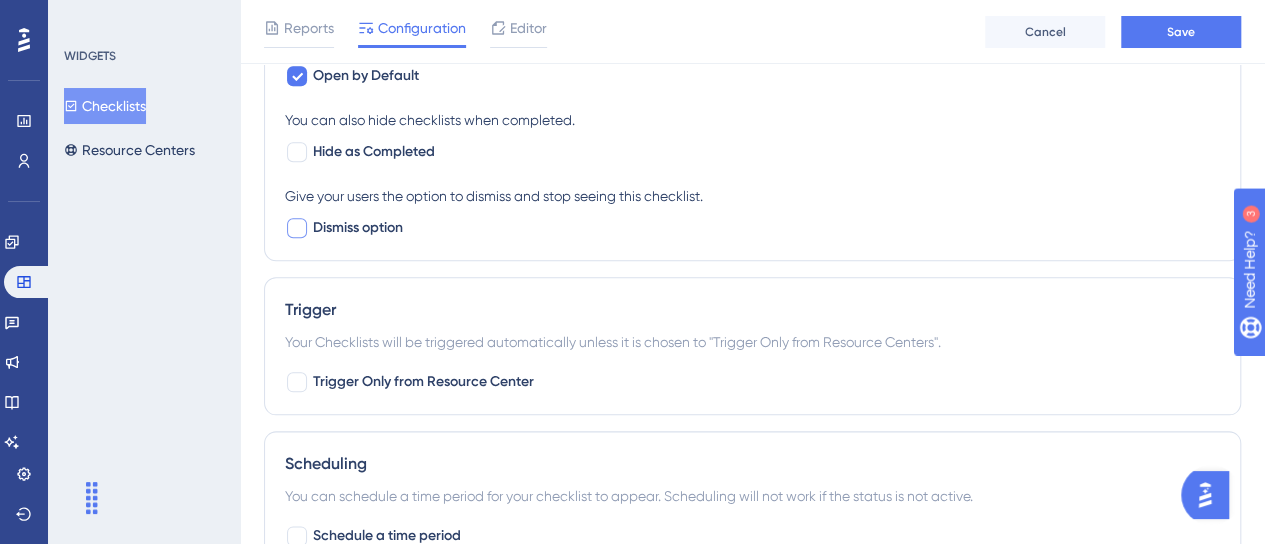 click on "Dismiss option" at bounding box center [358, 228] 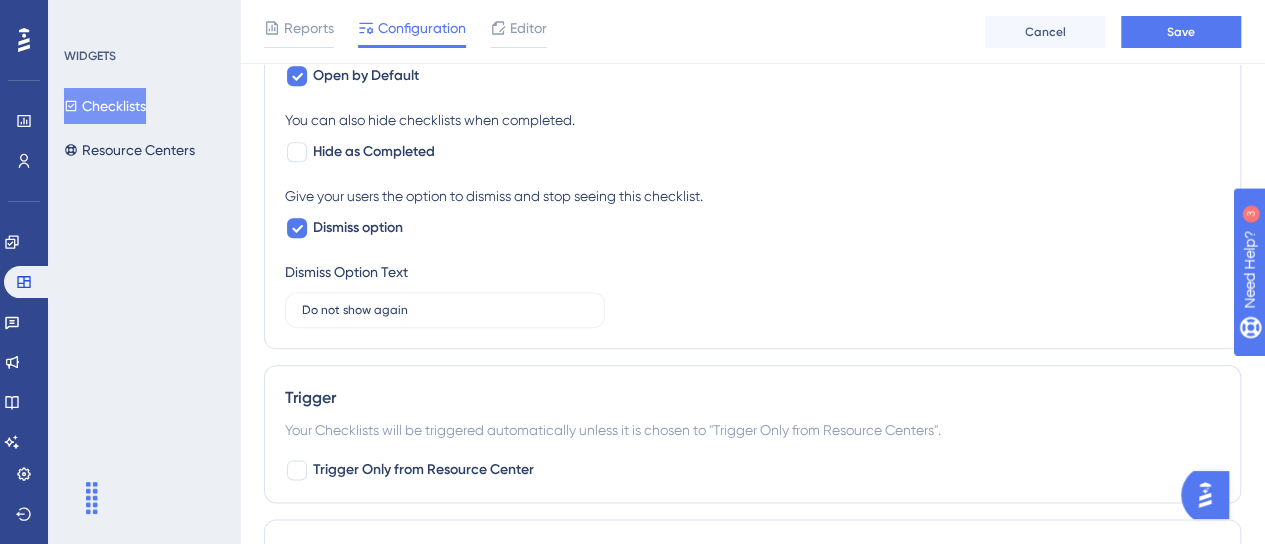 drag, startPoint x: 391, startPoint y: 215, endPoint x: 858, endPoint y: 250, distance: 468.30972 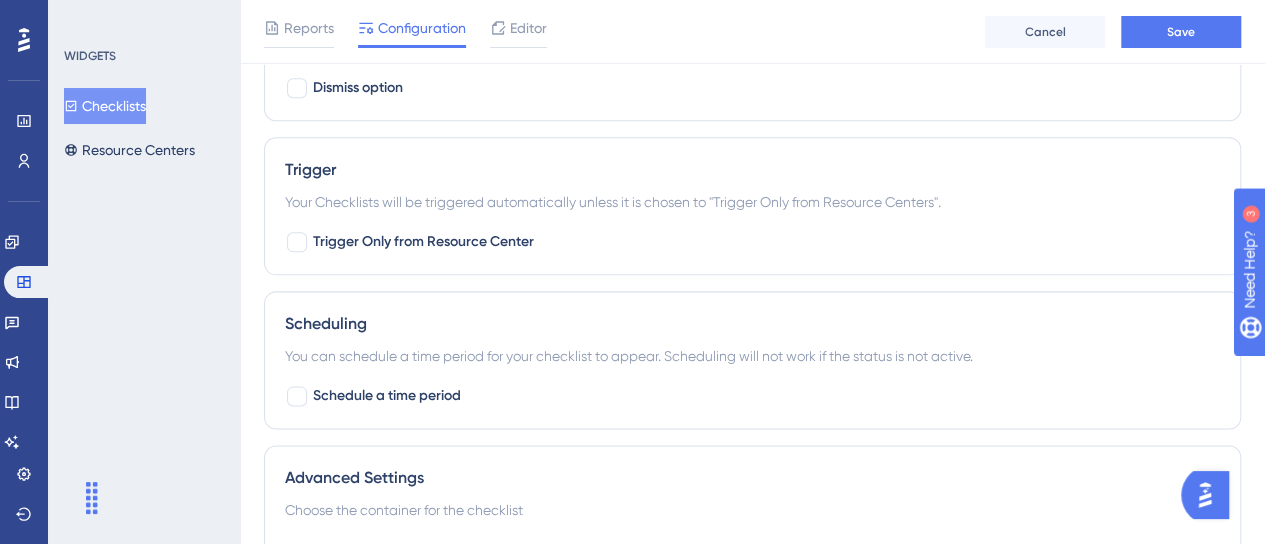 scroll, scrollTop: 1291, scrollLeft: 0, axis: vertical 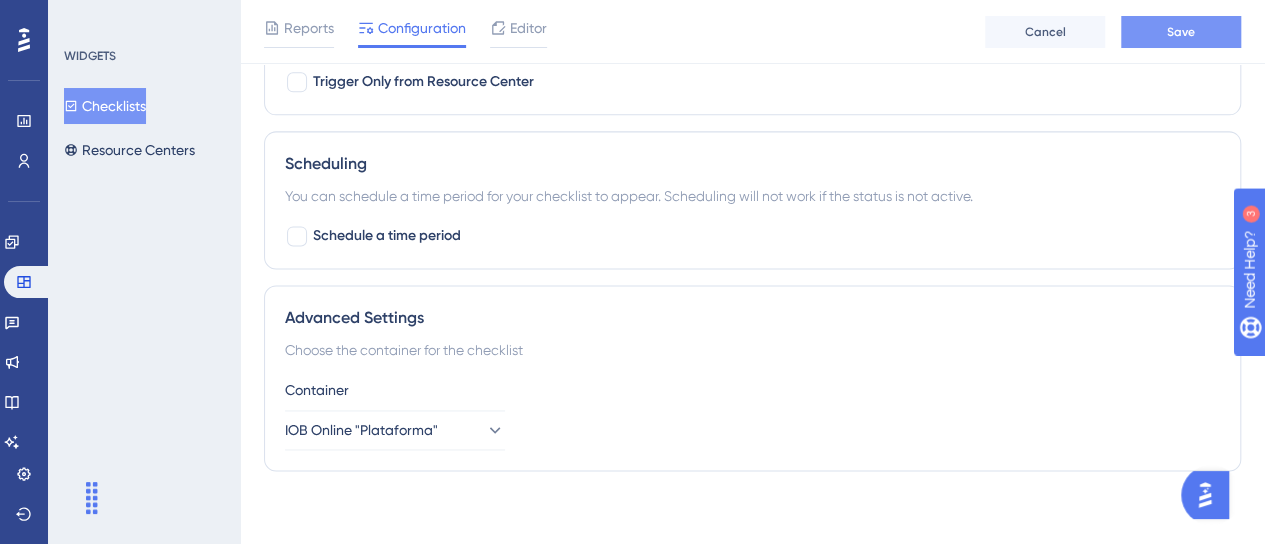 click on "Save" at bounding box center (1181, 32) 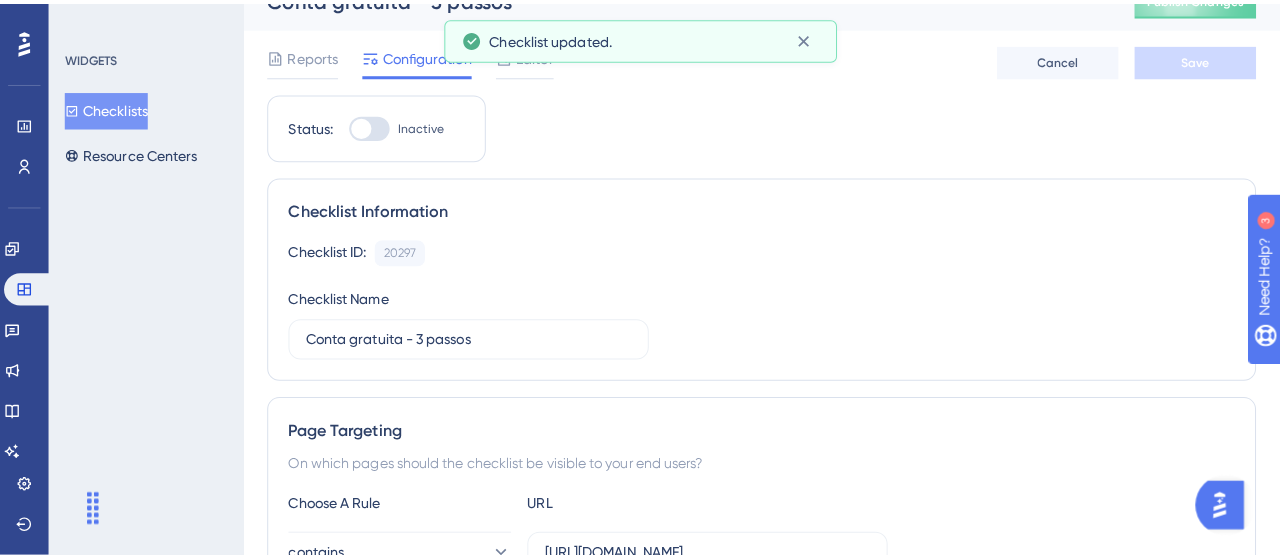 scroll, scrollTop: 0, scrollLeft: 0, axis: both 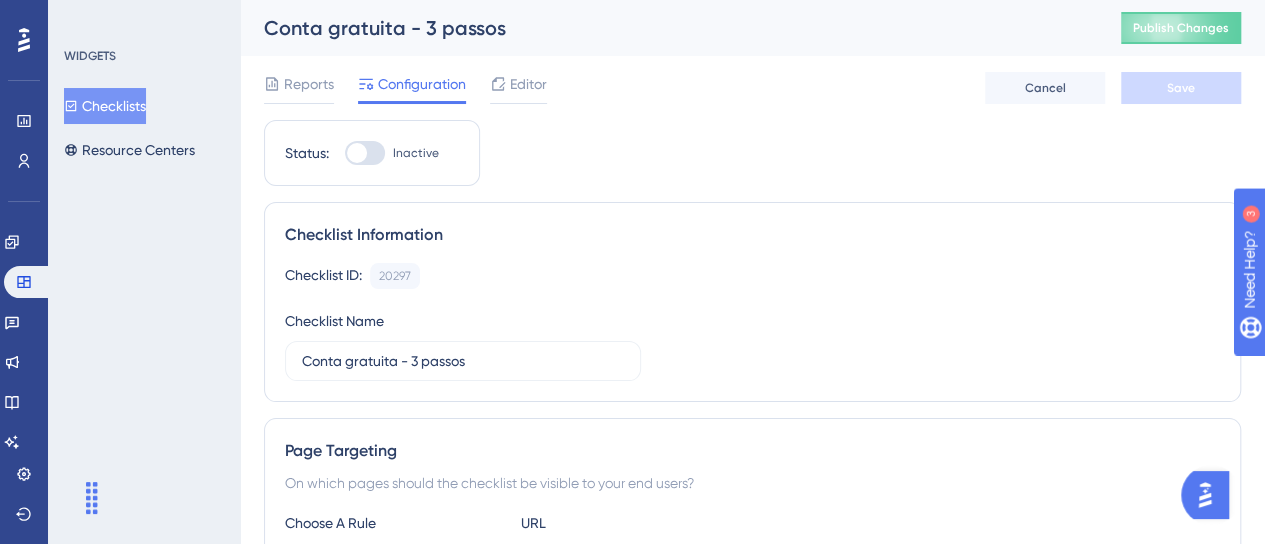 click at bounding box center [357, 153] 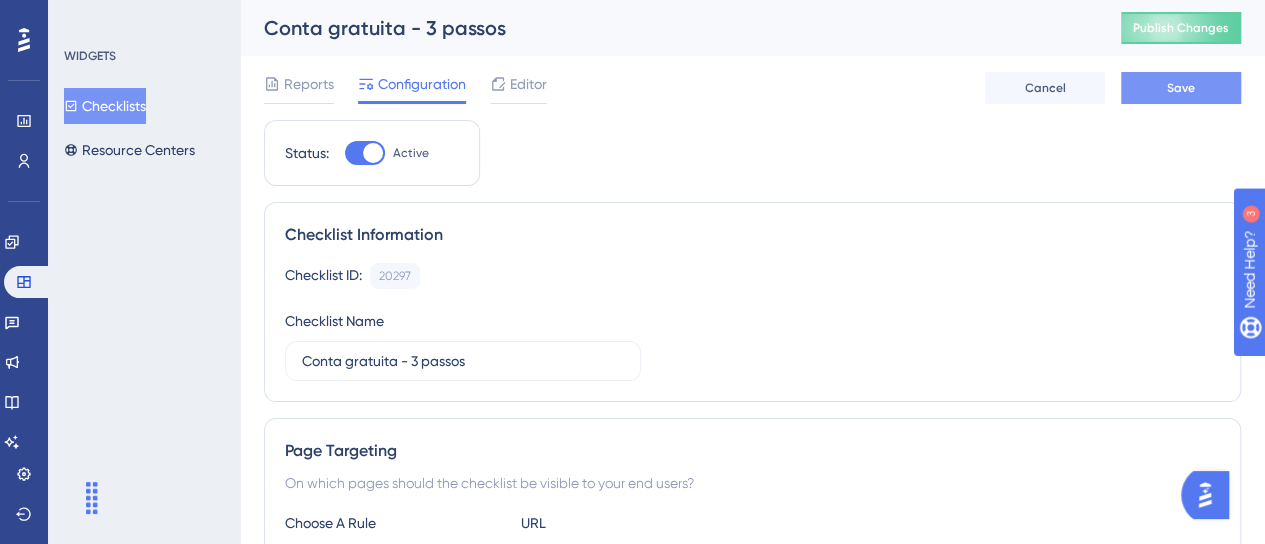 click on "Save" at bounding box center [1181, 88] 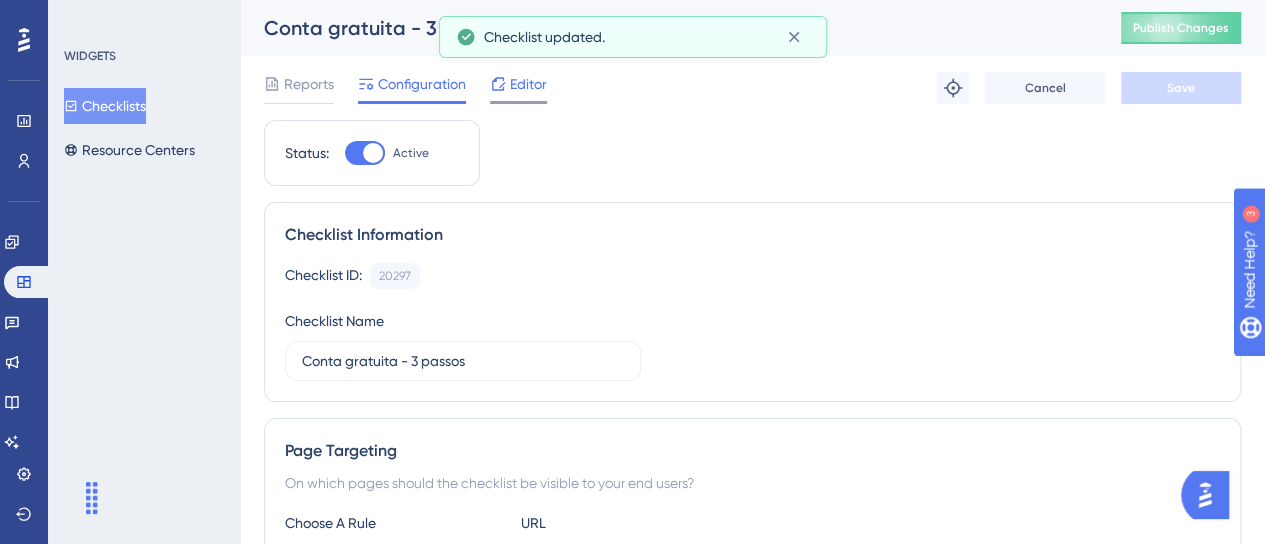 click on "Editor" at bounding box center [528, 84] 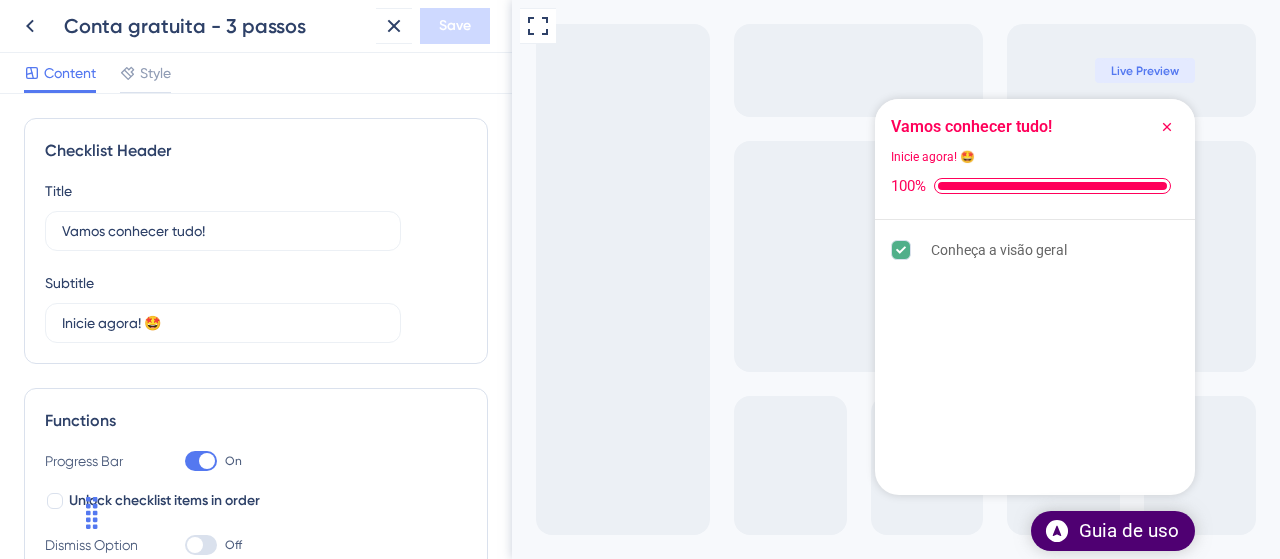 scroll, scrollTop: 0, scrollLeft: 0, axis: both 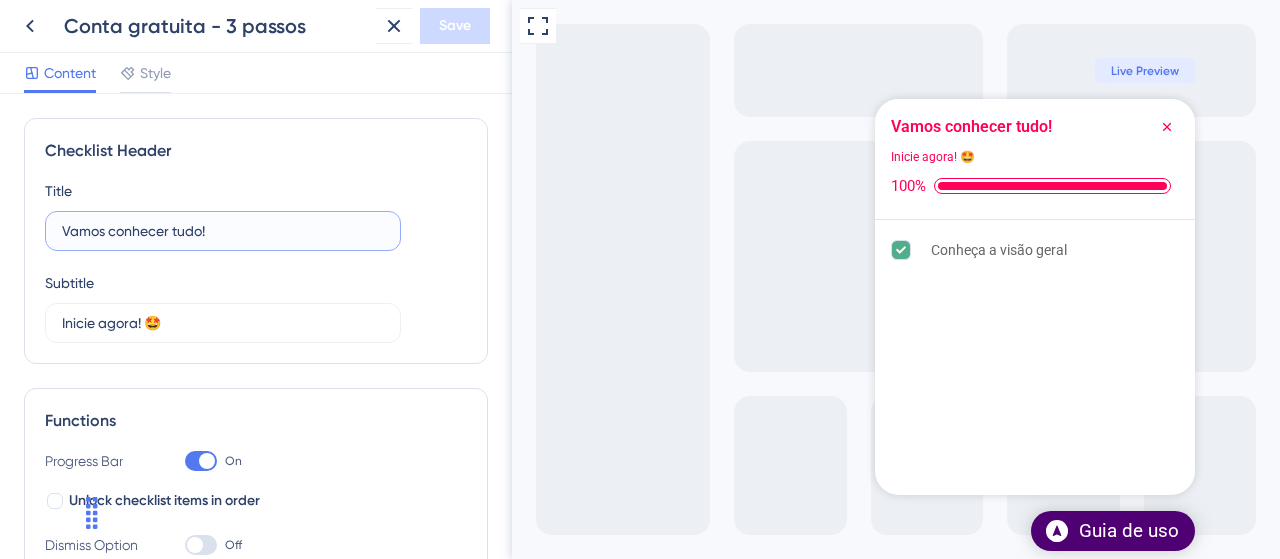 drag, startPoint x: 222, startPoint y: 231, endPoint x: -112, endPoint y: 221, distance: 334.14966 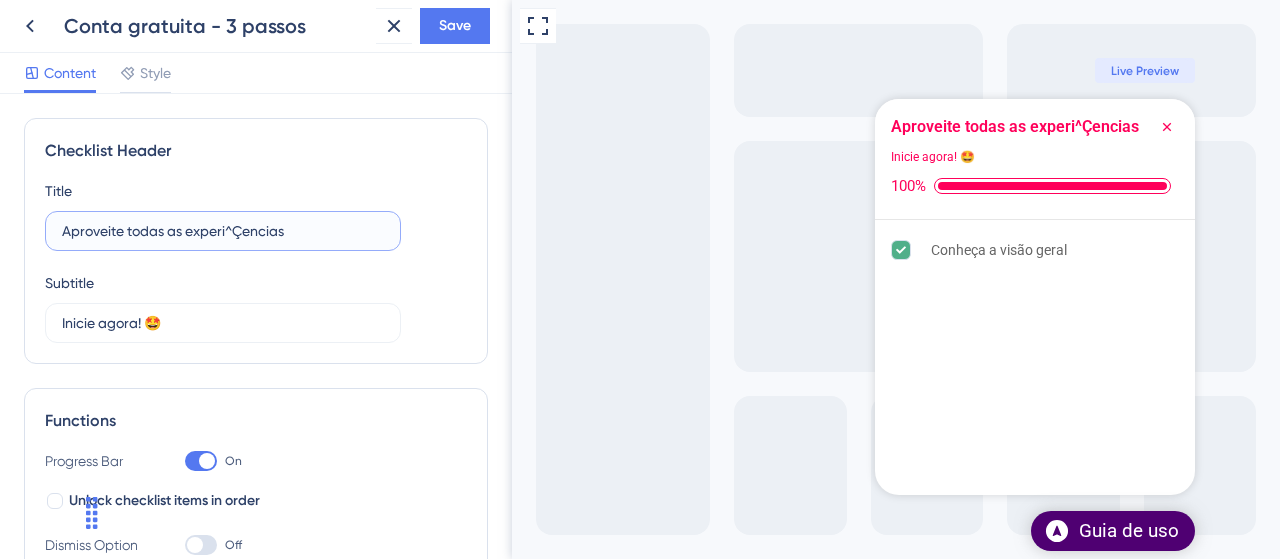 drag, startPoint x: 316, startPoint y: 227, endPoint x: 218, endPoint y: 224, distance: 98.045906 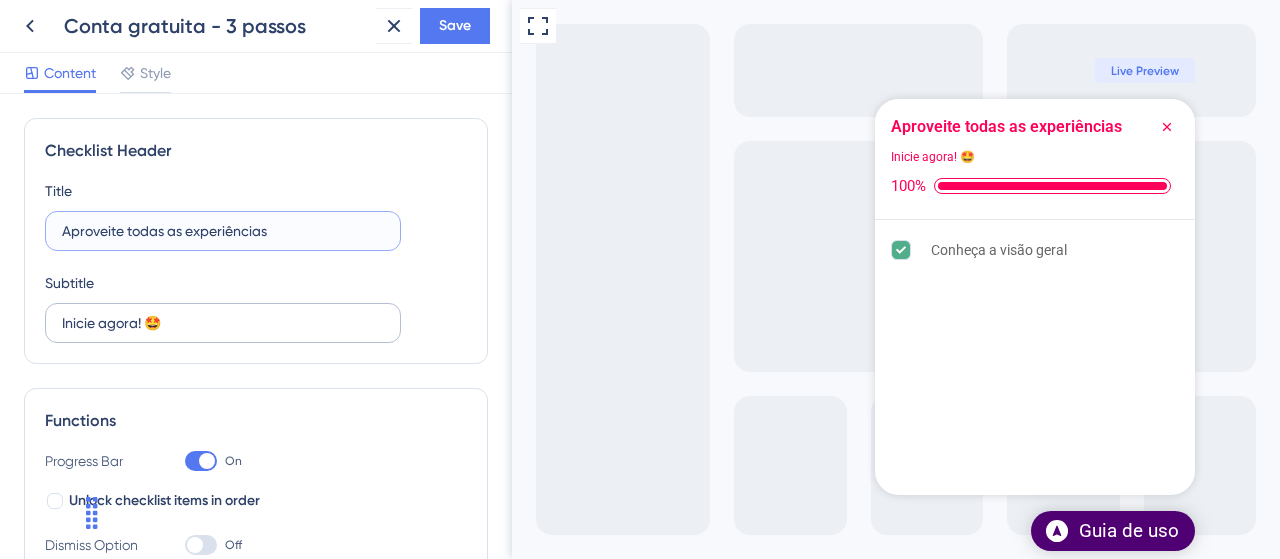 type on "Aproveite todas as experiências" 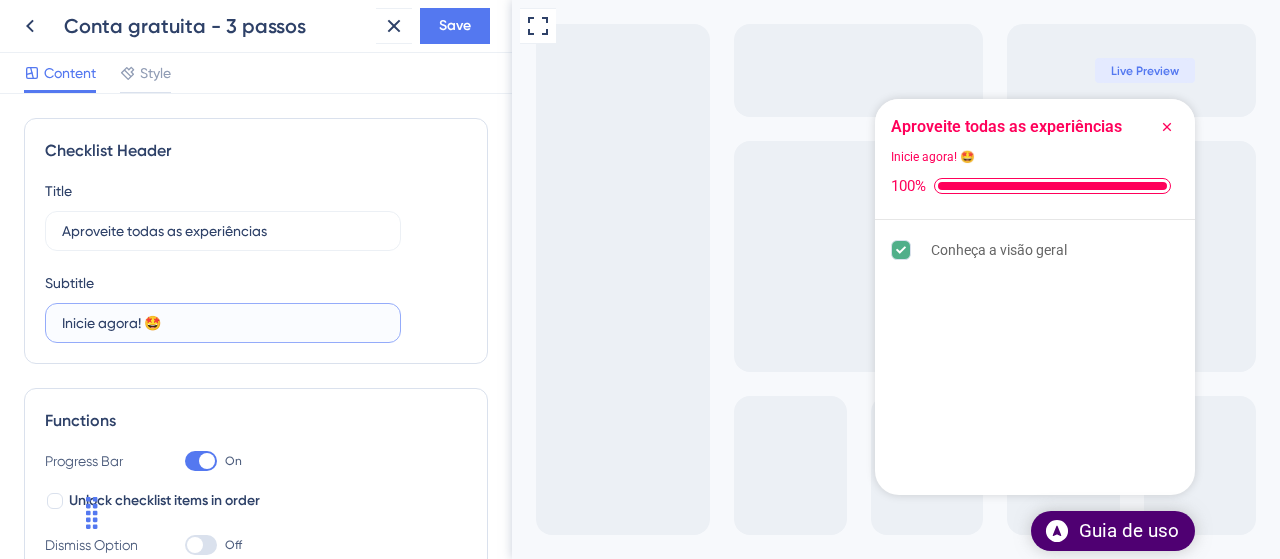 drag, startPoint x: 176, startPoint y: 327, endPoint x: -24, endPoint y: 321, distance: 200.08998 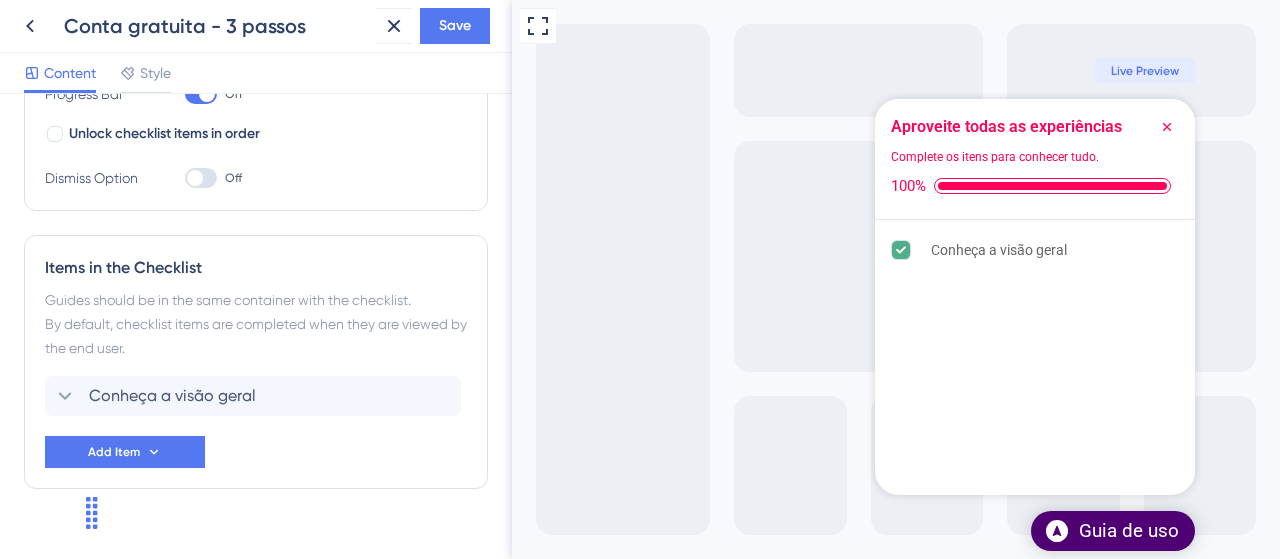 scroll, scrollTop: 398, scrollLeft: 0, axis: vertical 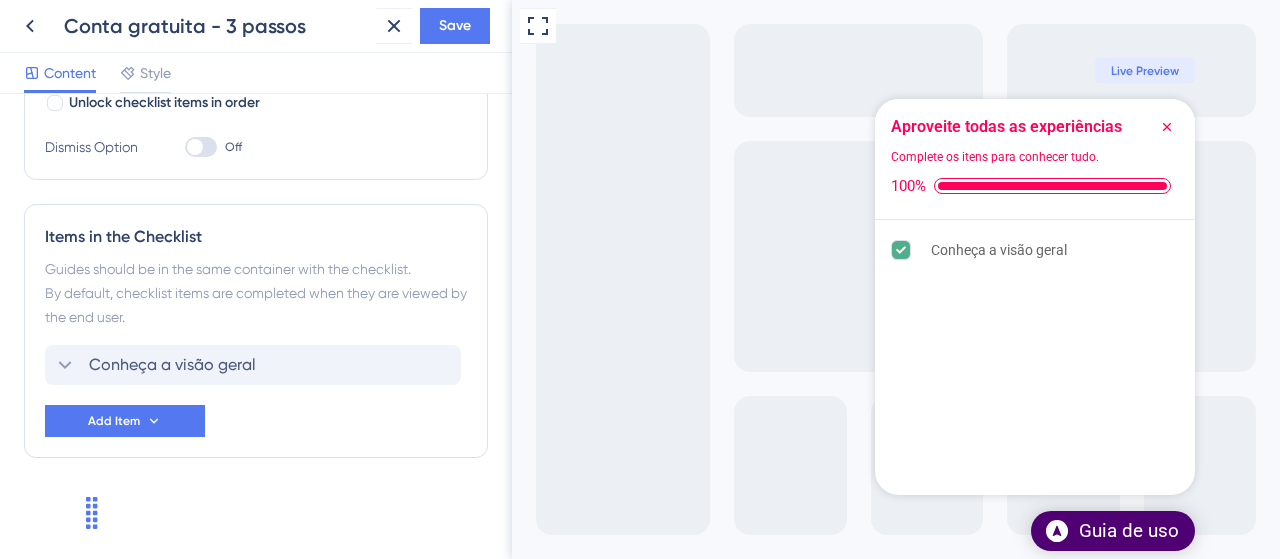 type on "Complete os itens para conhecer tudo." 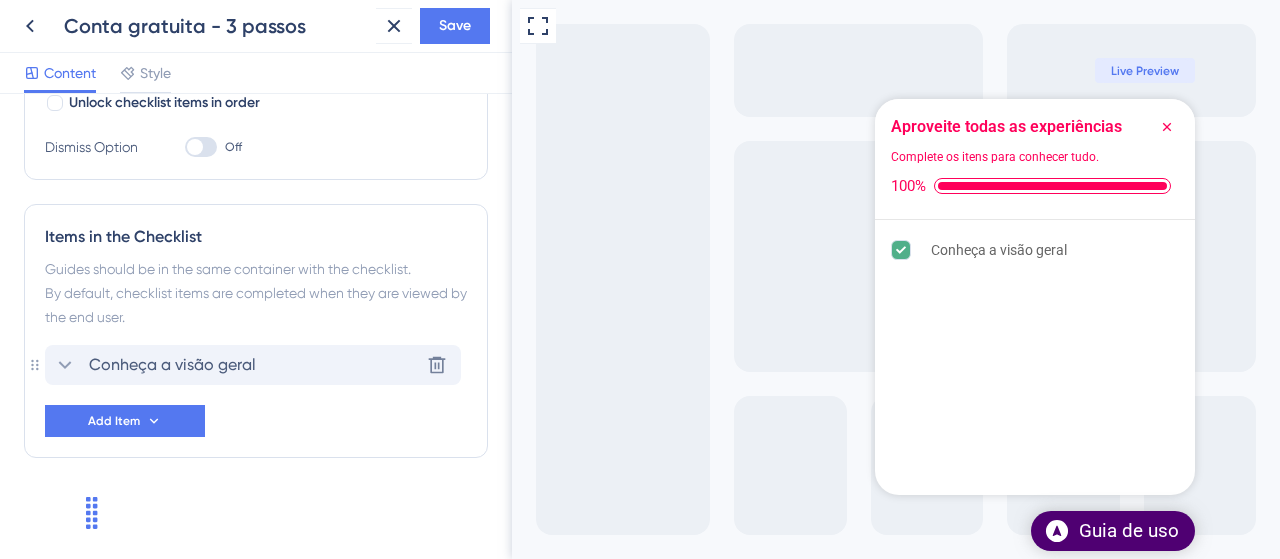 click on "Conheça a visão geral Delete" at bounding box center [253, 365] 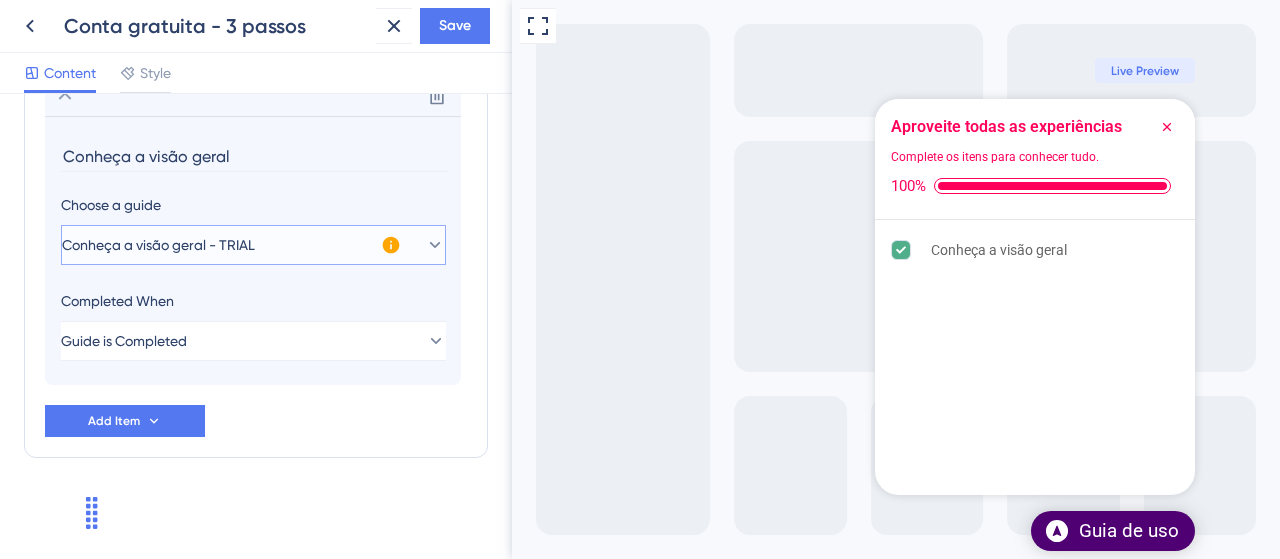 click on "Conheça a visão geral - TRIAL" at bounding box center (253, 245) 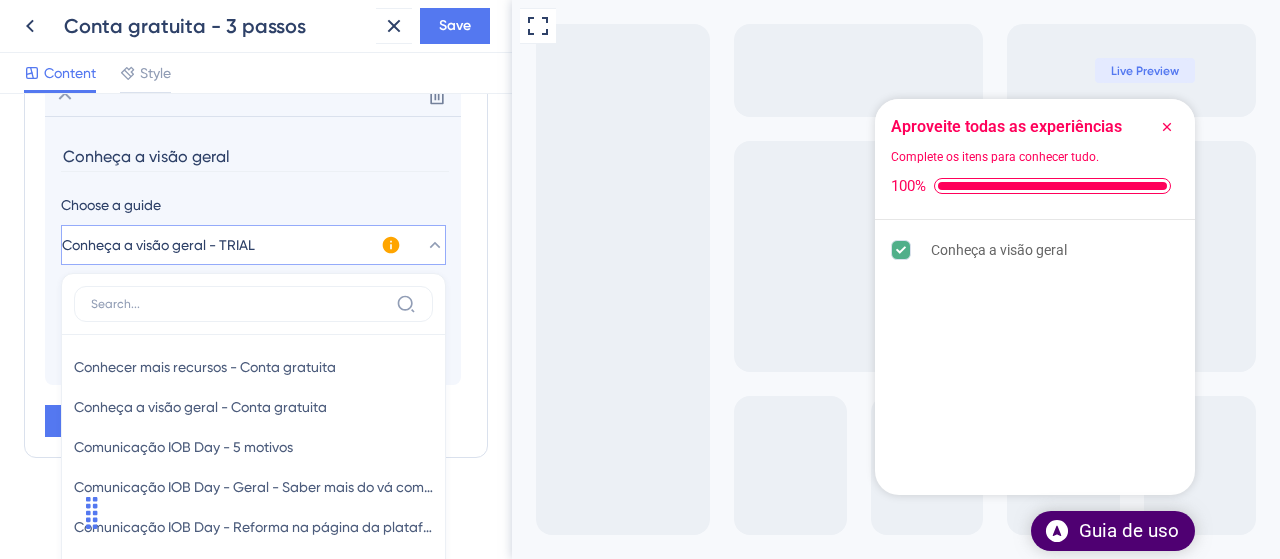 scroll, scrollTop: 772, scrollLeft: 0, axis: vertical 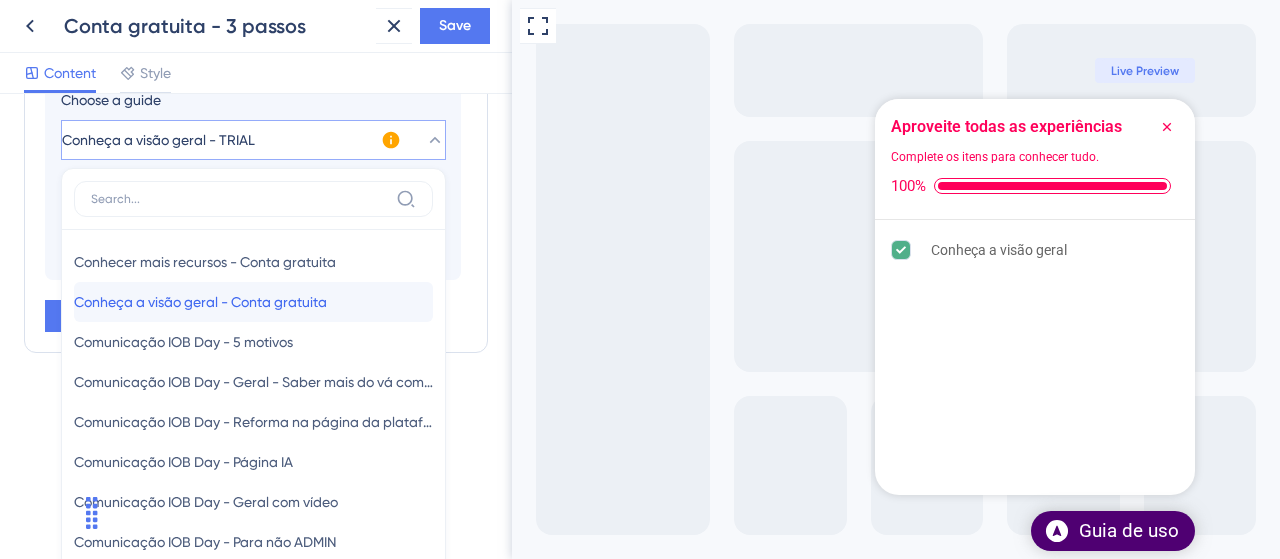 click on "Conheça a visão geral - Conta gratuita" at bounding box center [200, 302] 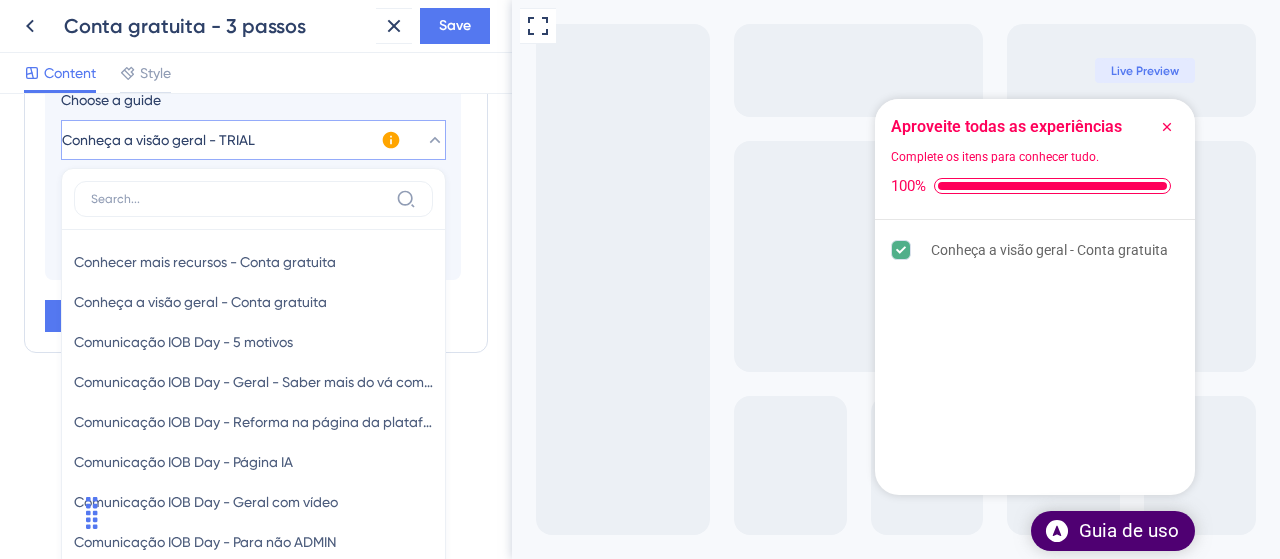 scroll, scrollTop: 667, scrollLeft: 0, axis: vertical 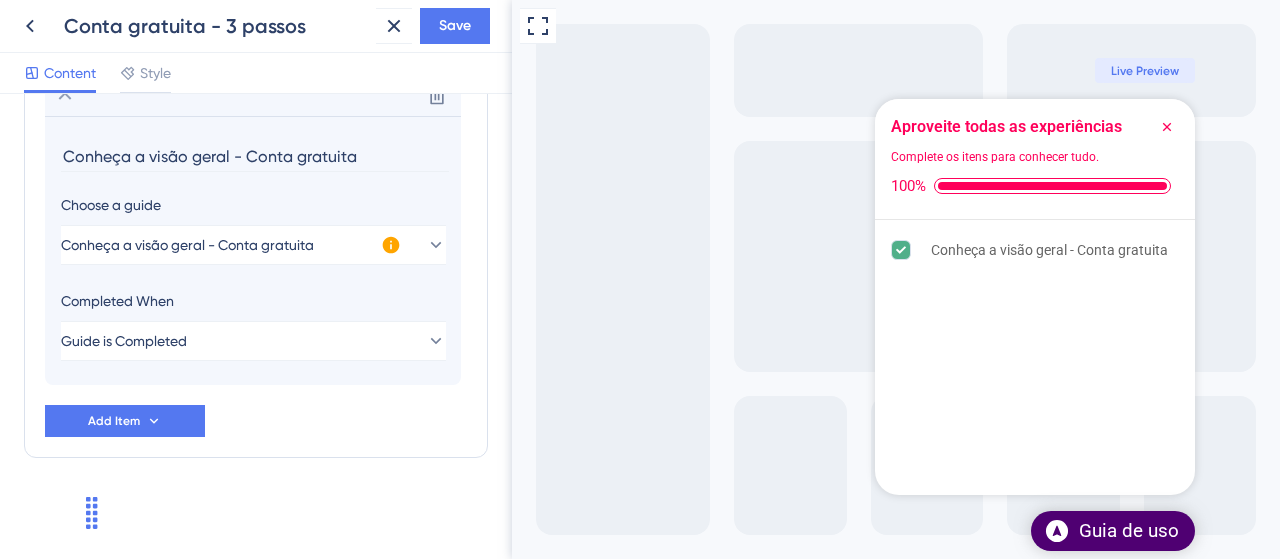 click on "Conheça a visão geral - Conta gratuita" at bounding box center (255, 156) 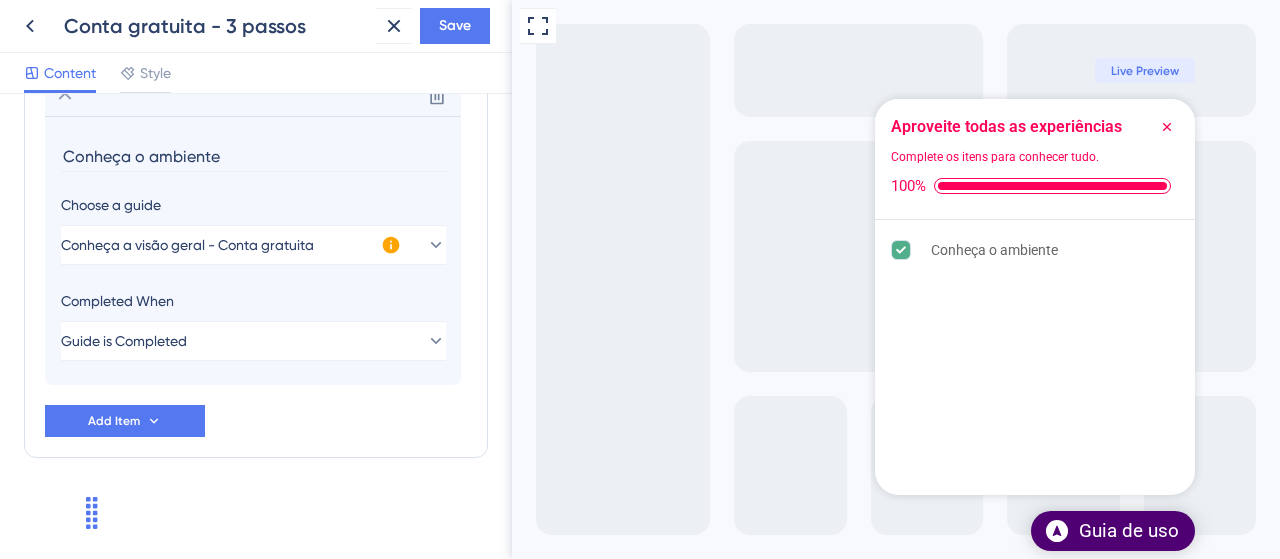 type on "Conheça o ambiente" 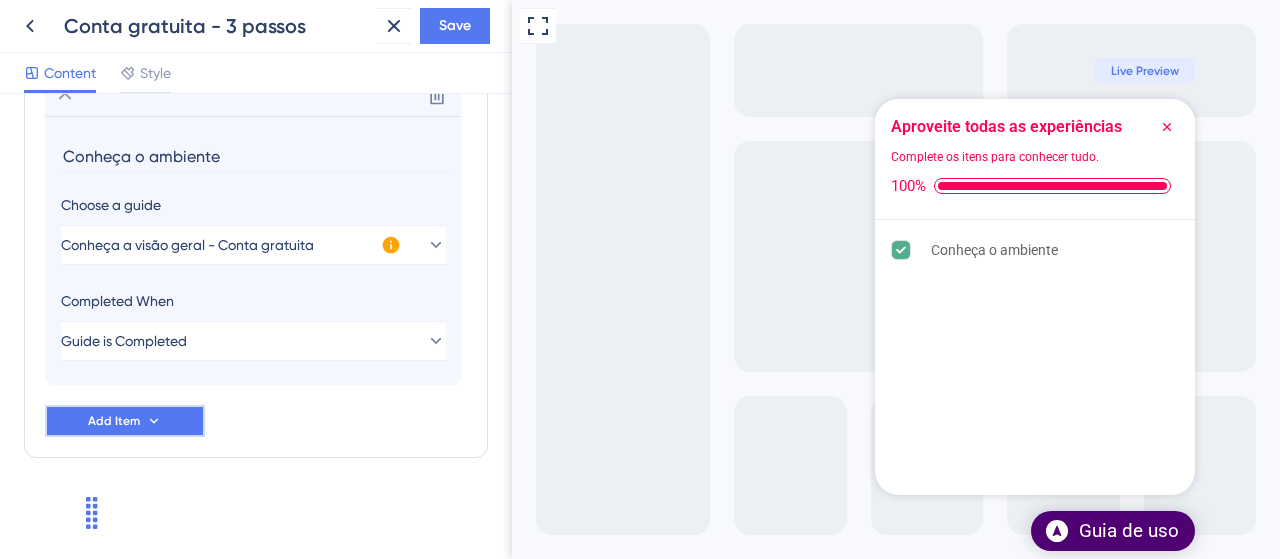 click on "Add Item" at bounding box center (114, 421) 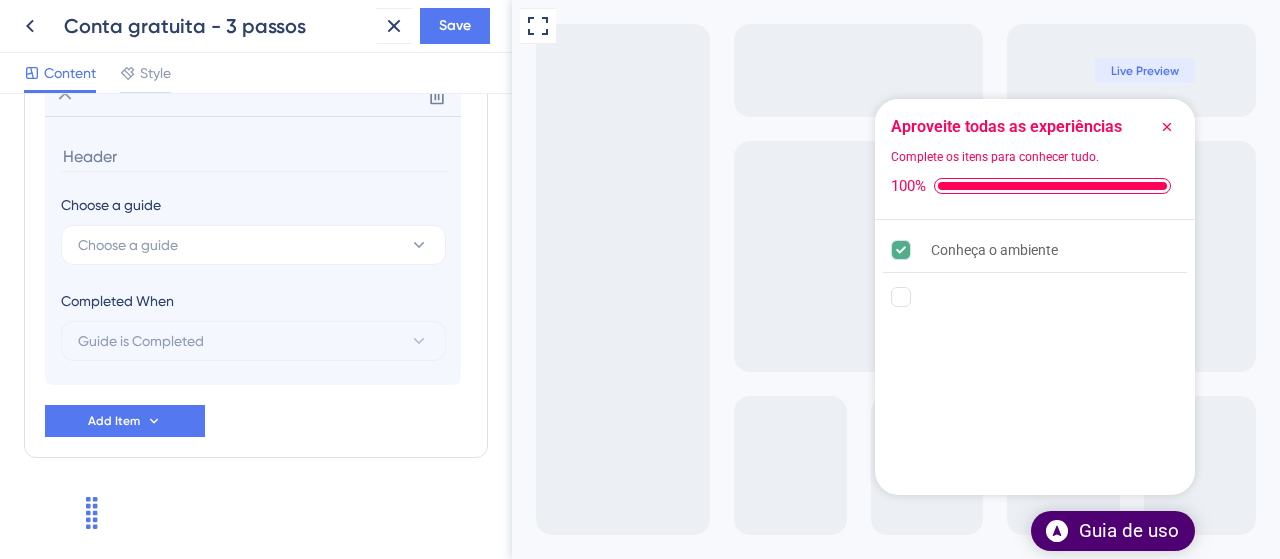 scroll, scrollTop: 703, scrollLeft: 0, axis: vertical 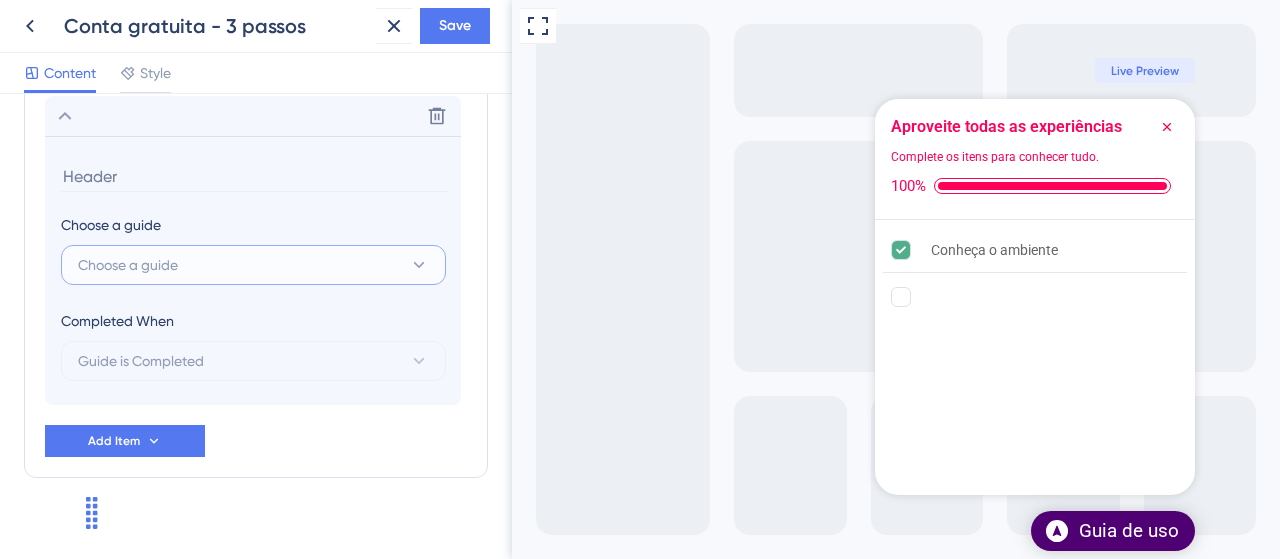 click on "Choose a guide" at bounding box center [128, 265] 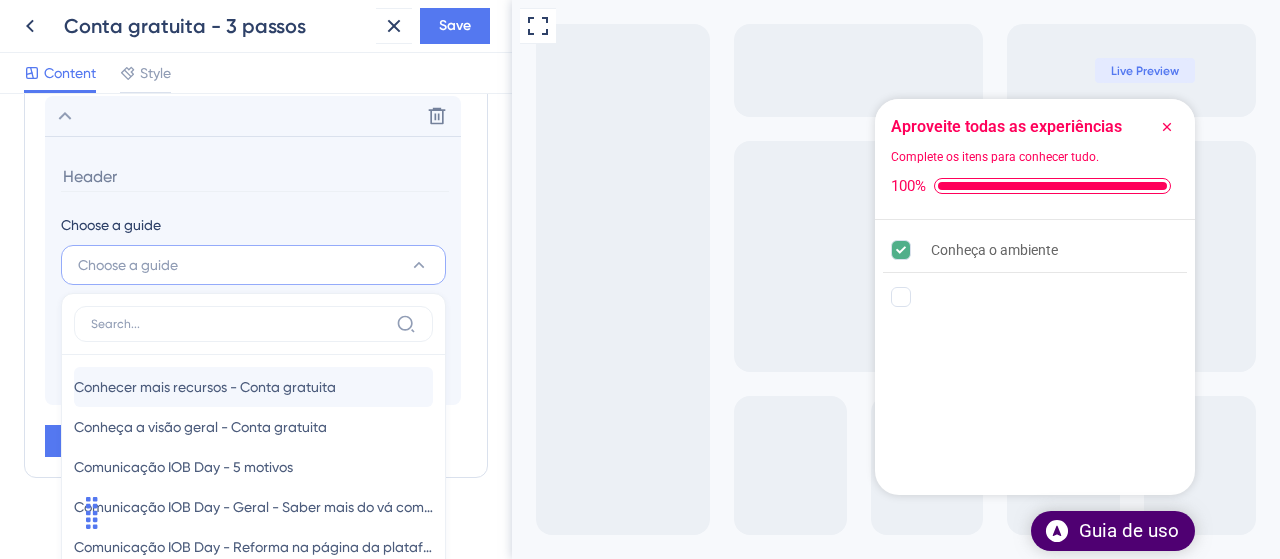 scroll, scrollTop: 853, scrollLeft: 0, axis: vertical 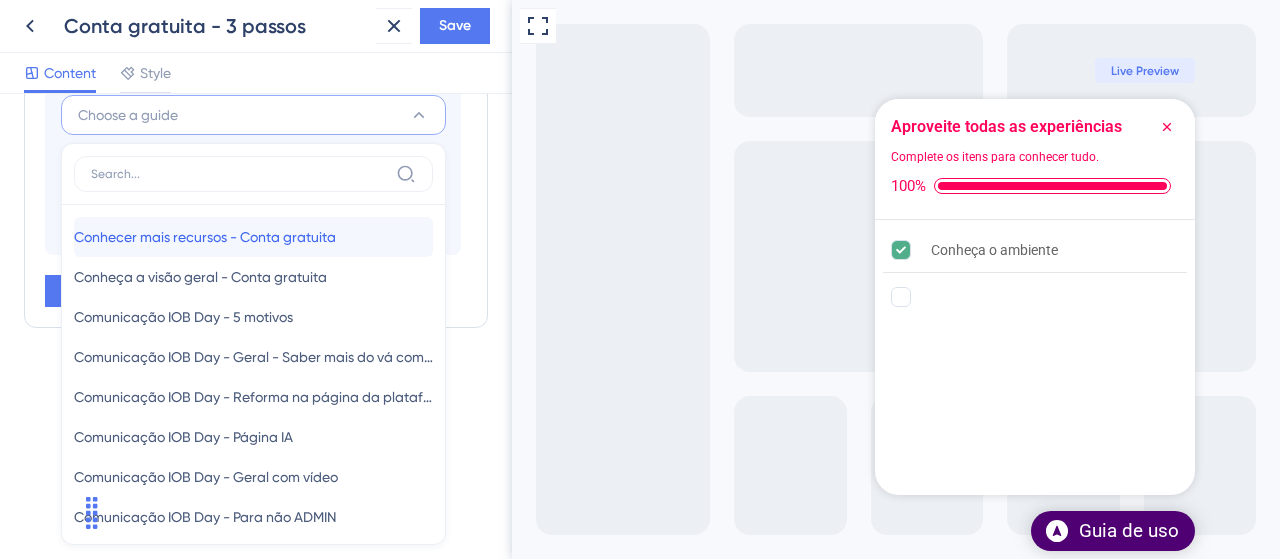 click on "Conhecer mais recursos - Conta gratuita" at bounding box center [205, 237] 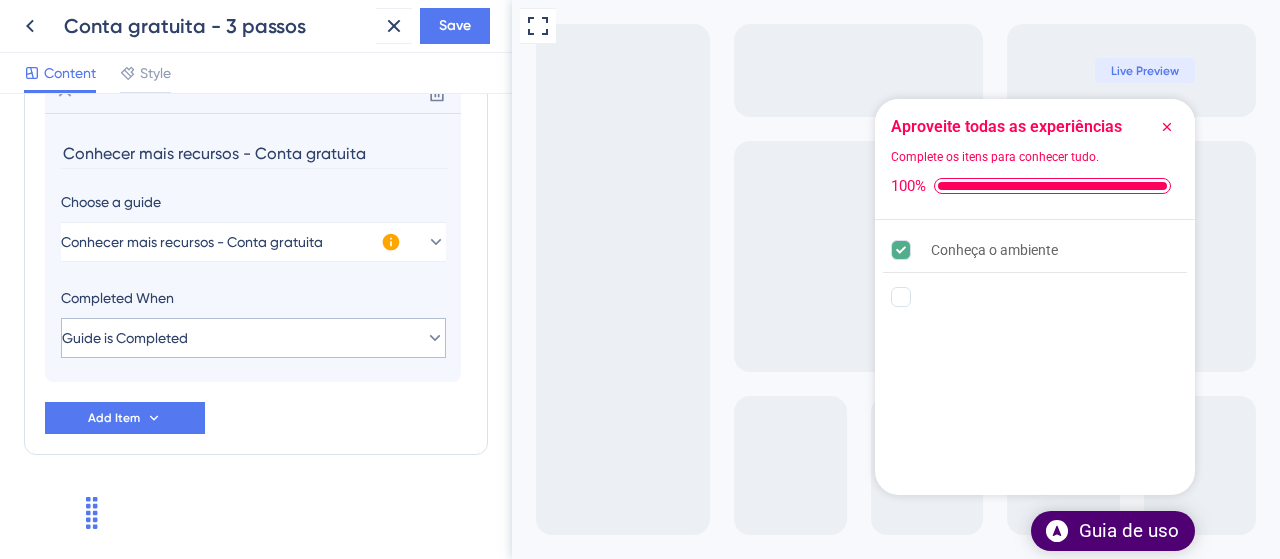 scroll, scrollTop: 723, scrollLeft: 0, axis: vertical 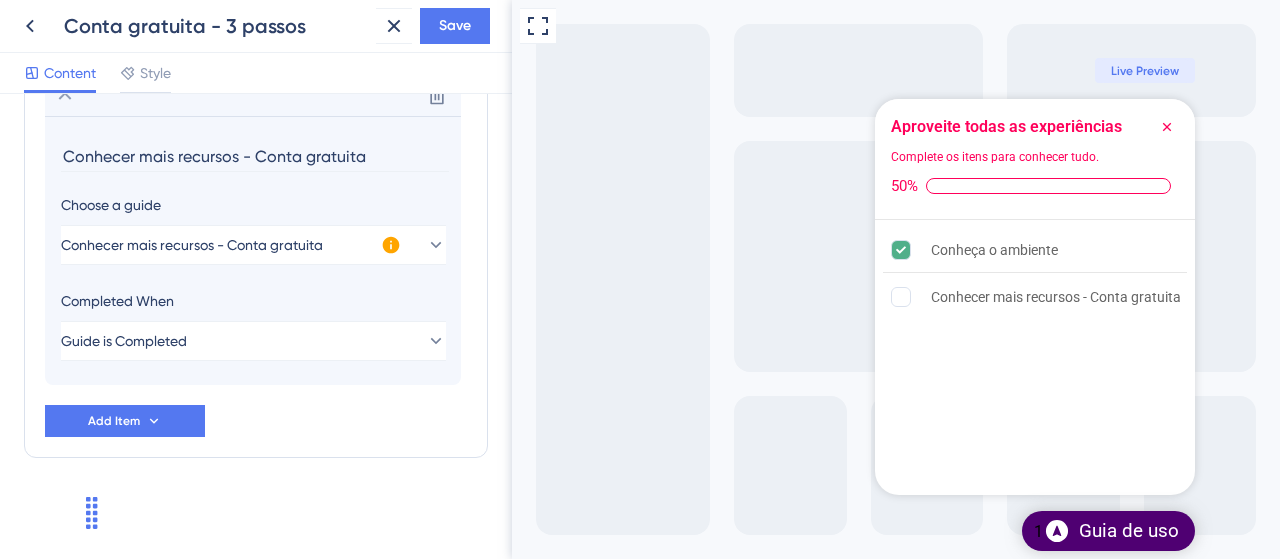 drag, startPoint x: 362, startPoint y: 151, endPoint x: 11, endPoint y: 175, distance: 351.81955 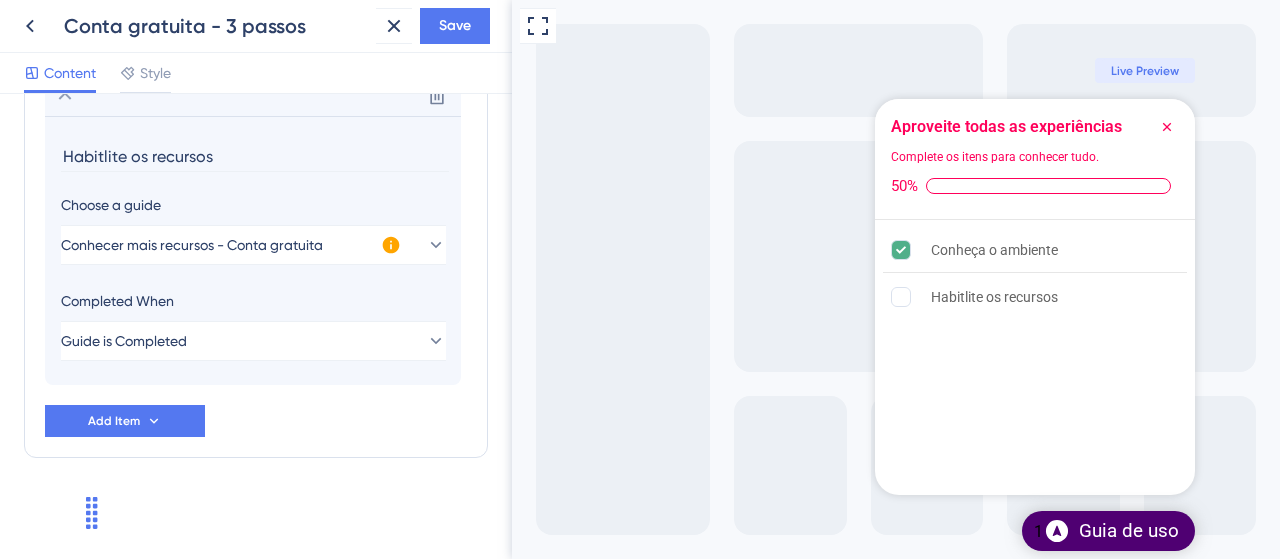 click on "Habitlite os recursos" at bounding box center [255, 156] 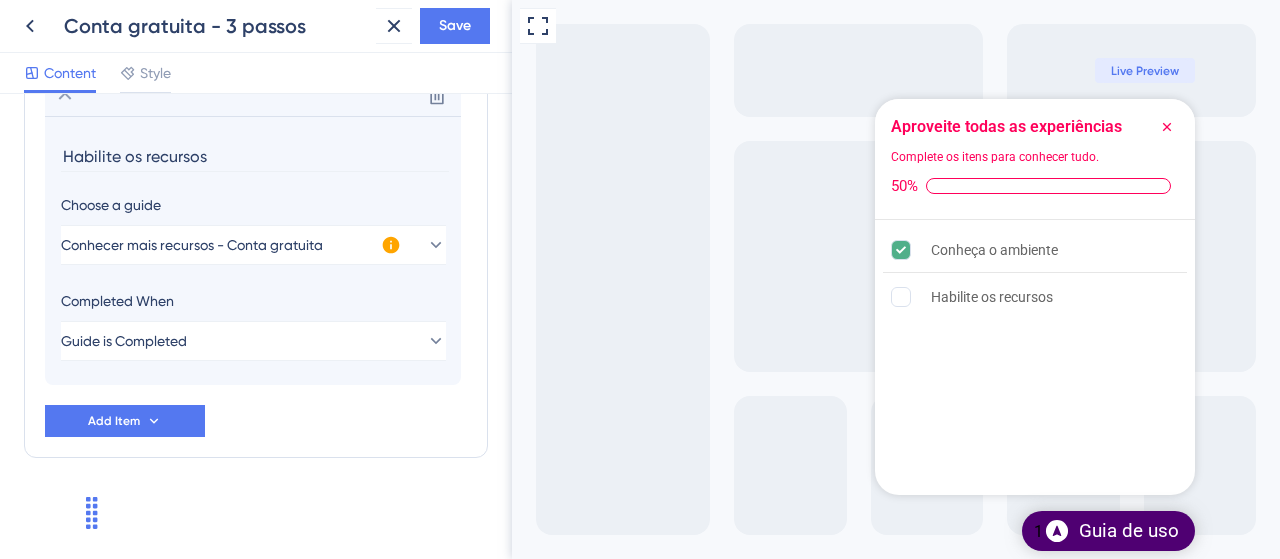 click on "Habilite os recursos" at bounding box center [255, 156] 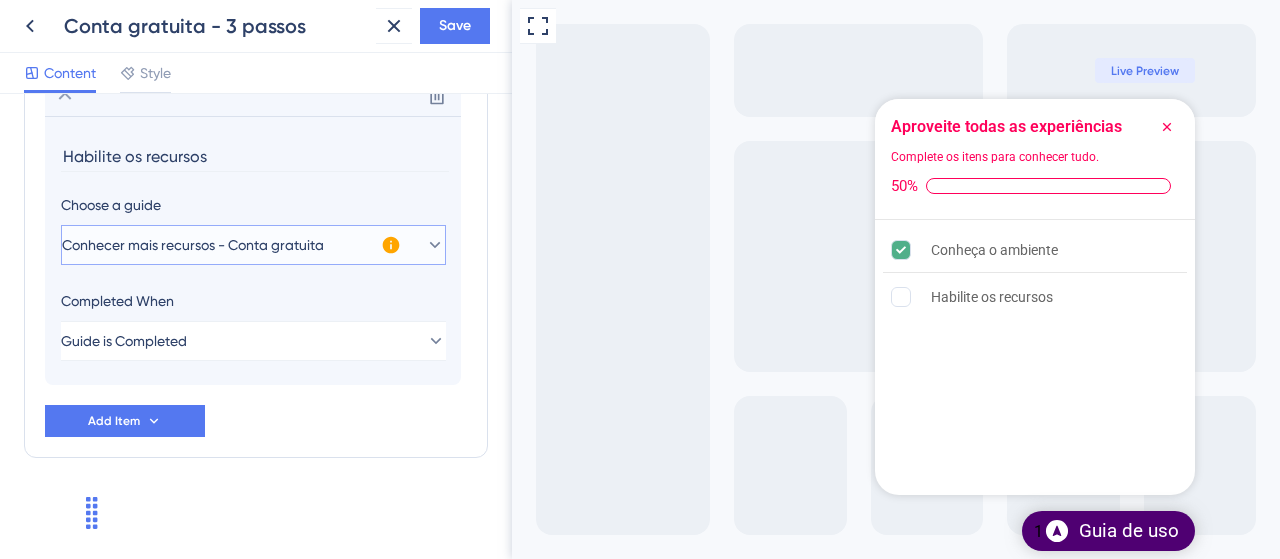 click on "Conhecer mais recursos - Conta gratuita" at bounding box center [193, 245] 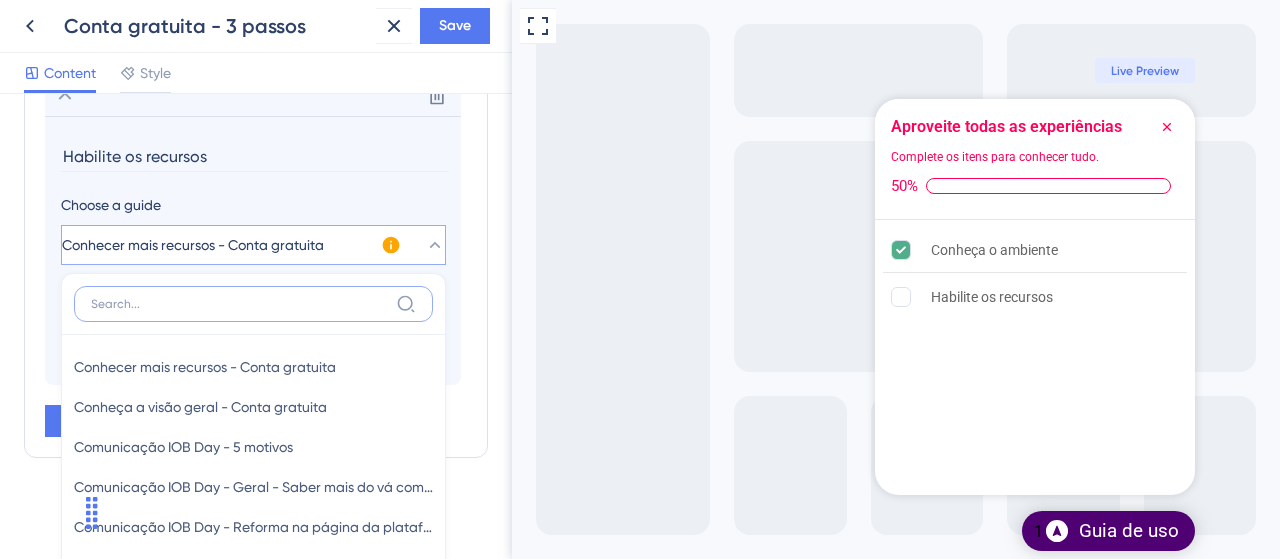 scroll, scrollTop: 828, scrollLeft: 0, axis: vertical 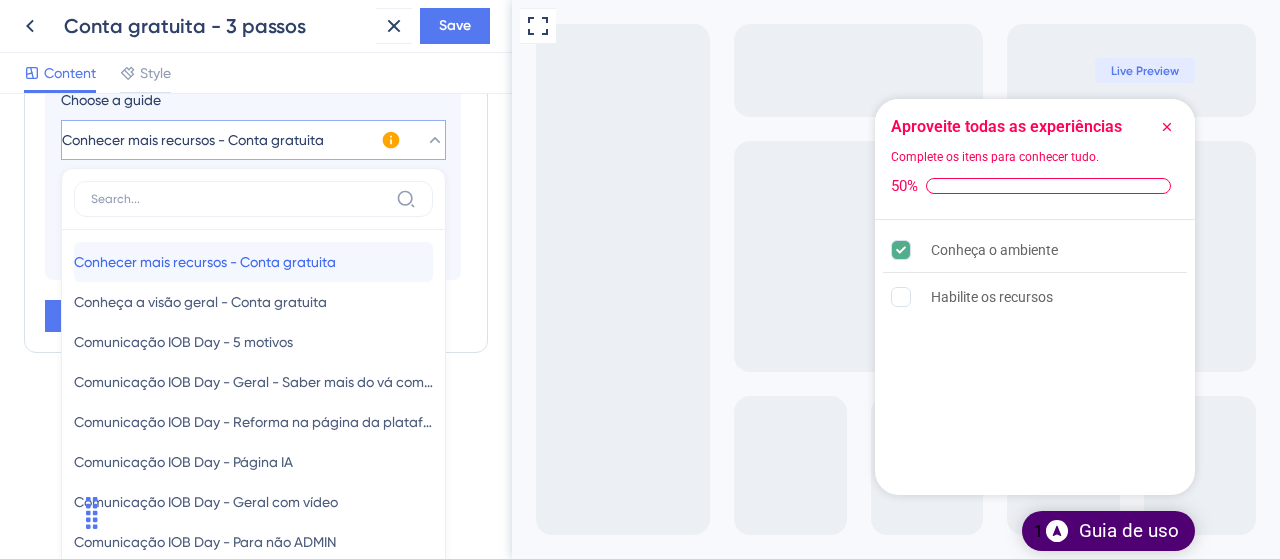 click on "Conhecer mais recursos - Conta gratuita" at bounding box center [205, 262] 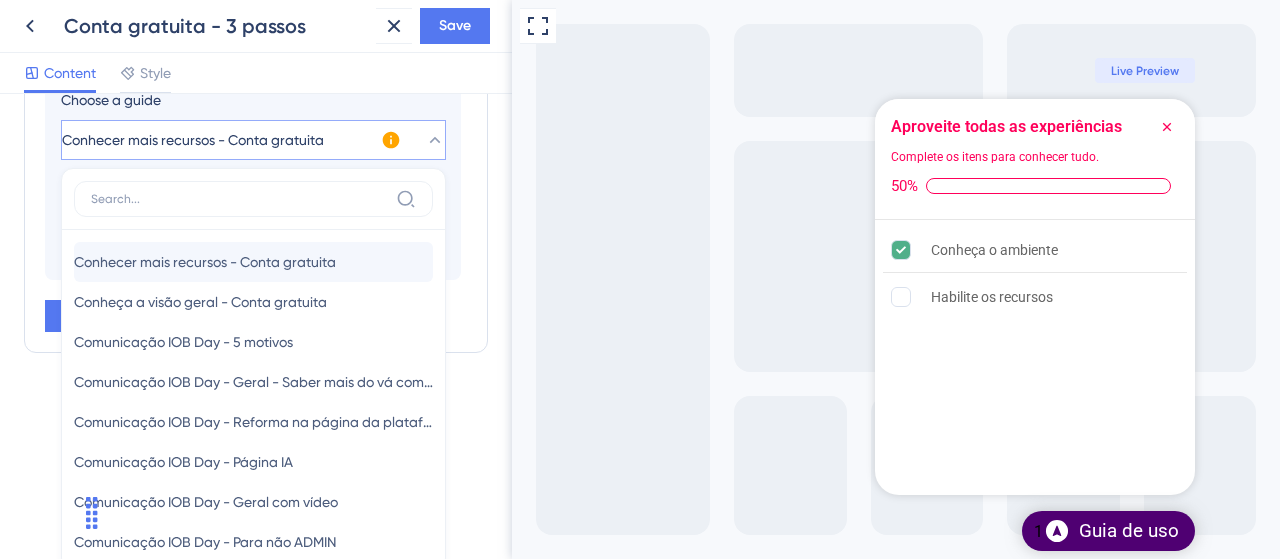 type on "Conhecer mais recursos - Conta gratuita" 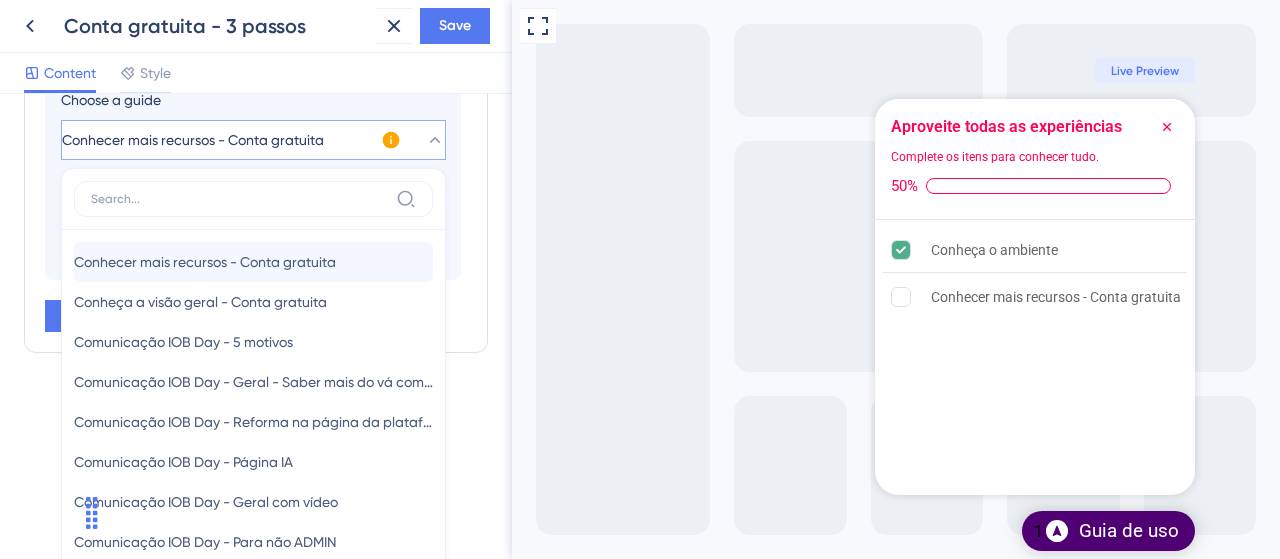 scroll, scrollTop: 723, scrollLeft: 0, axis: vertical 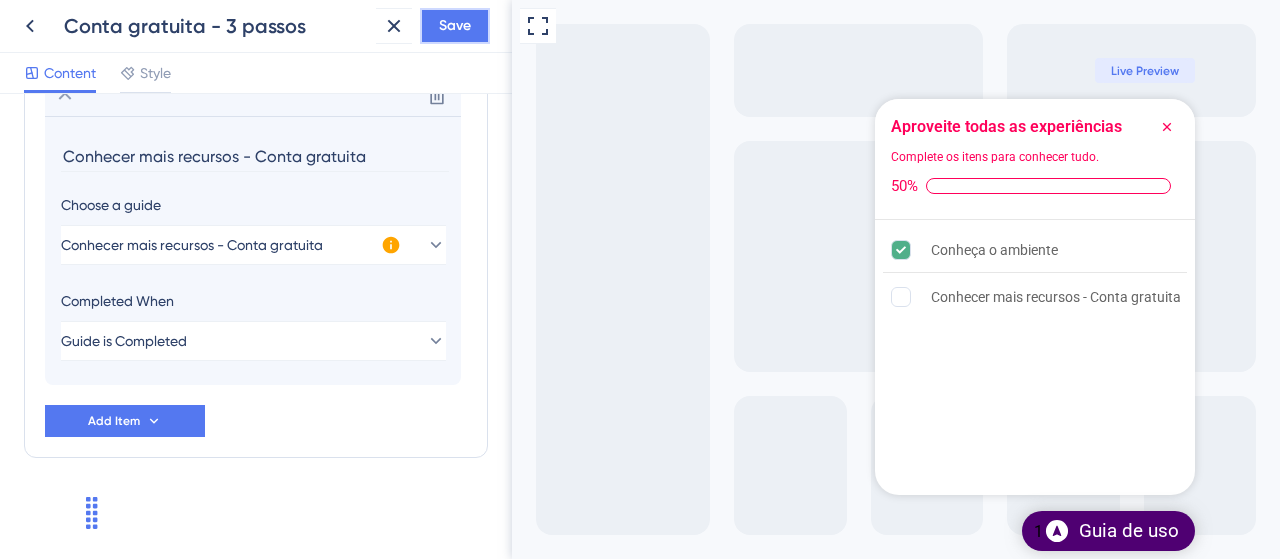 click on "Save" at bounding box center (455, 26) 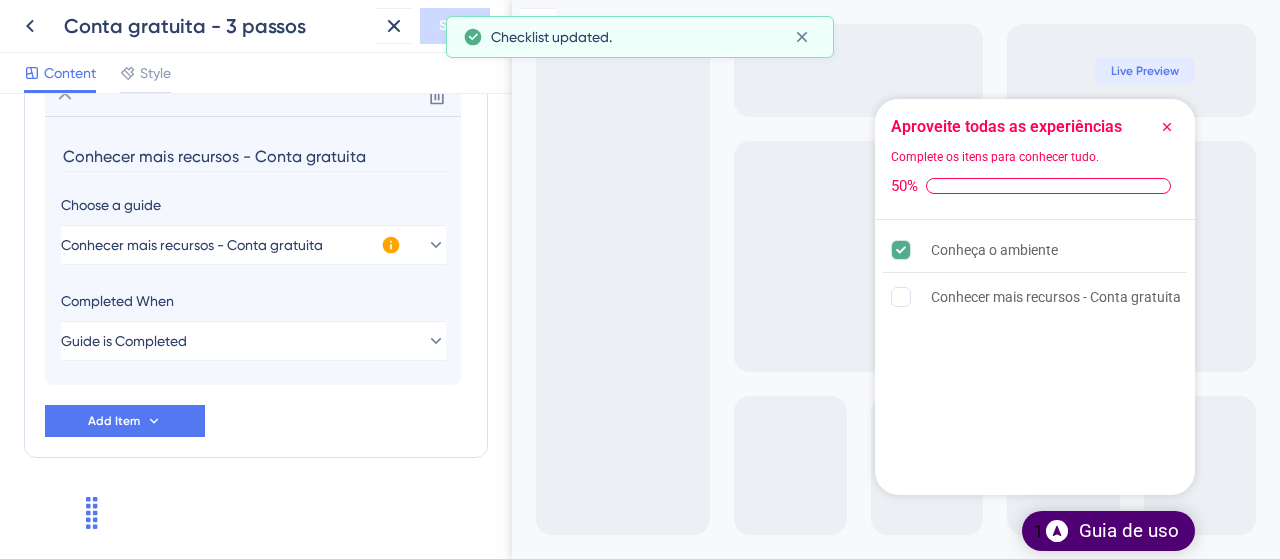 click 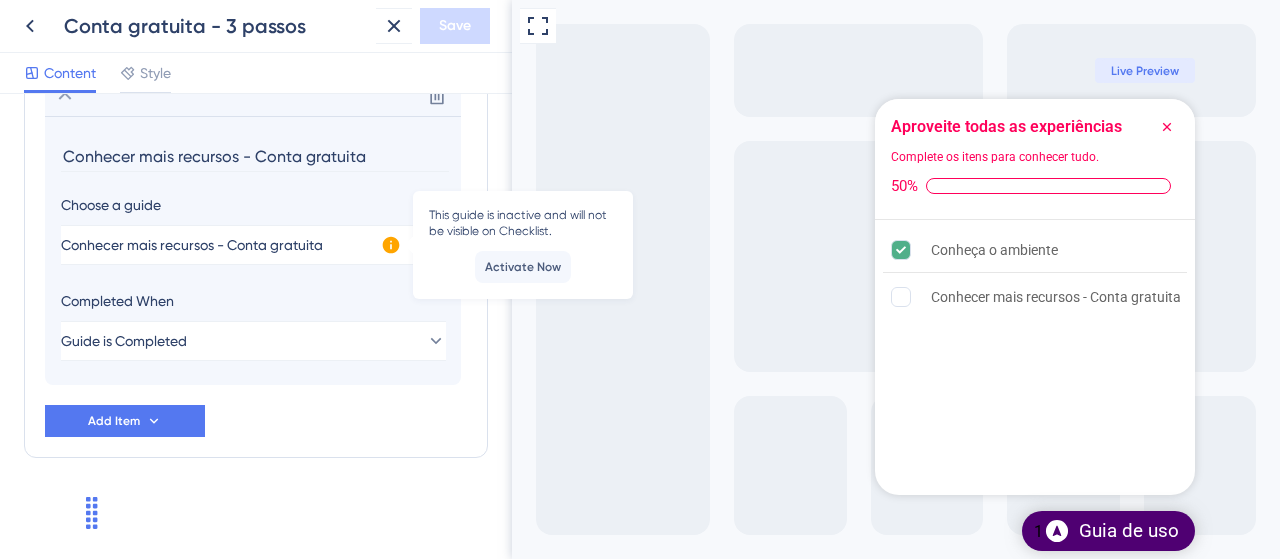 click on "Choose a guide" at bounding box center [253, 205] 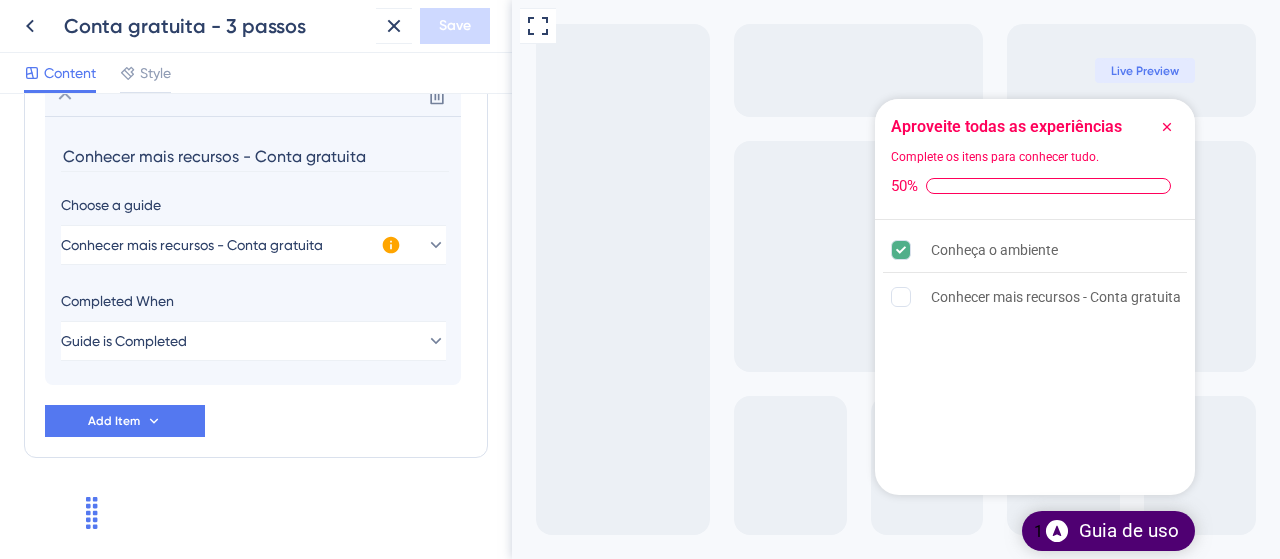 scroll, scrollTop: 523, scrollLeft: 0, axis: vertical 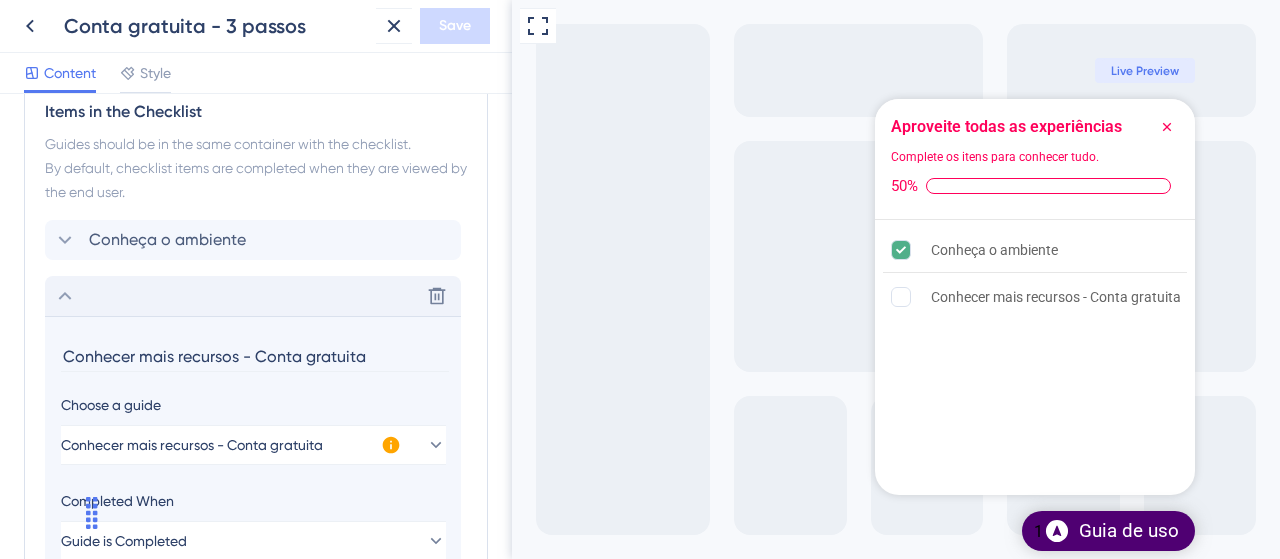click on "Delete" at bounding box center [253, 296] 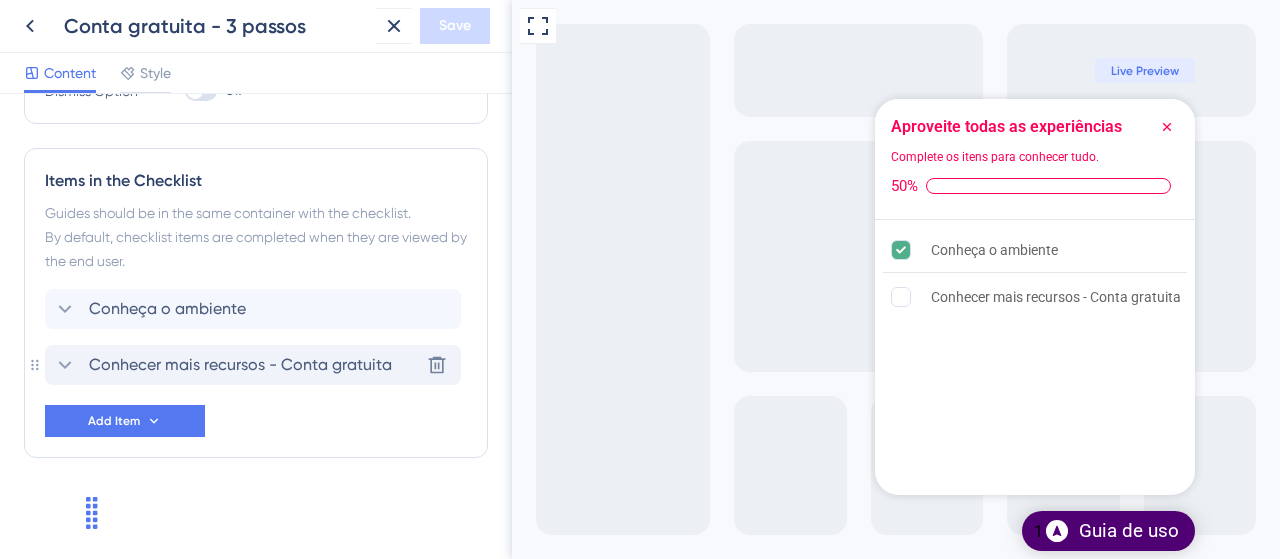 click on "Conhecer mais recursos - Conta gratuita" at bounding box center [240, 365] 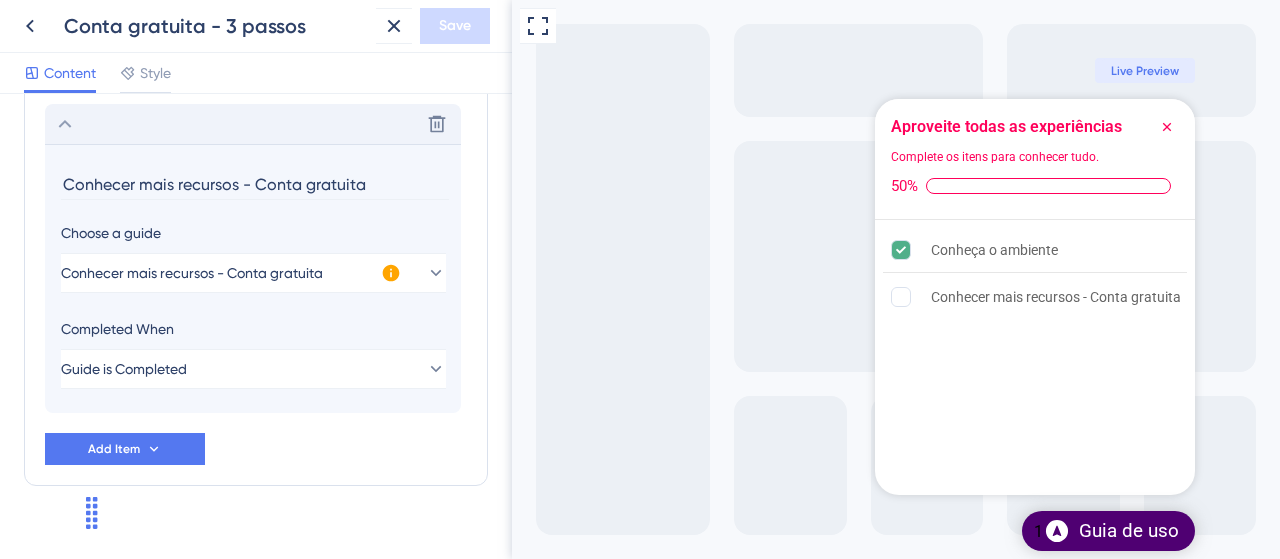 scroll, scrollTop: 703, scrollLeft: 0, axis: vertical 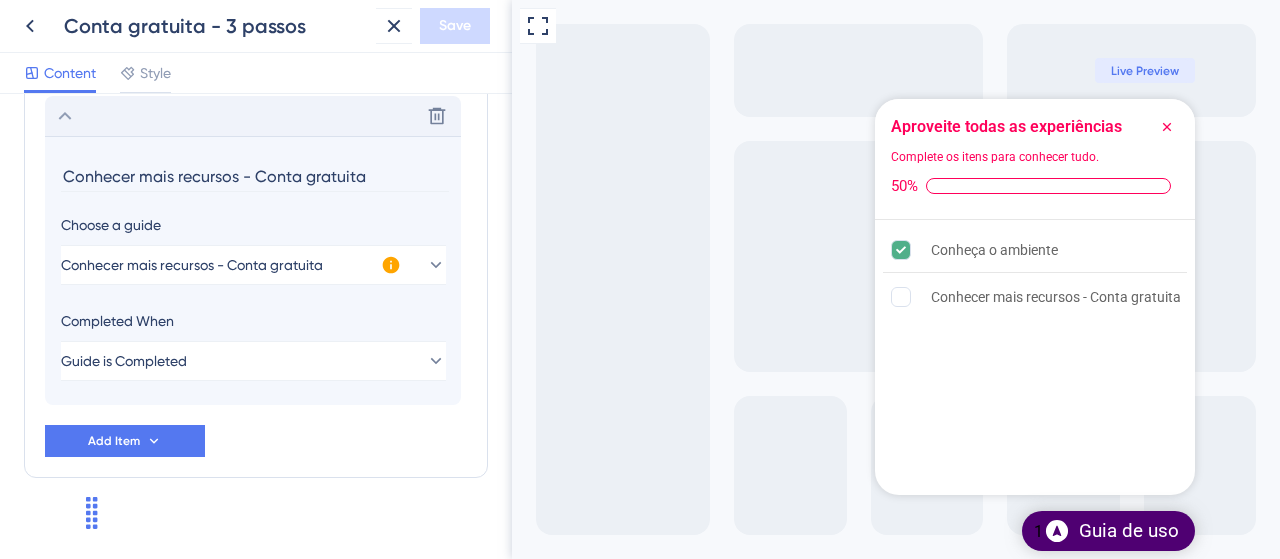 drag, startPoint x: 375, startPoint y: 172, endPoint x: 34, endPoint y: 189, distance: 341.4235 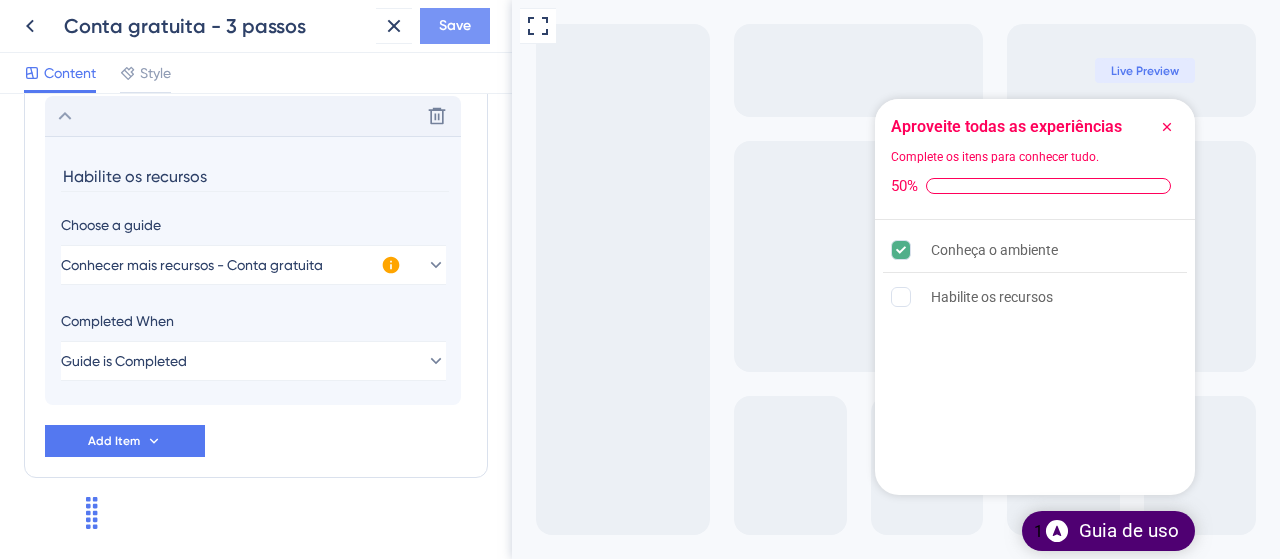 type on "Habilite os recursos" 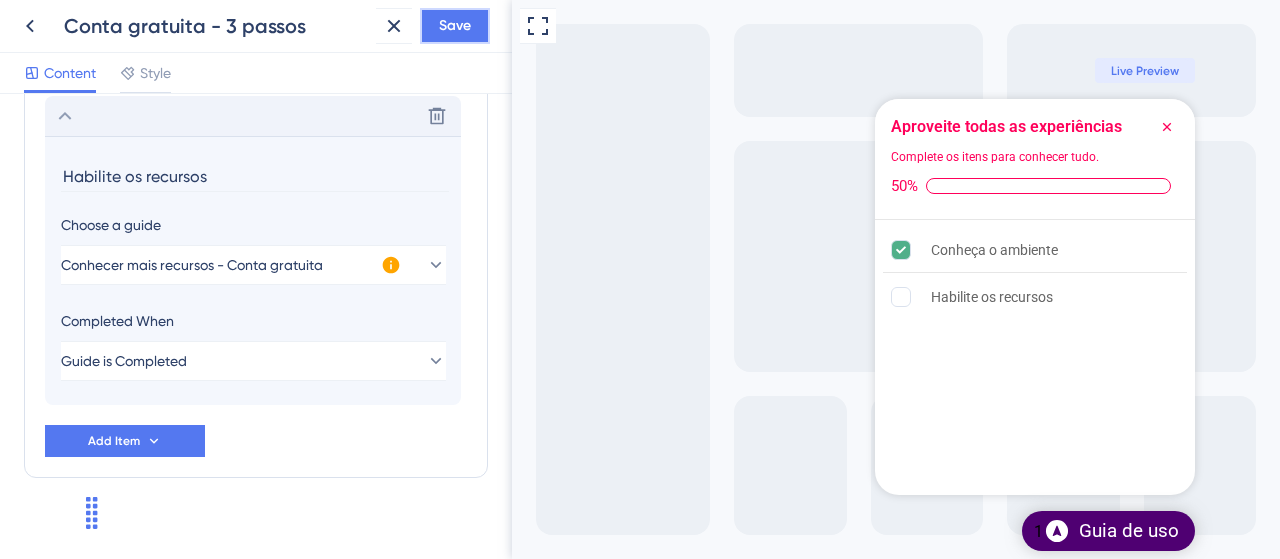 click on "Save" at bounding box center [455, 26] 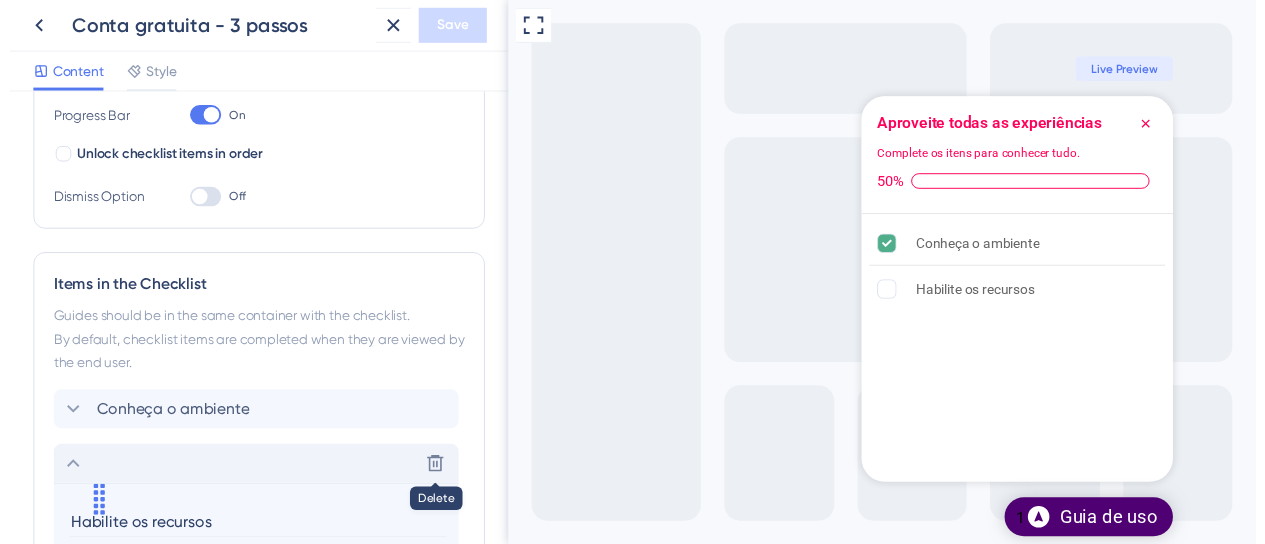 scroll, scrollTop: 0, scrollLeft: 0, axis: both 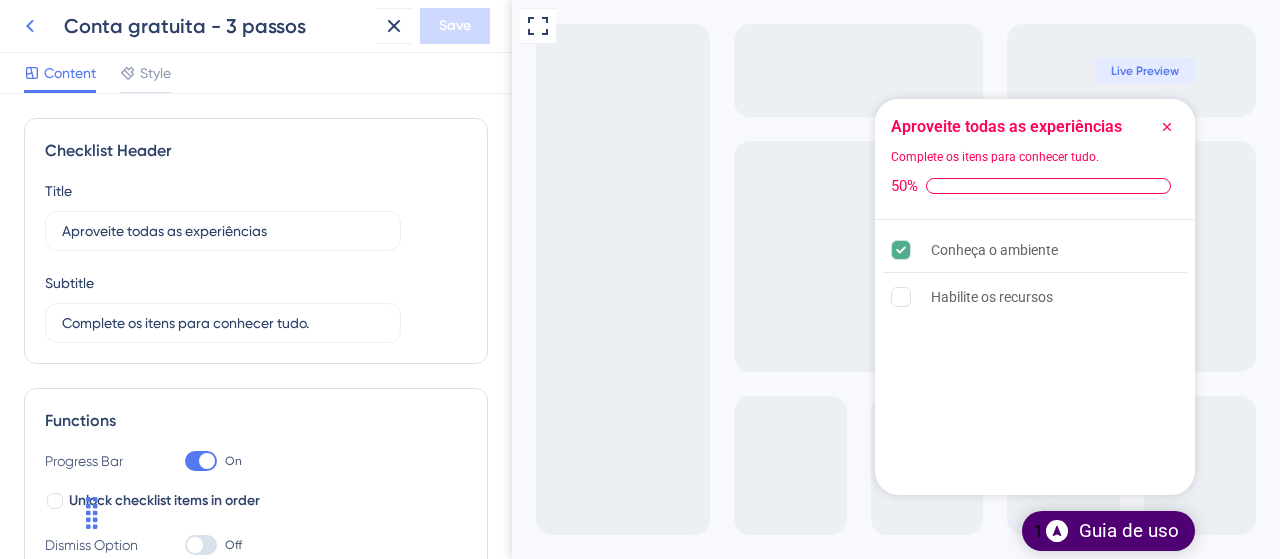 click 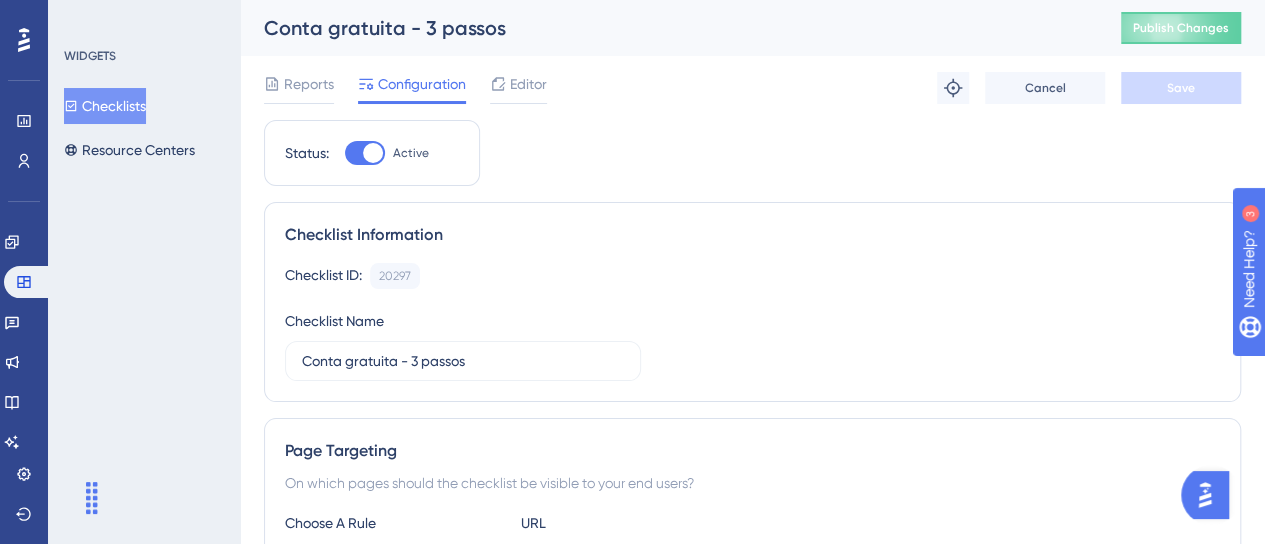 scroll, scrollTop: 0, scrollLeft: 0, axis: both 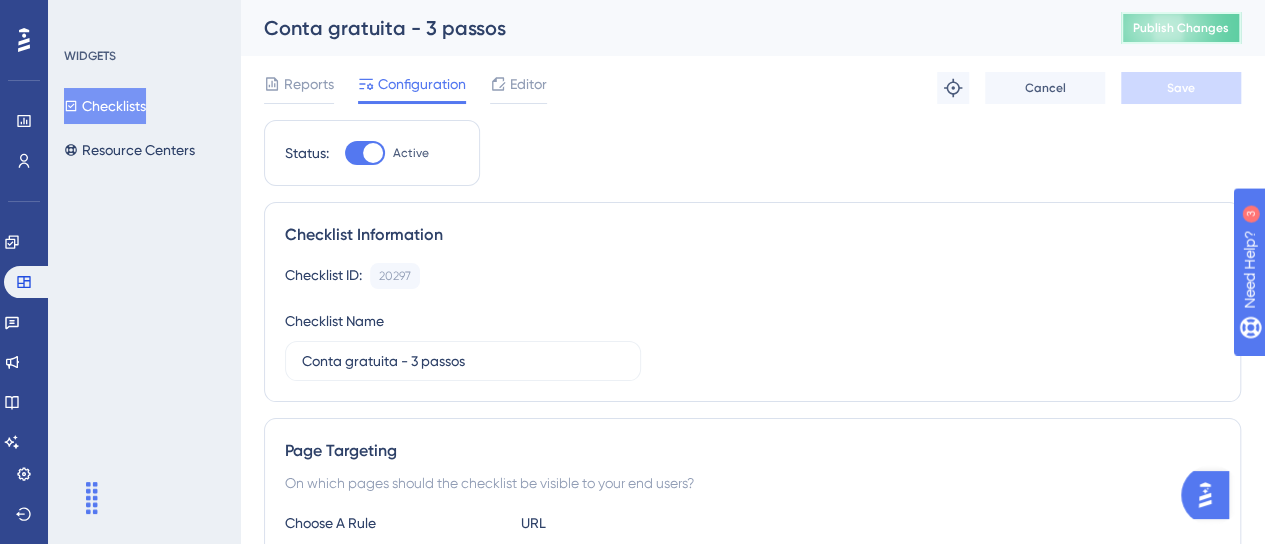 click on "Publish Changes" at bounding box center [1181, 28] 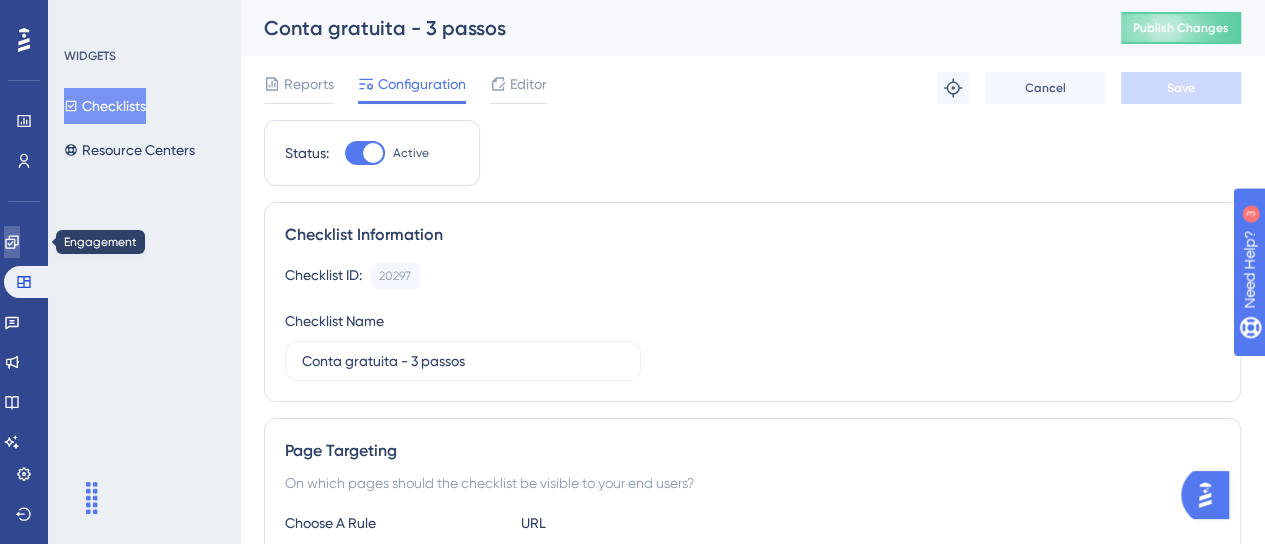 click 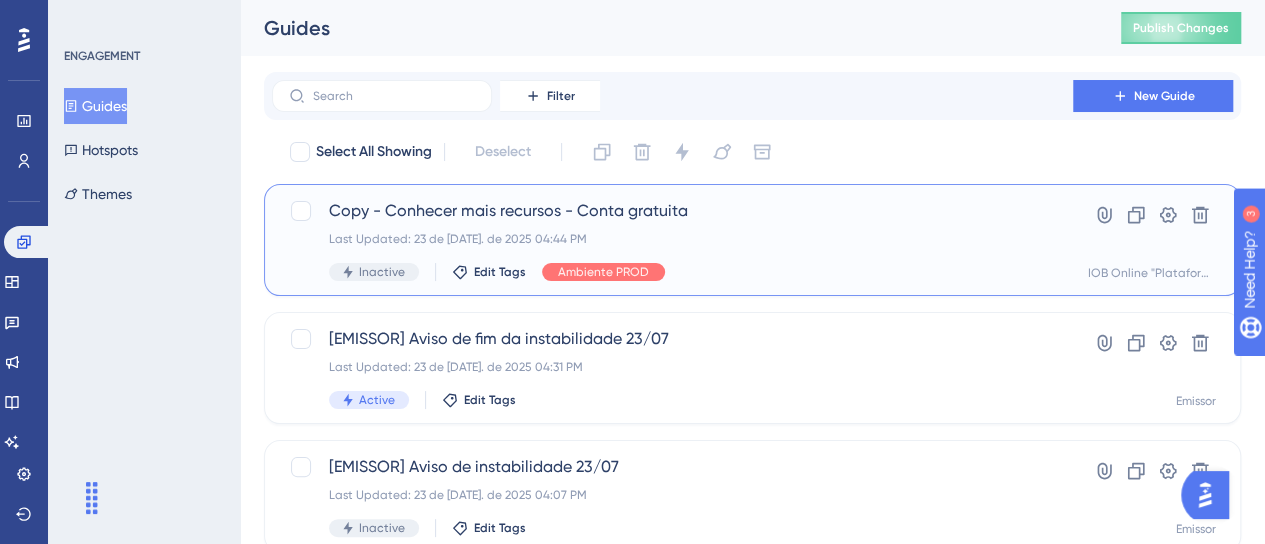 click on "Copy - Conhecer mais recursos - Conta gratuita" at bounding box center (672, 211) 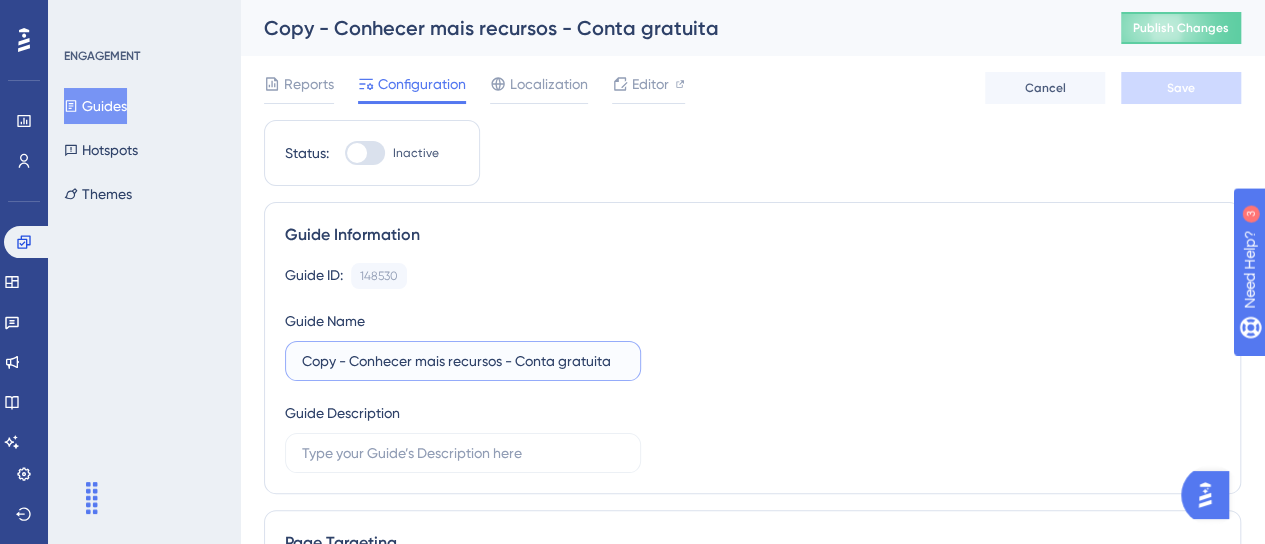 click on "Copy - Conhecer mais recursos - Conta gratuita" at bounding box center [463, 361] 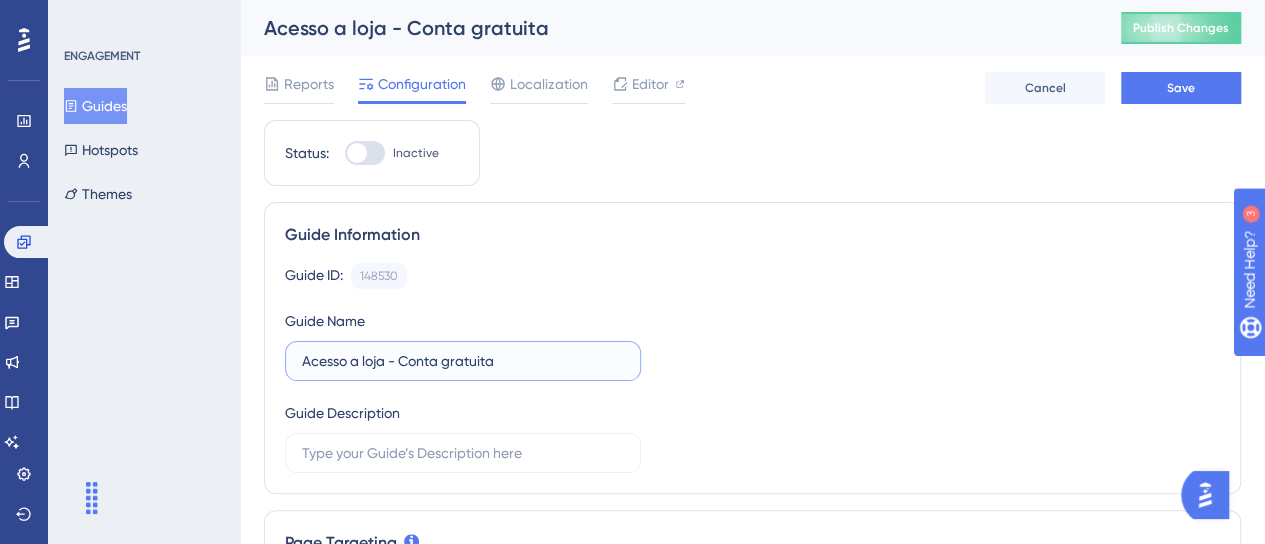 type on "Acesso a loja - Conta gratuita" 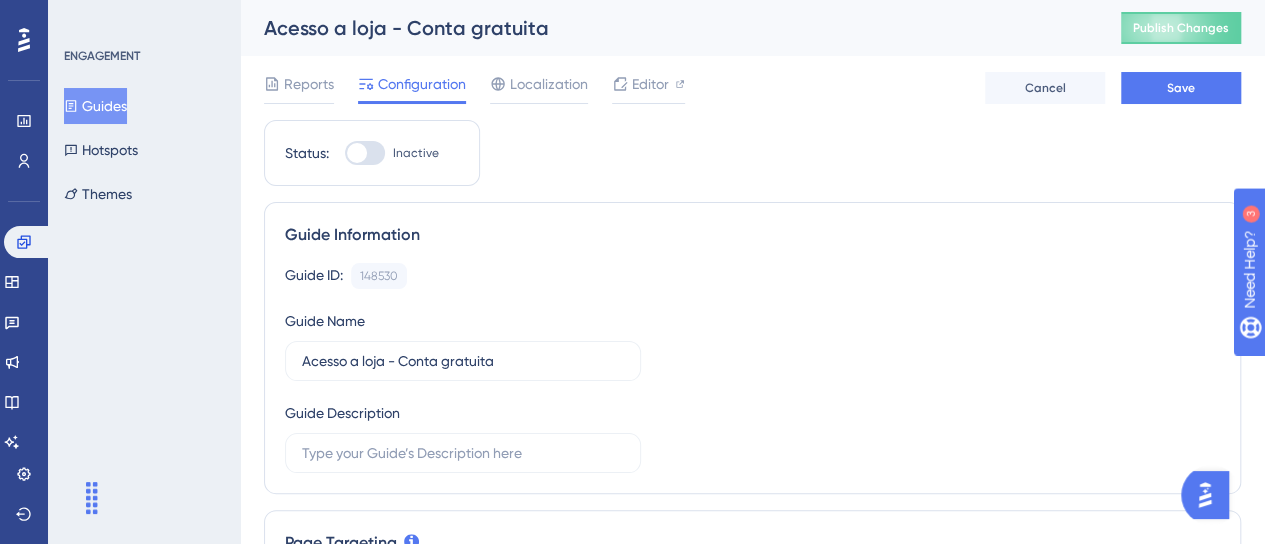 click on "Guide ID: 148530 Copy Guide Name Acesso a loja - Conta gratuita Guide Description" at bounding box center (752, 368) 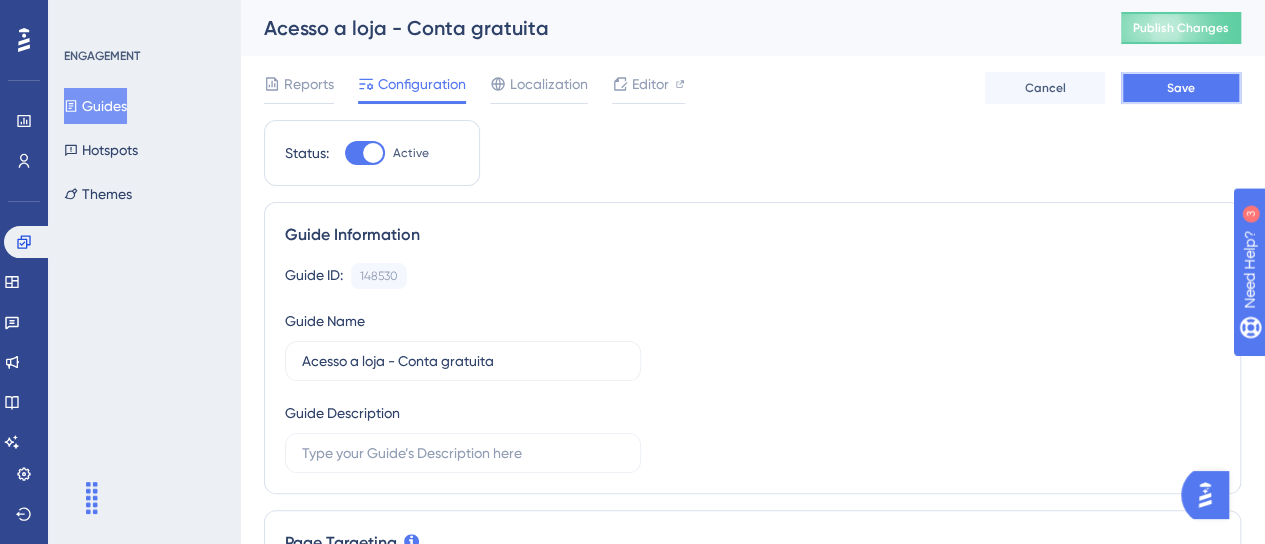 click on "Save" at bounding box center (1181, 88) 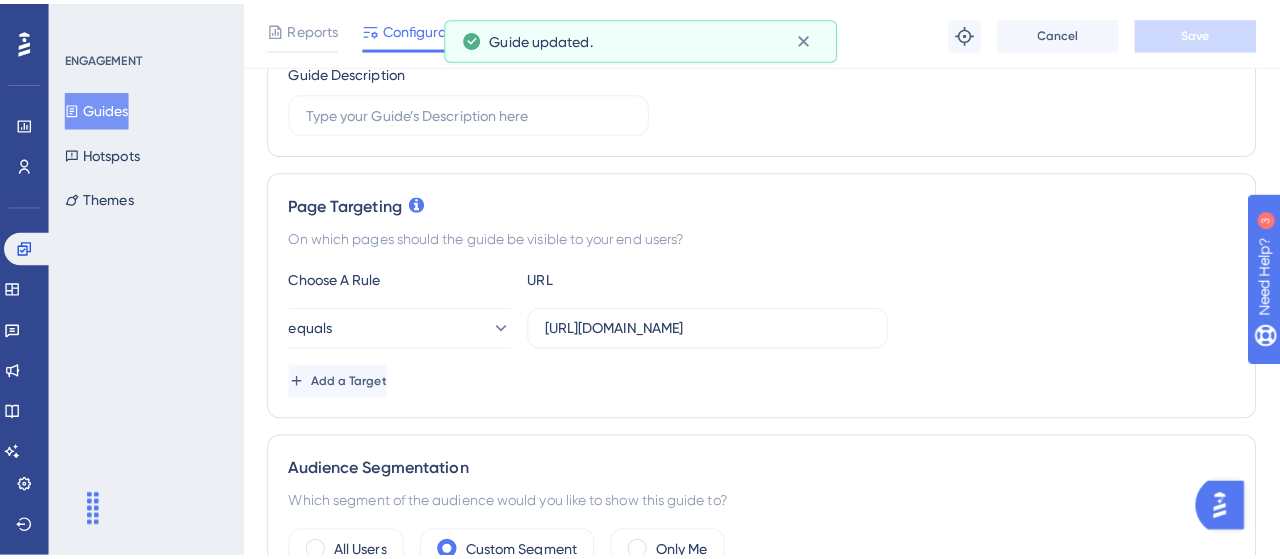 scroll, scrollTop: 0, scrollLeft: 0, axis: both 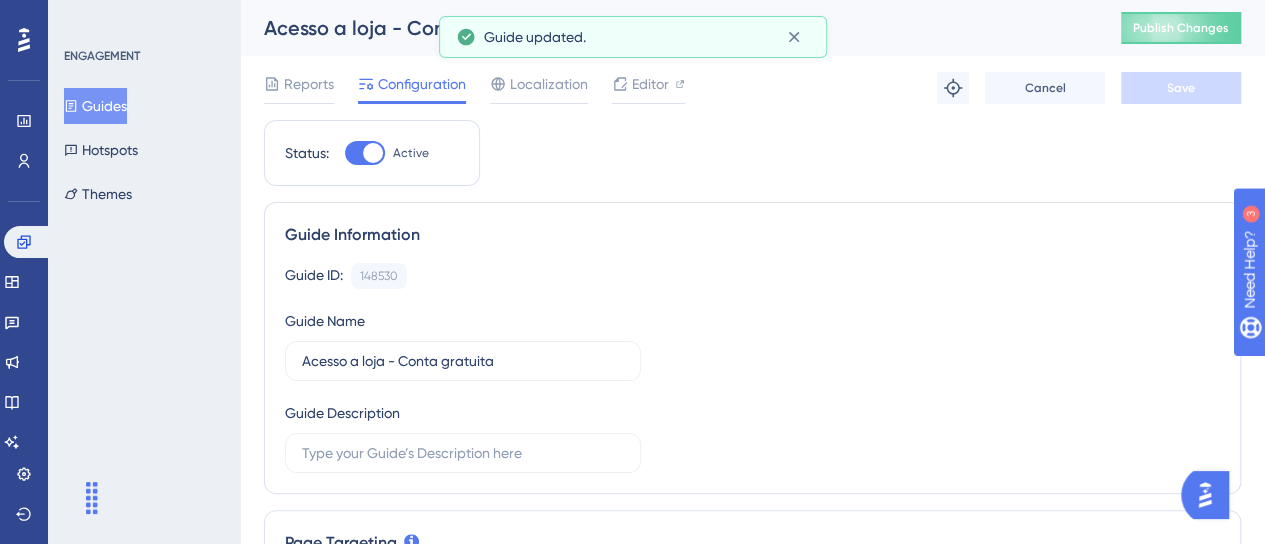 click on "Guides" at bounding box center (95, 106) 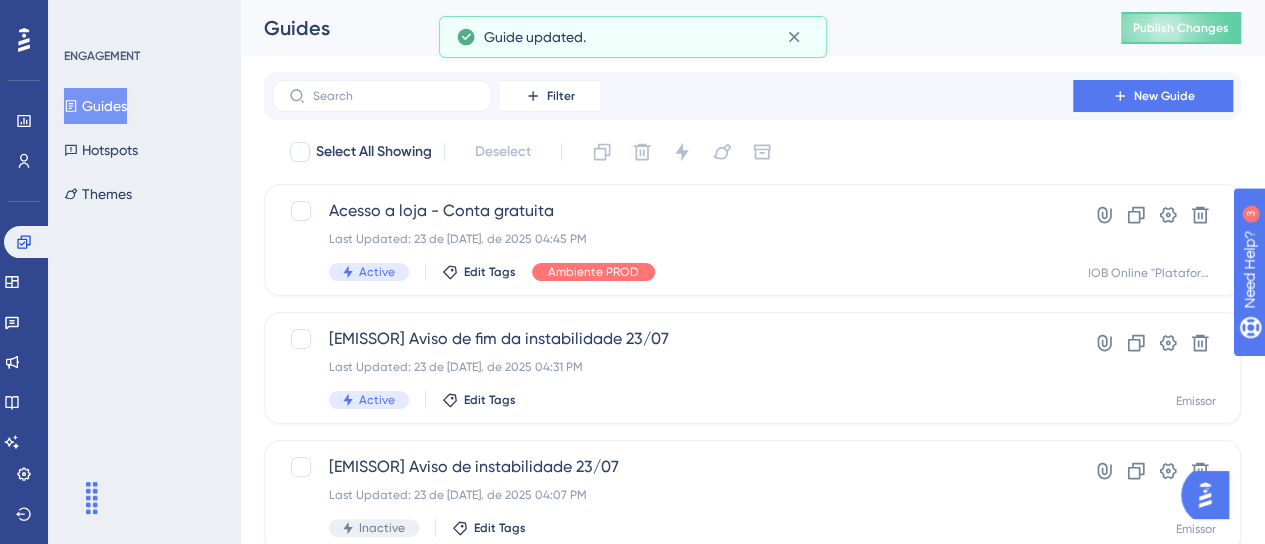 click on "Conhecer mais recursos - Conta gratuita" at bounding box center [672, 595] 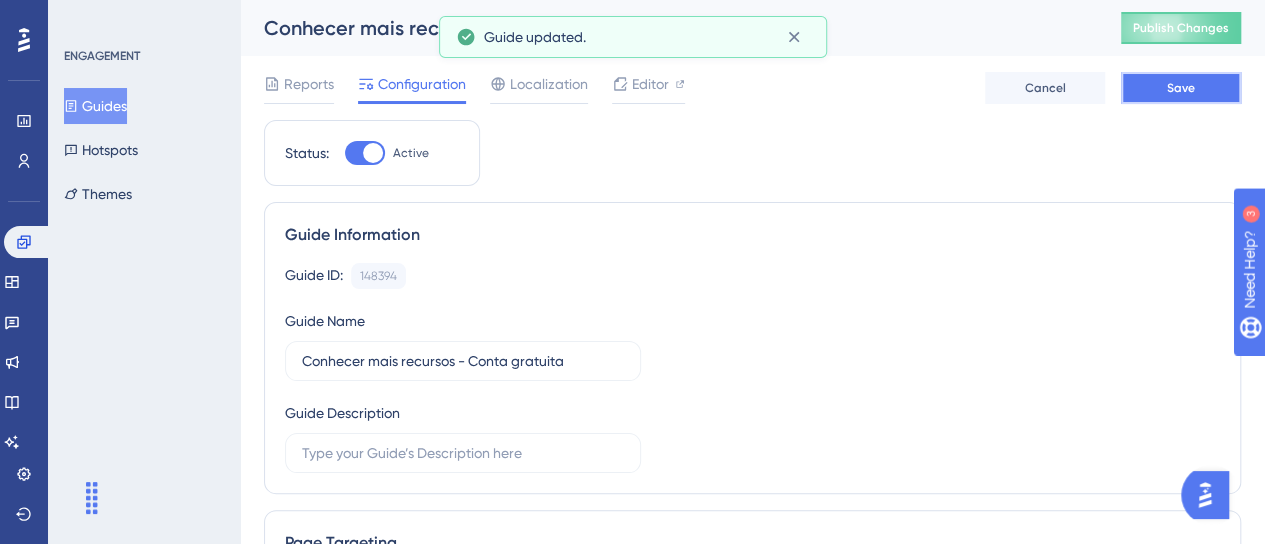 click on "Save" at bounding box center (1181, 88) 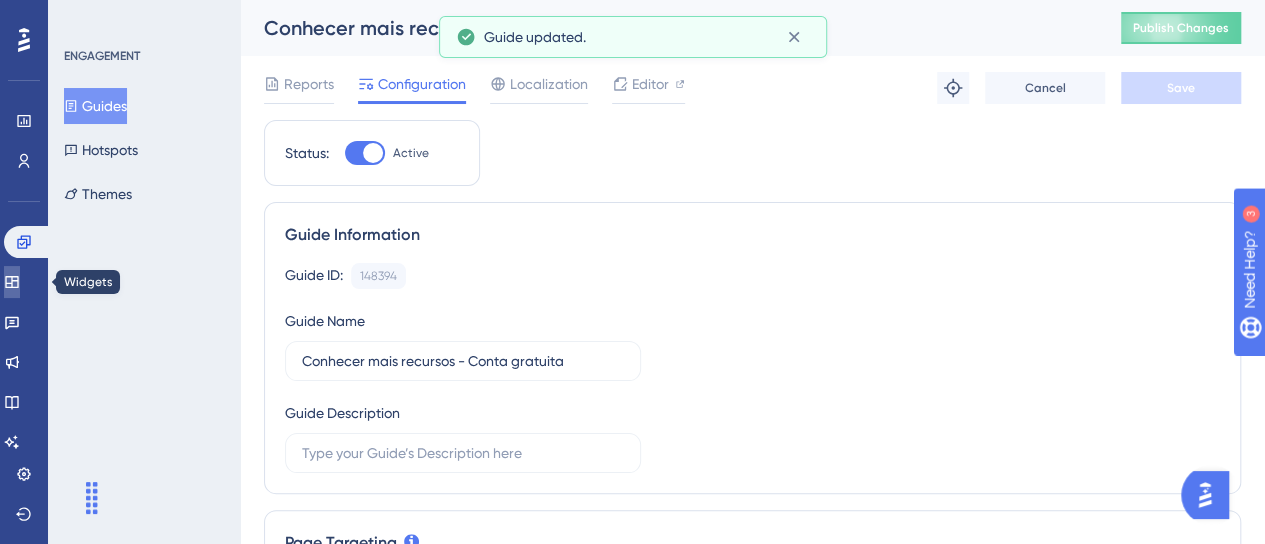 click 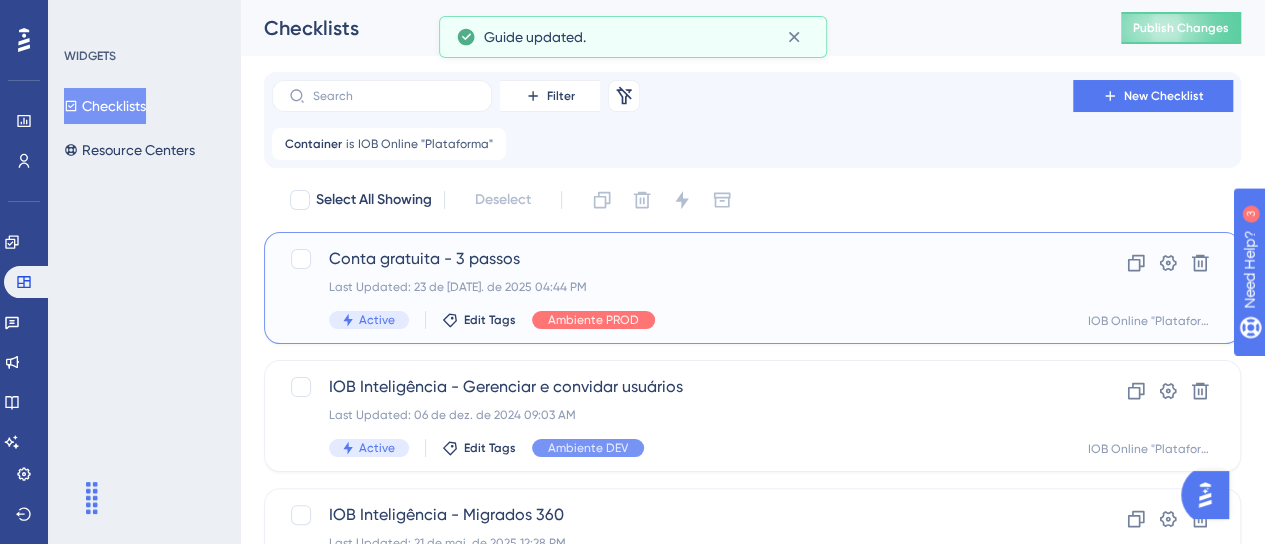 click on "Conta gratuita - 3 passos Last Updated: 23 de [DATE]. de 2025 04:44 PM Active Edit Tags Ambiente PROD" at bounding box center [672, 288] 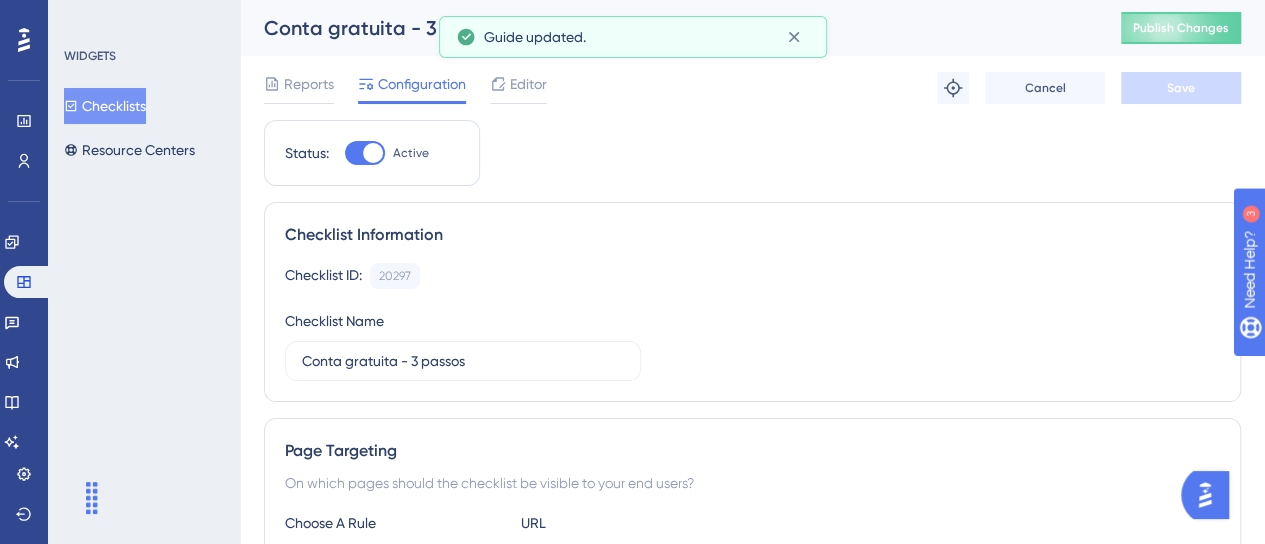 click on "Configuration" at bounding box center (422, 84) 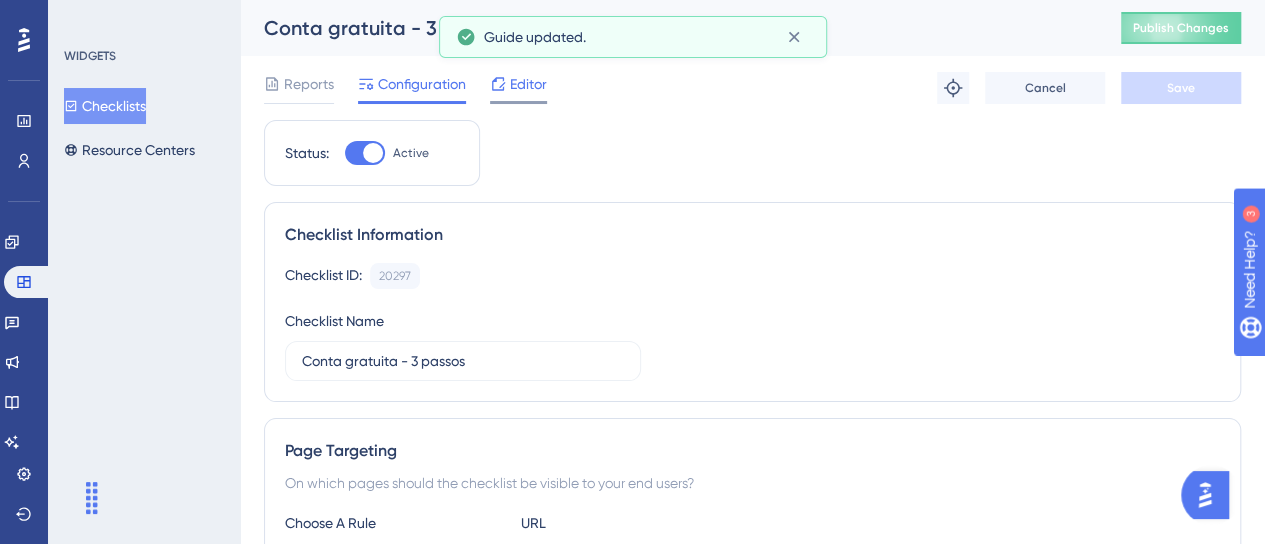 click on "Editor" at bounding box center (528, 84) 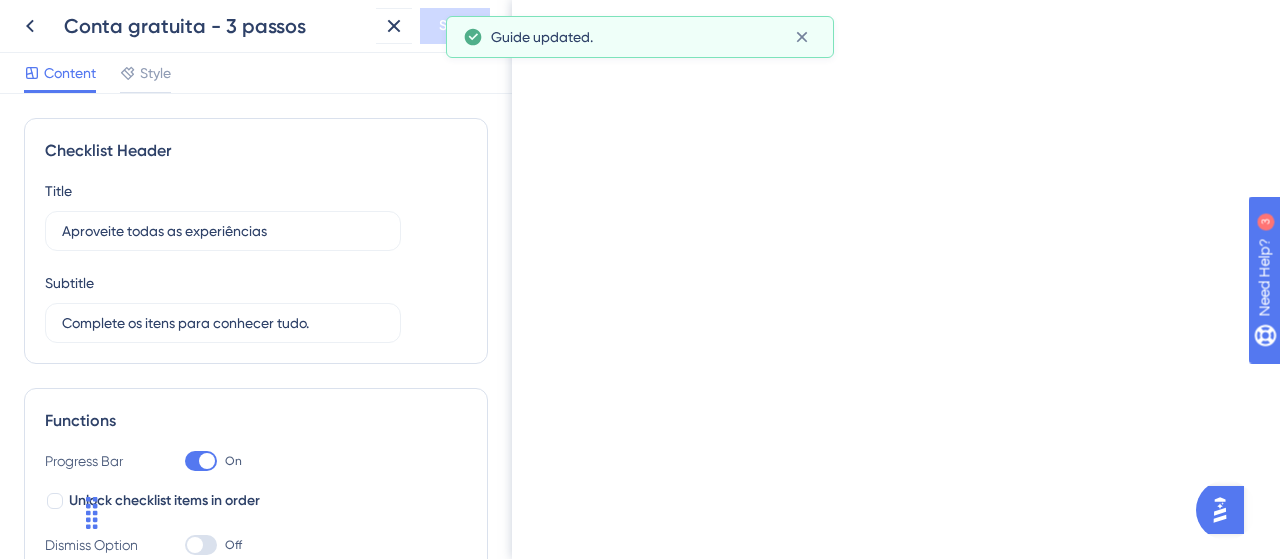 click 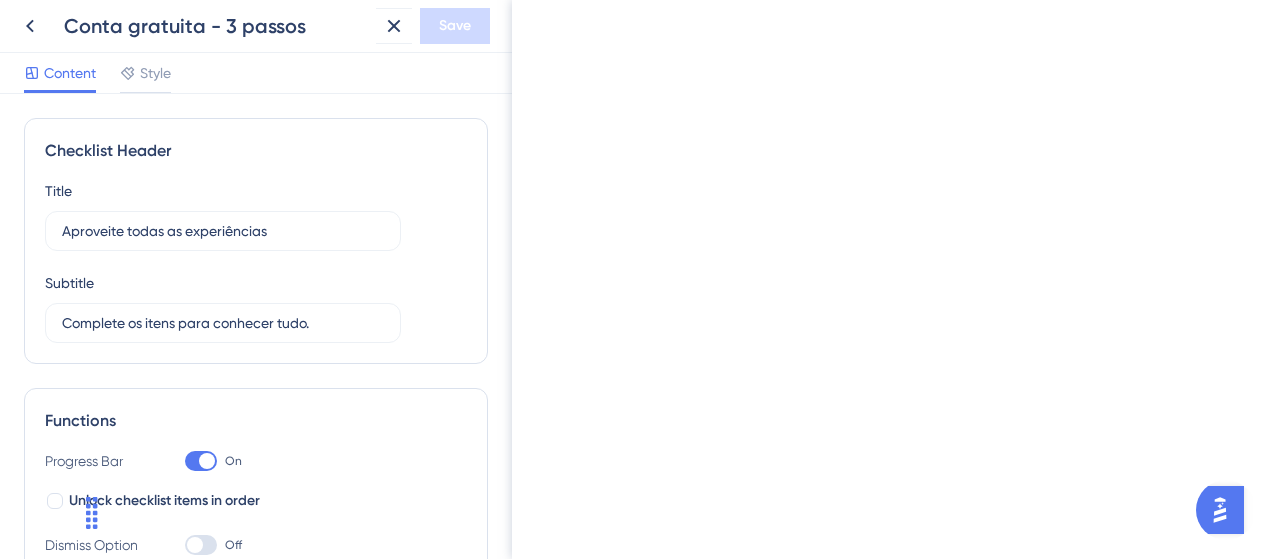 click on "Guide Guide" at bounding box center [125, 932] 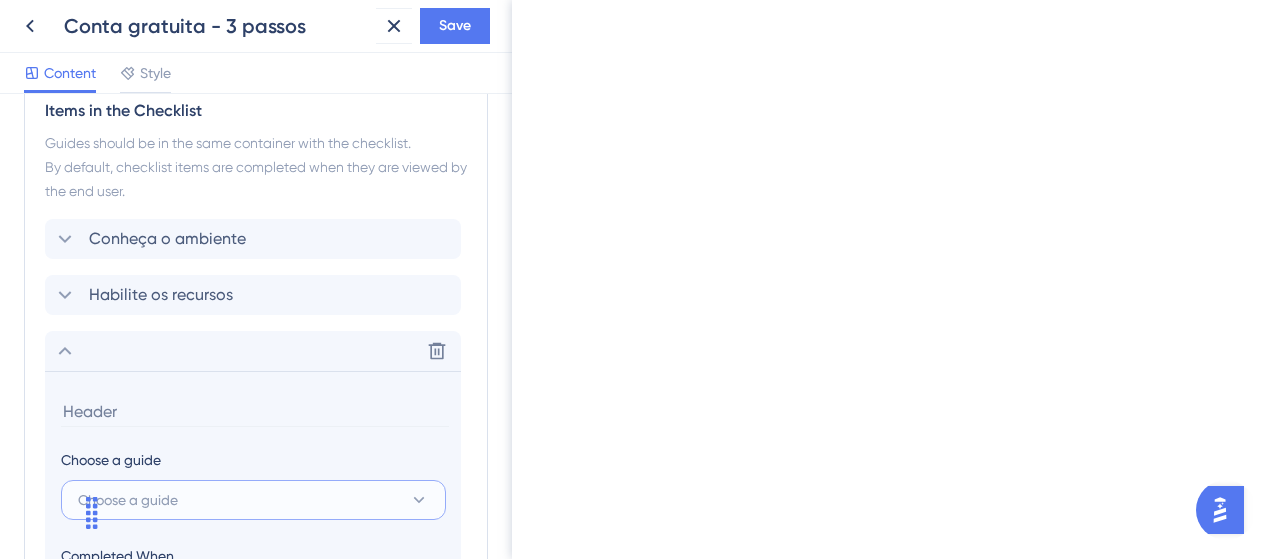 click on "Choose a guide Choose a guide Completed When Guide is Completed" at bounding box center [253, 505] 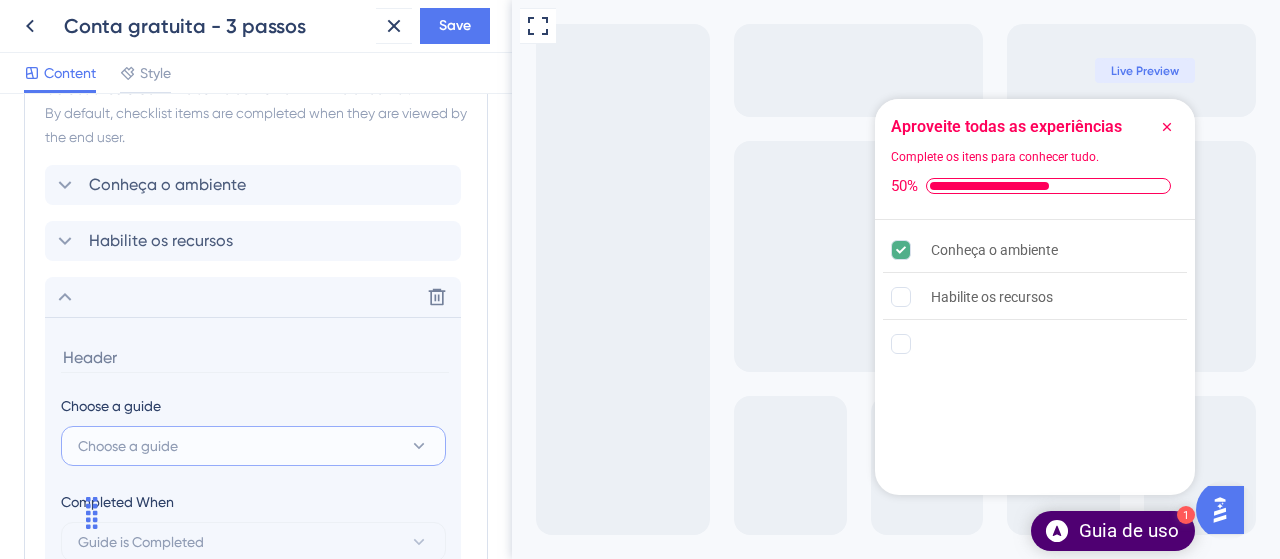 scroll, scrollTop: 0, scrollLeft: 0, axis: both 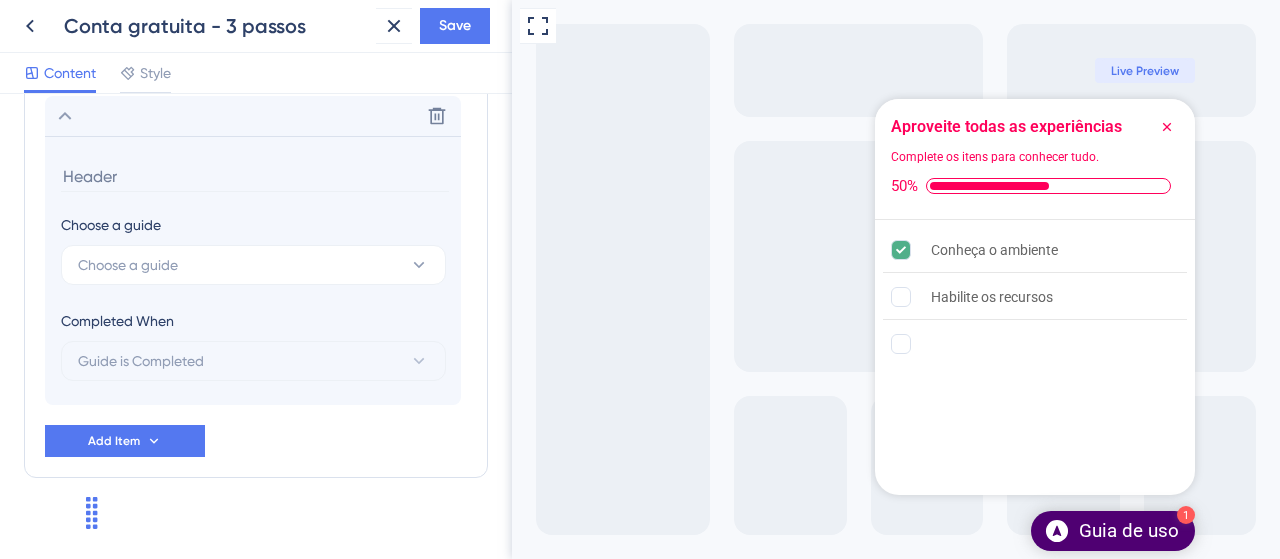 click on "Choose a guide" at bounding box center (253, 225) 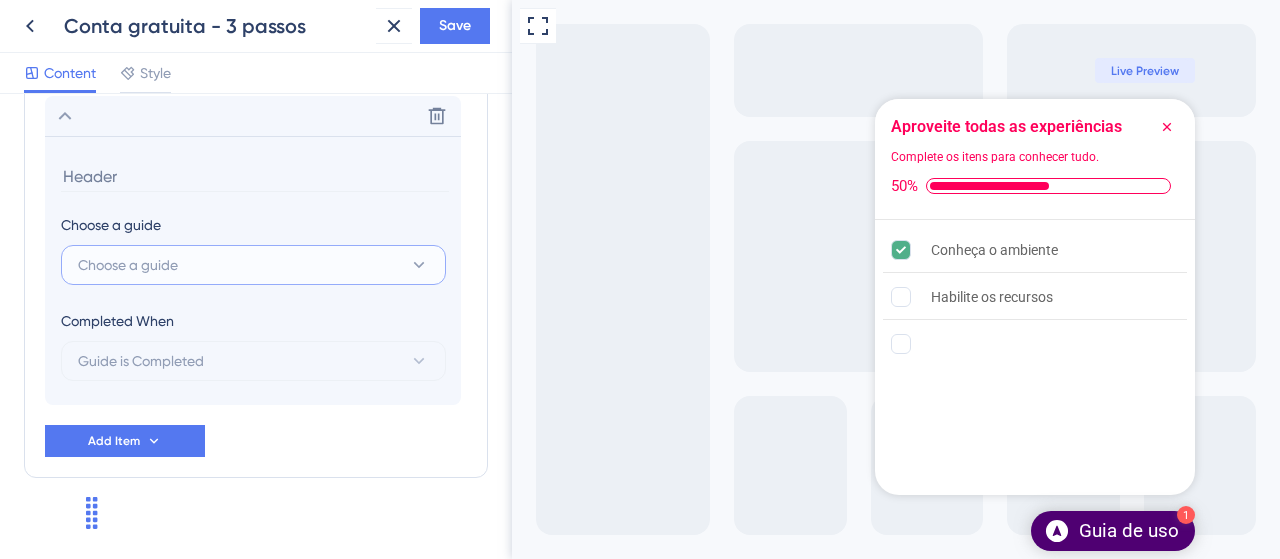scroll, scrollTop: 0, scrollLeft: 0, axis: both 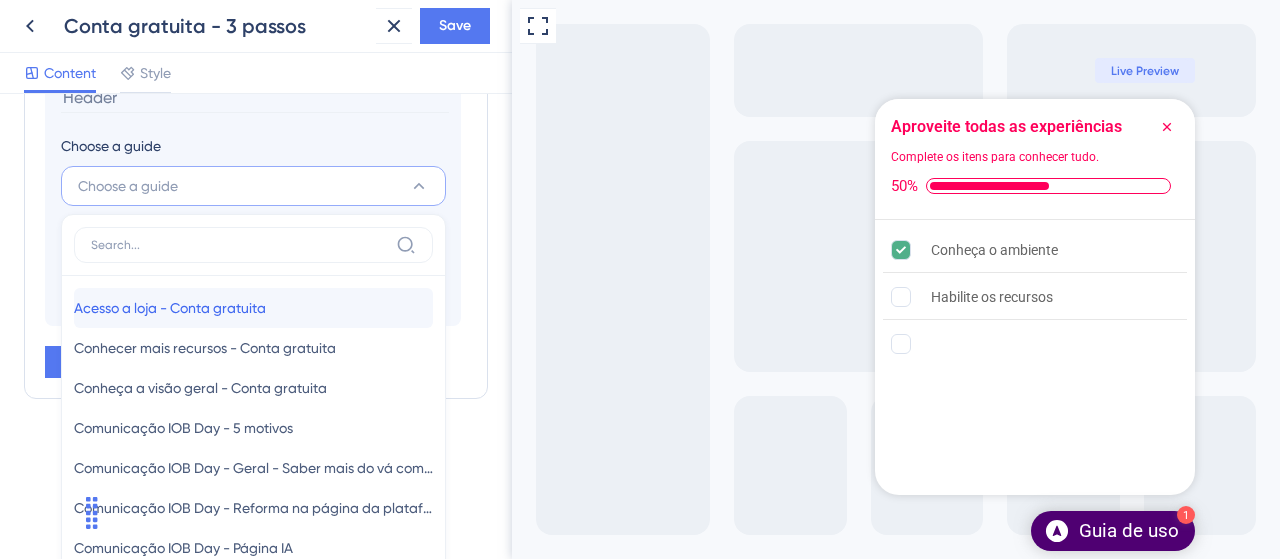 click on "Acesso a loja - Conta gratuita" at bounding box center [170, 308] 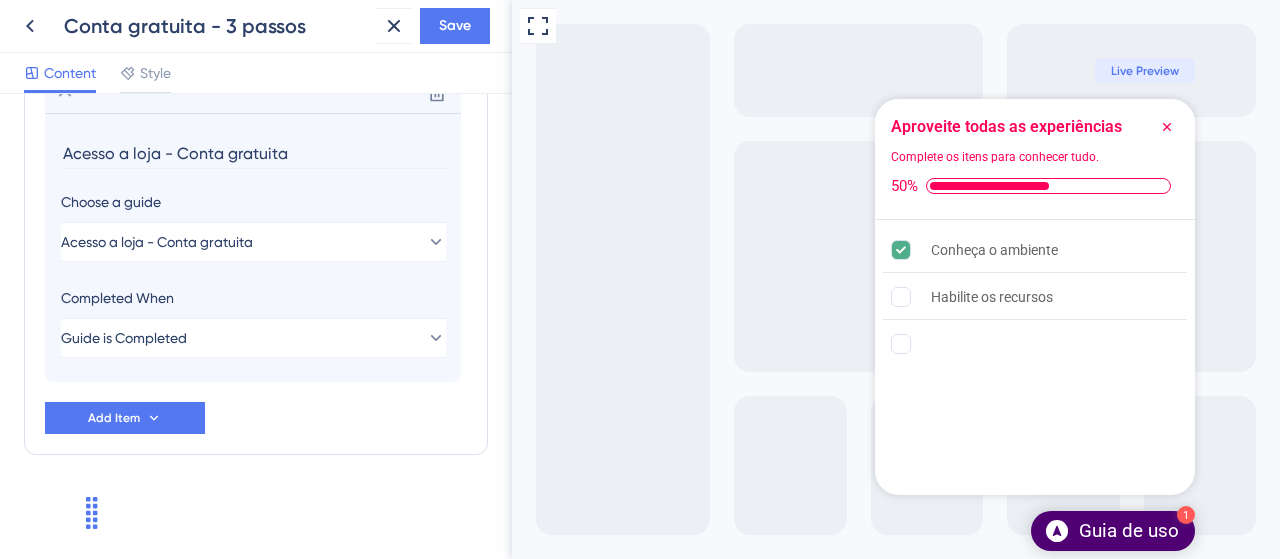 scroll, scrollTop: 779, scrollLeft: 0, axis: vertical 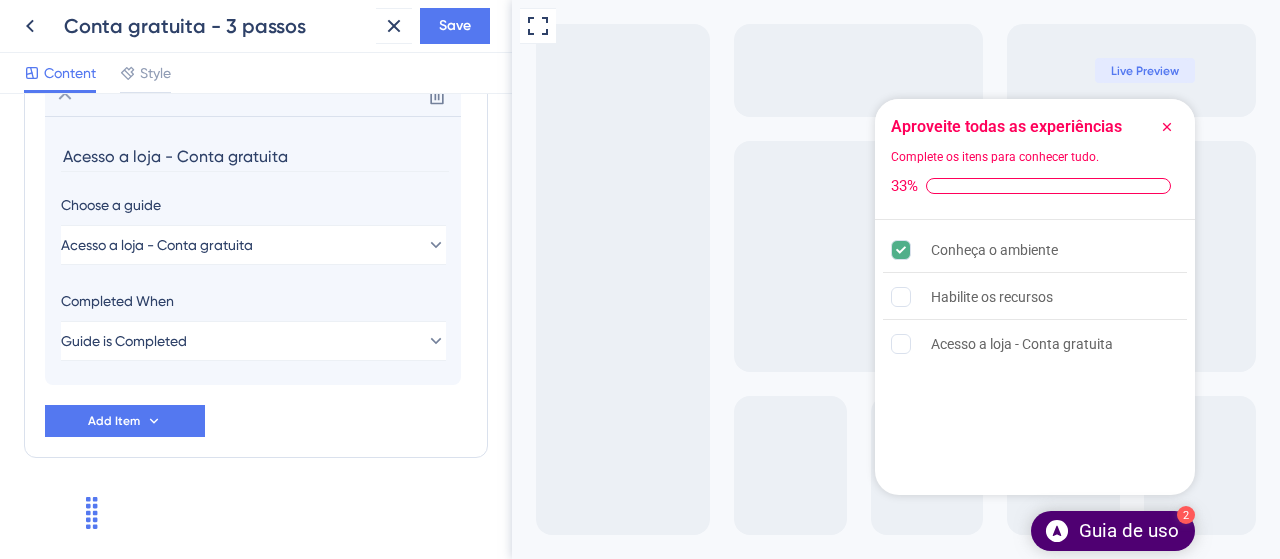 drag, startPoint x: 310, startPoint y: 152, endPoint x: -6, endPoint y: 172, distance: 316.6323 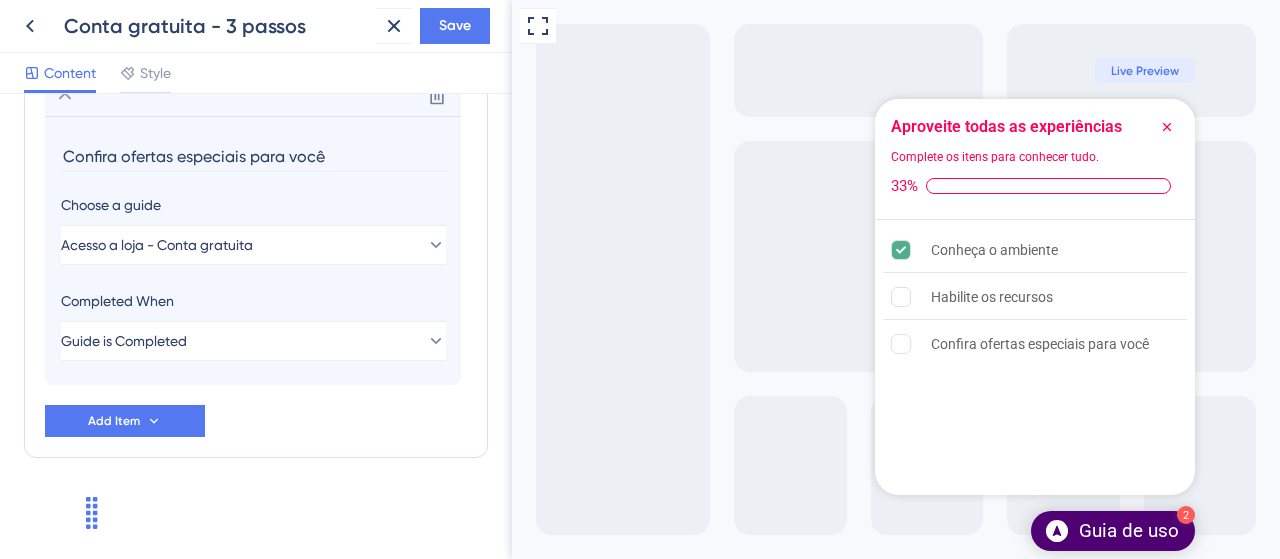 type on "Confira ofertas especiais para você" 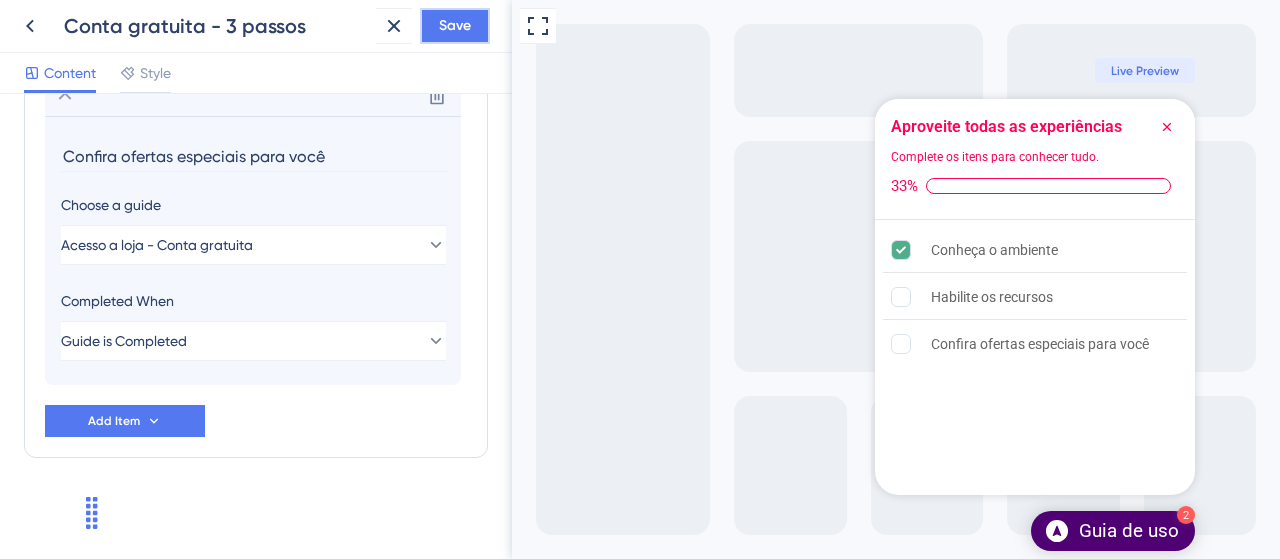 click on "Save" at bounding box center (455, 26) 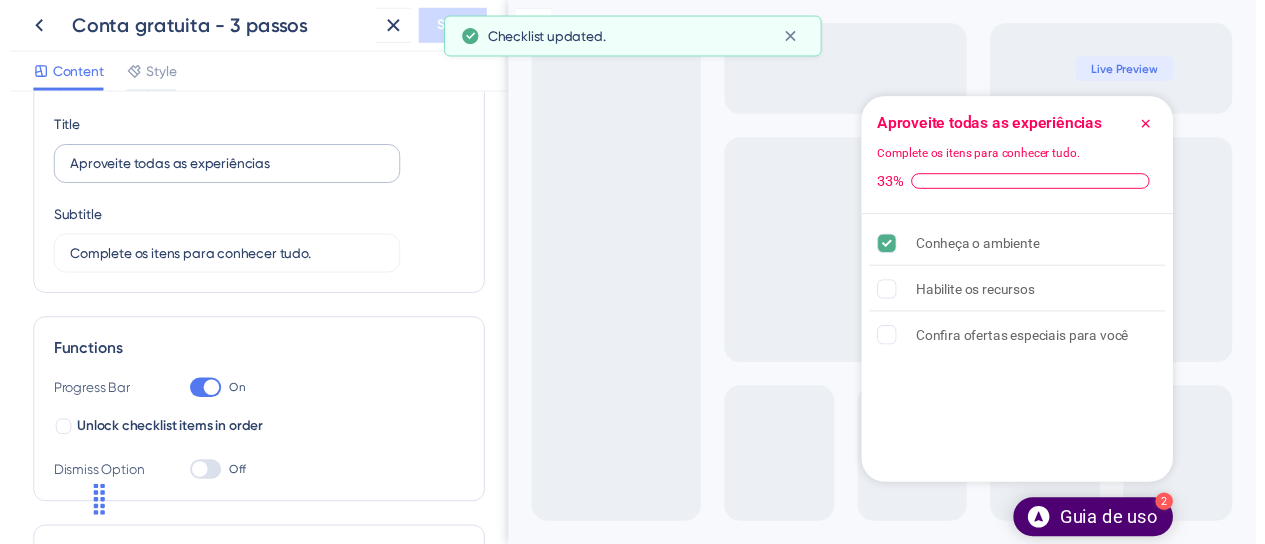 scroll, scrollTop: 0, scrollLeft: 0, axis: both 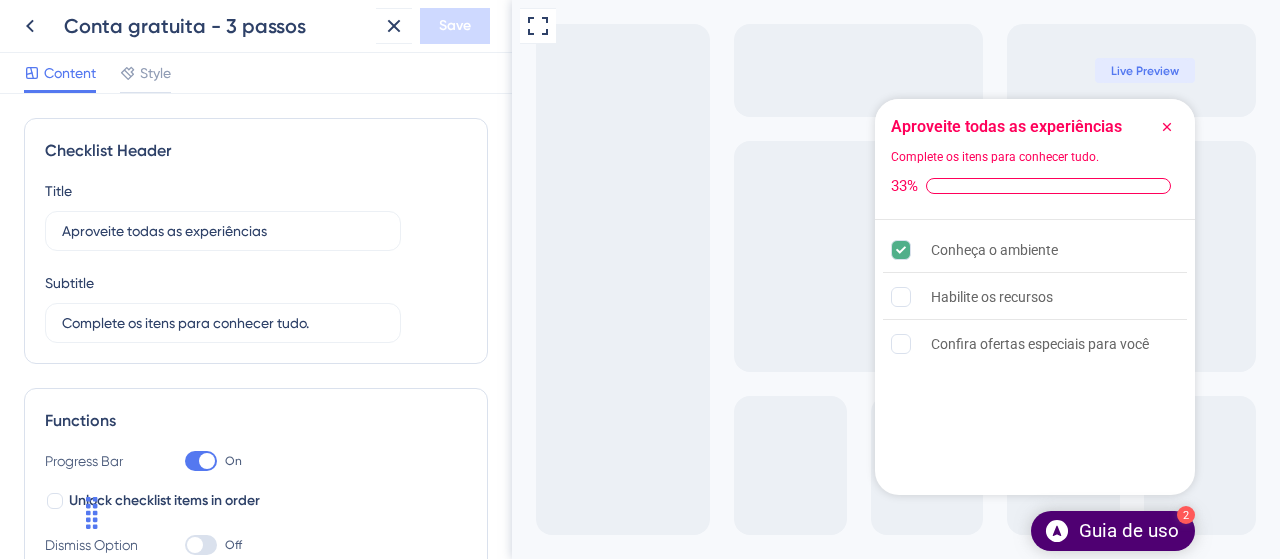 click on "Conta gratuita - 3 passos Save" at bounding box center [256, 26] 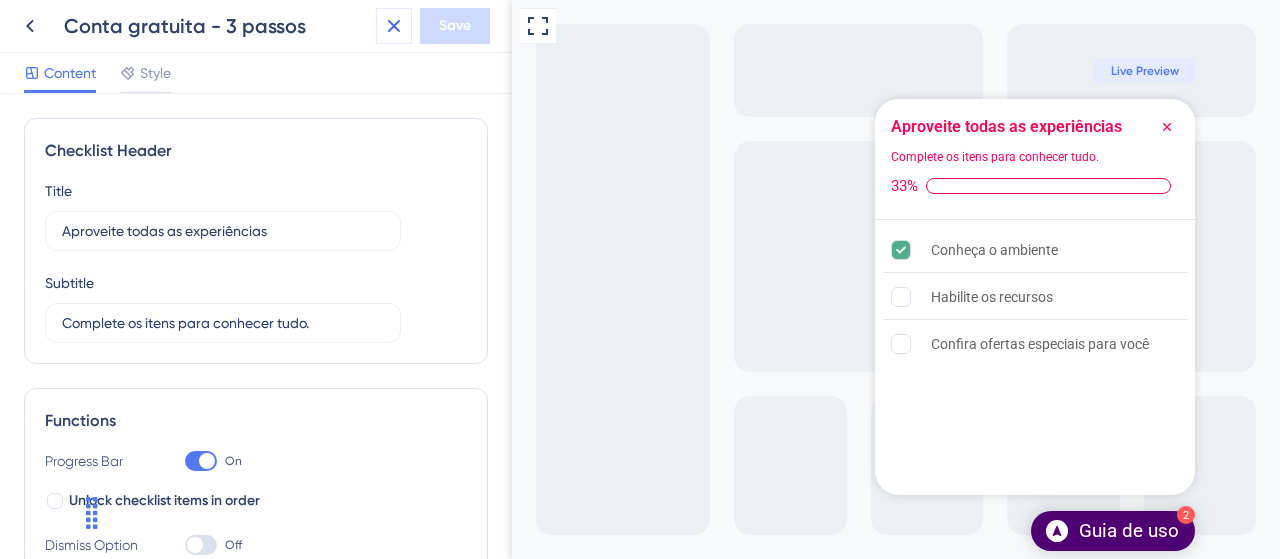 click 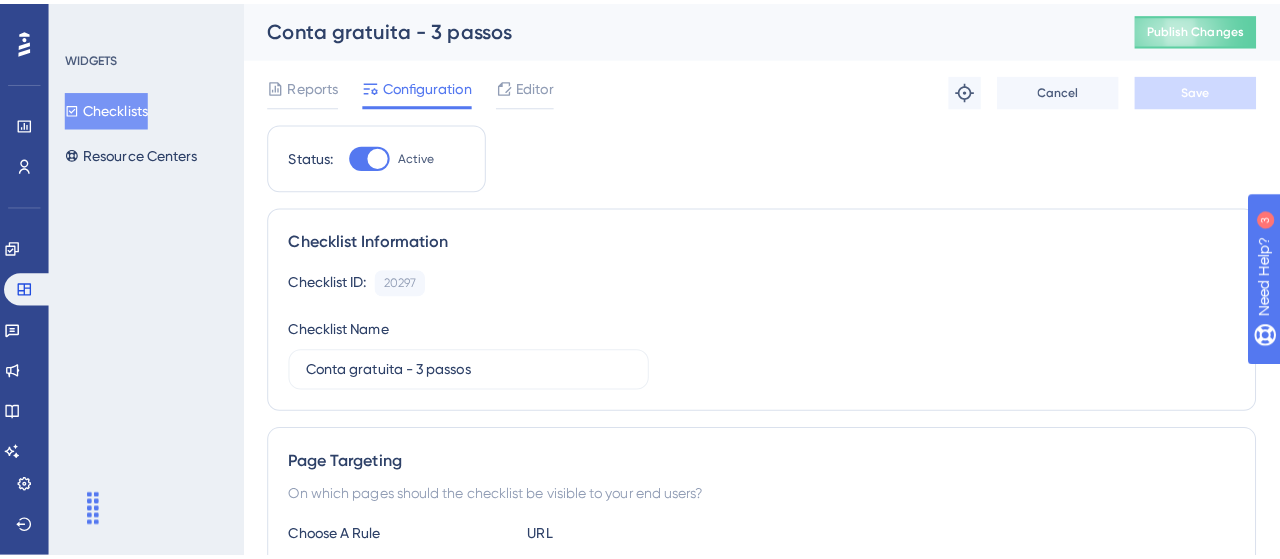 scroll, scrollTop: 0, scrollLeft: 0, axis: both 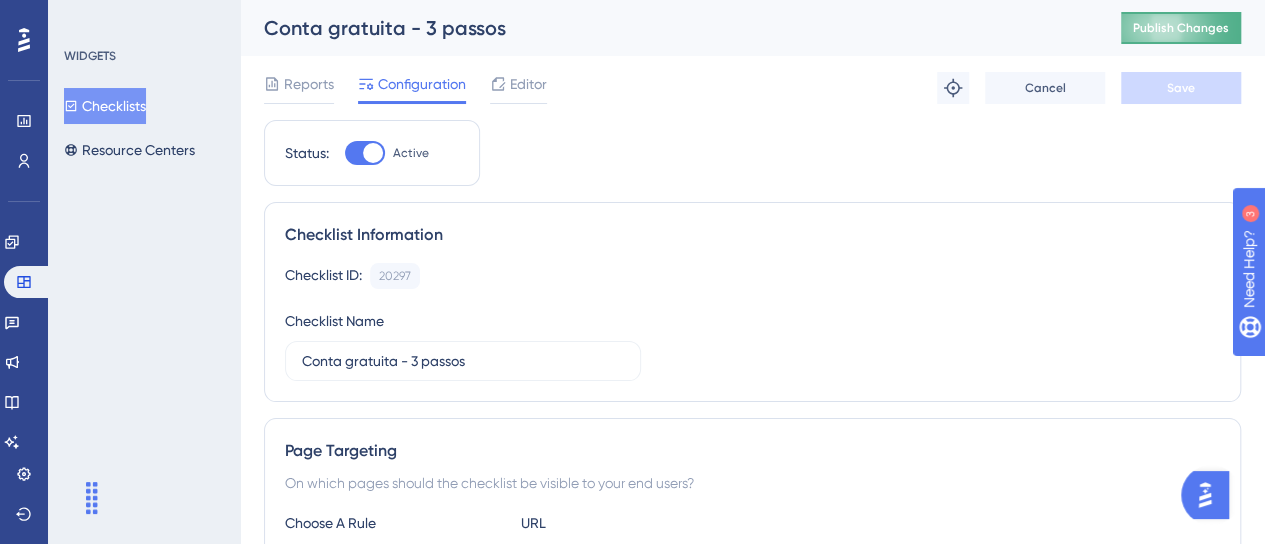 click on "Publish Changes" at bounding box center (1181, 28) 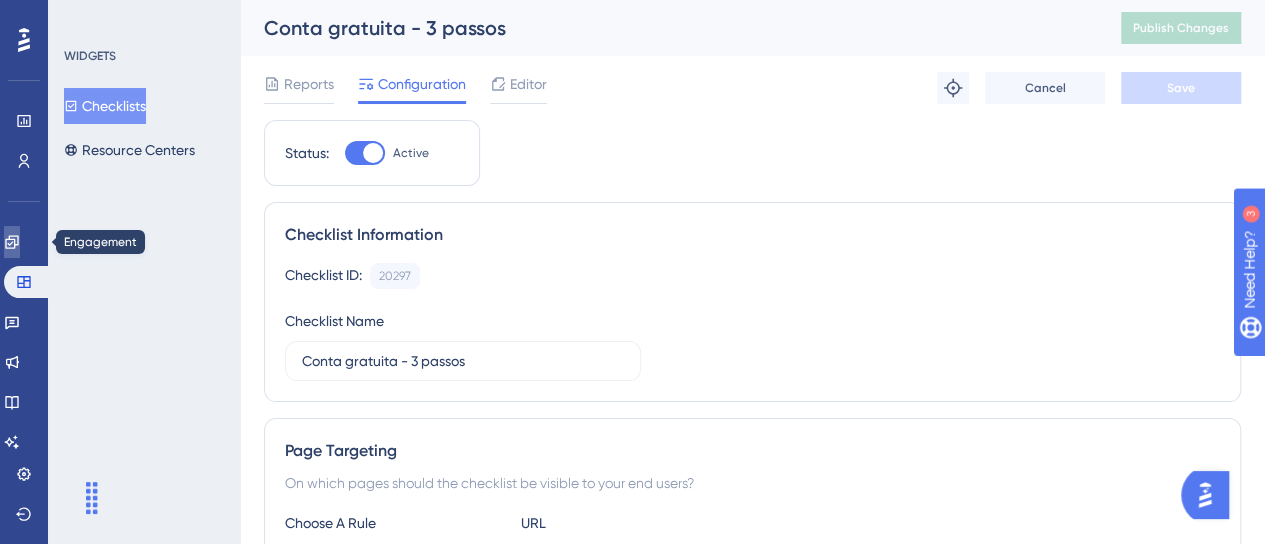 click at bounding box center (12, 242) 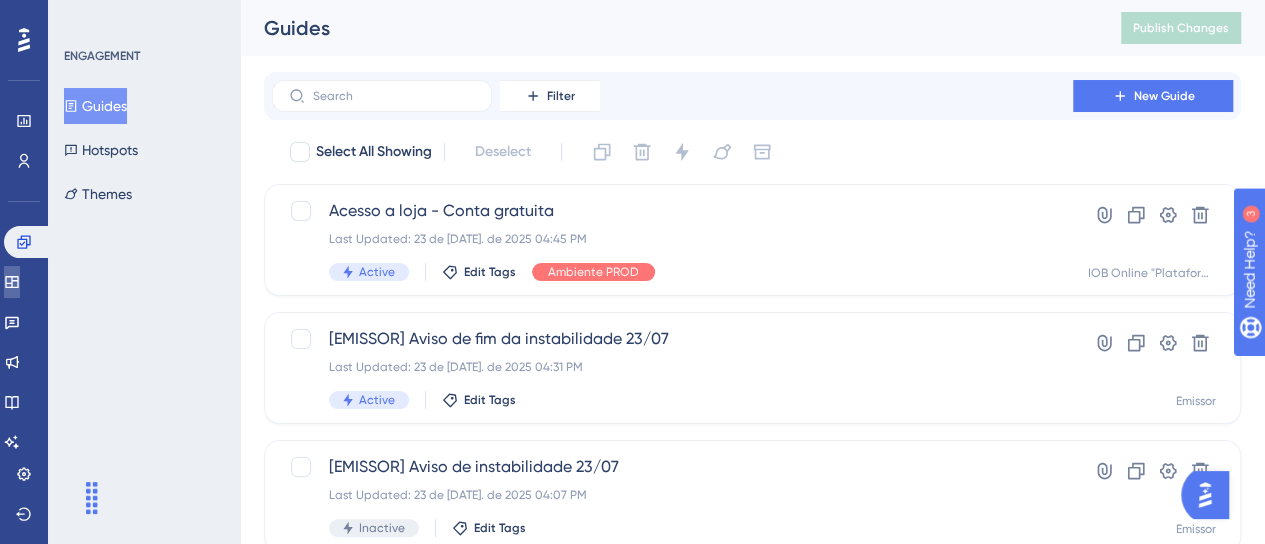 click at bounding box center [12, 282] 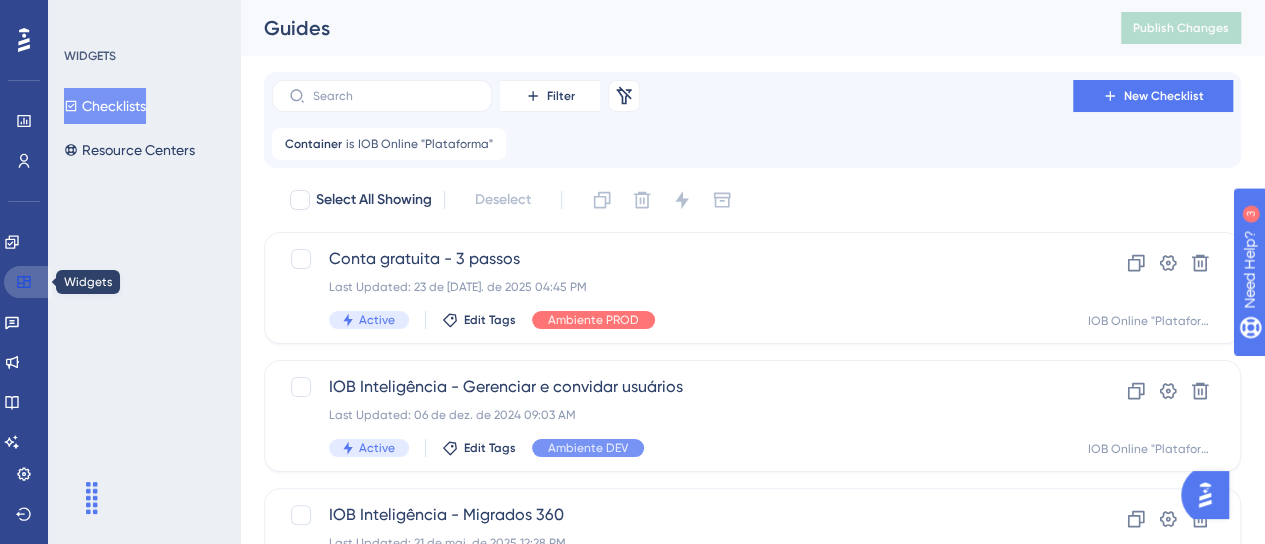 click 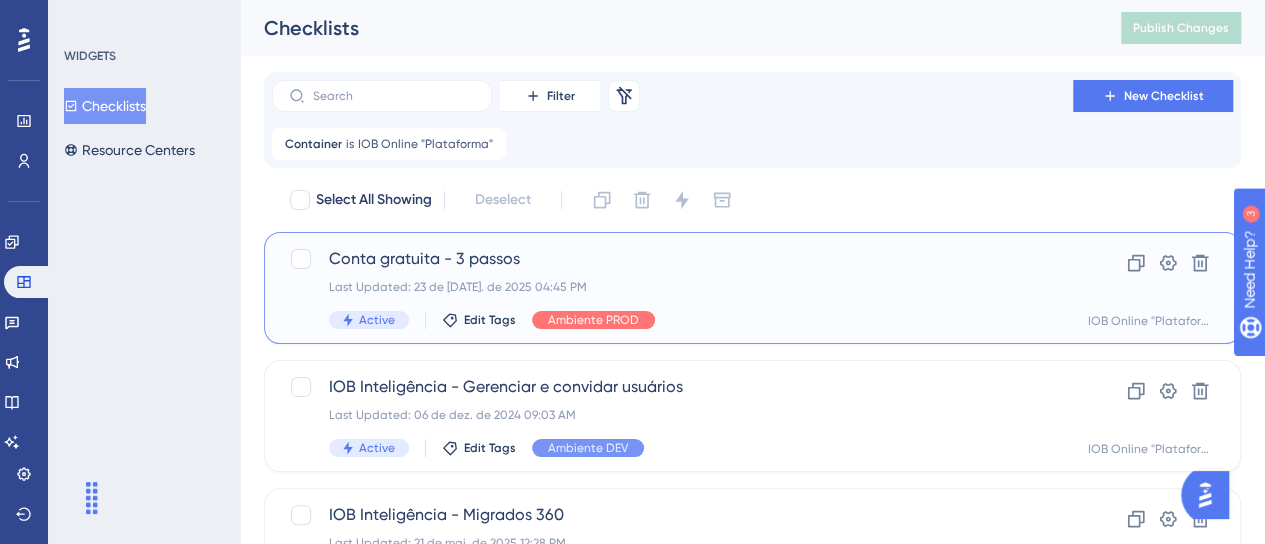 click on "Last Updated: 23 de [DATE]. de 2025 04:45 PM" at bounding box center (672, 287) 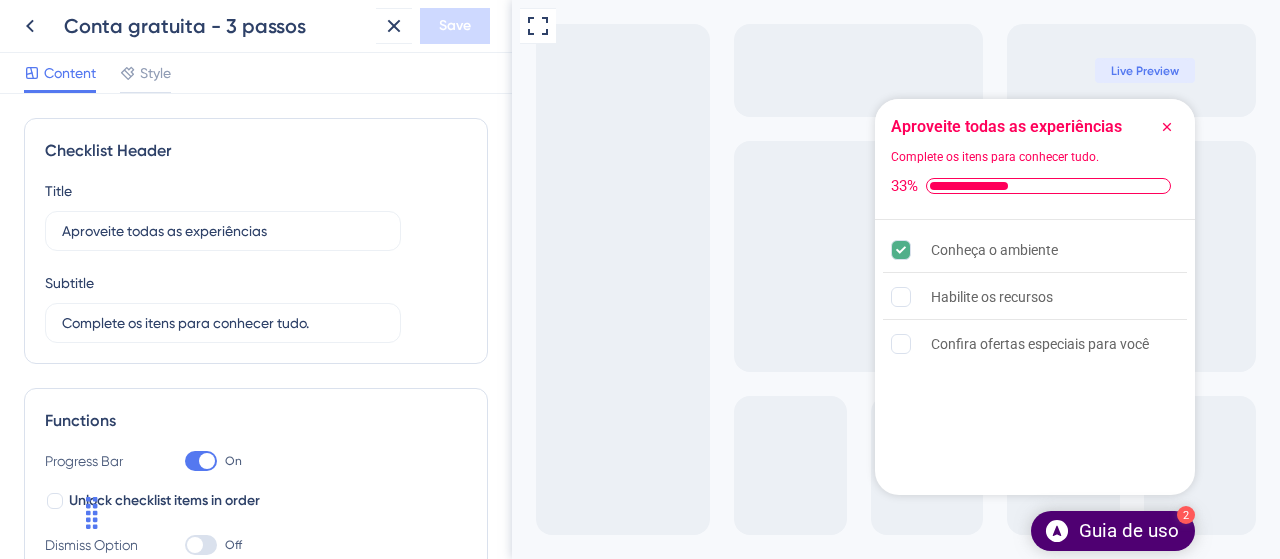 scroll, scrollTop: 0, scrollLeft: 0, axis: both 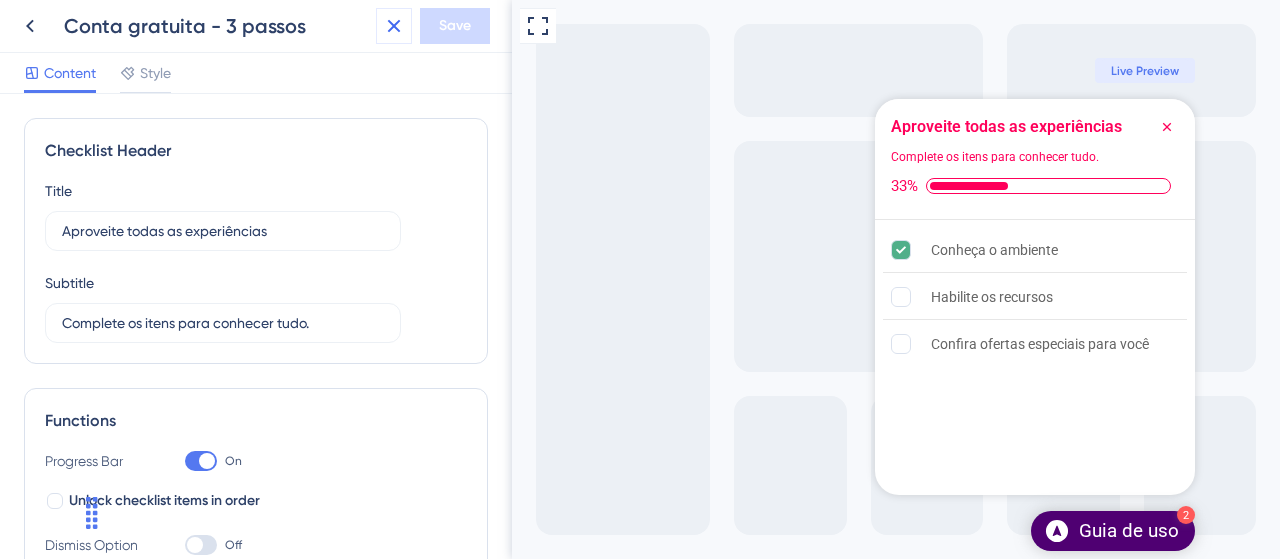 click 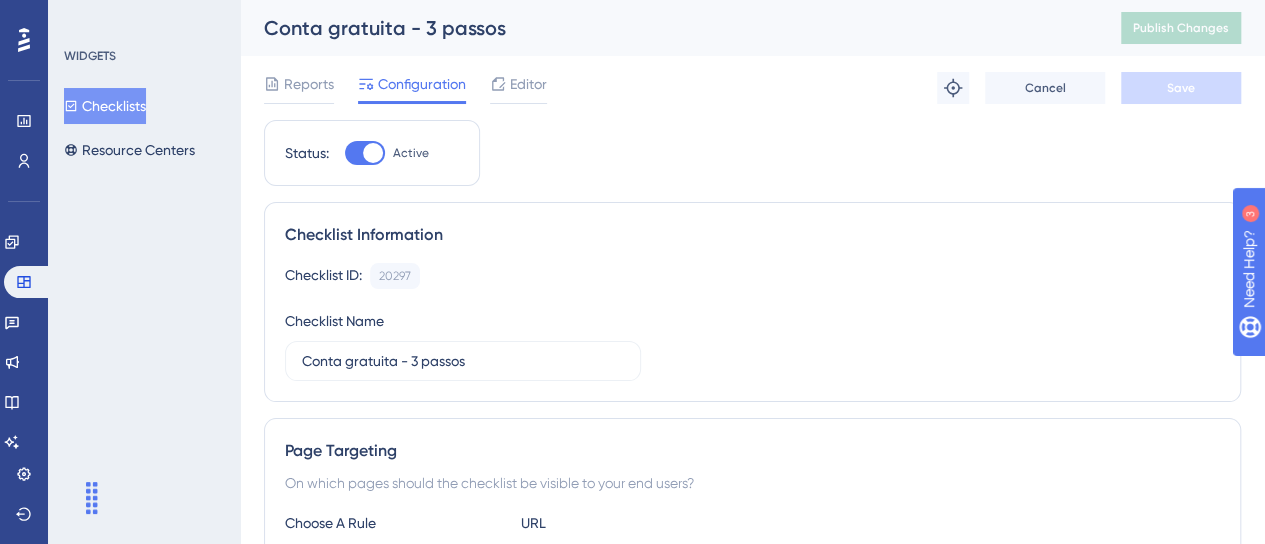 scroll, scrollTop: 0, scrollLeft: 0, axis: both 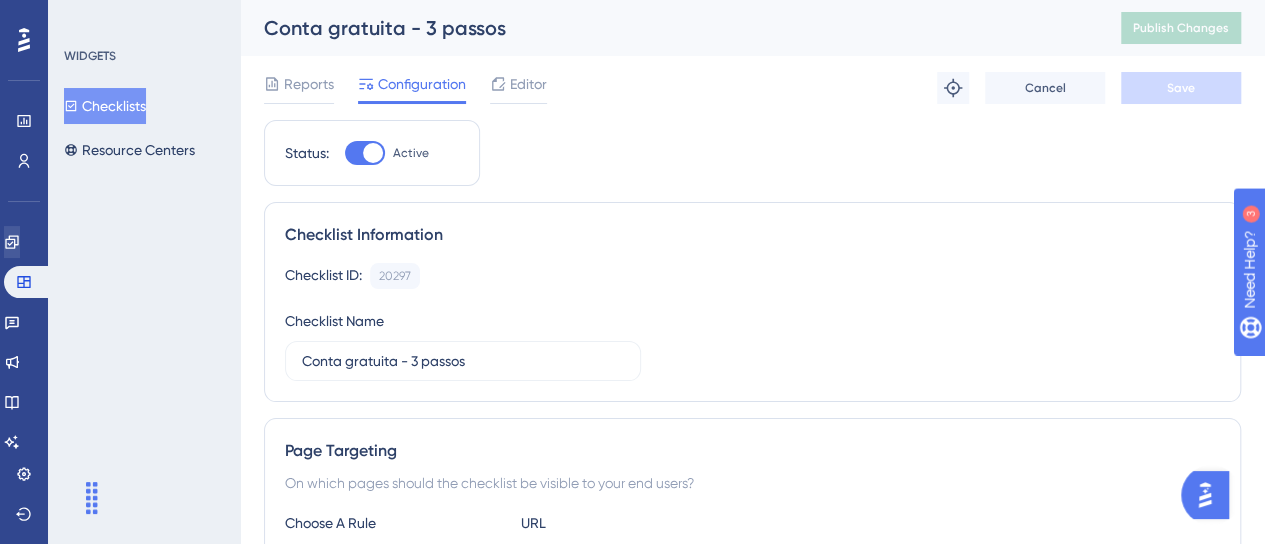click on "Engagement" at bounding box center [24, 242] 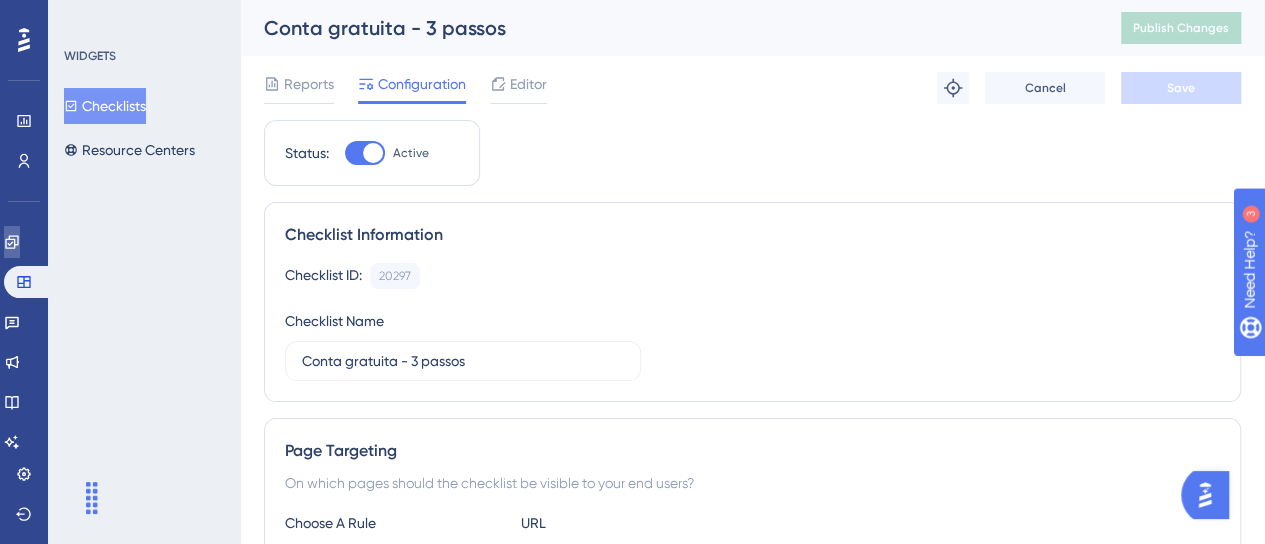 click at bounding box center [12, 242] 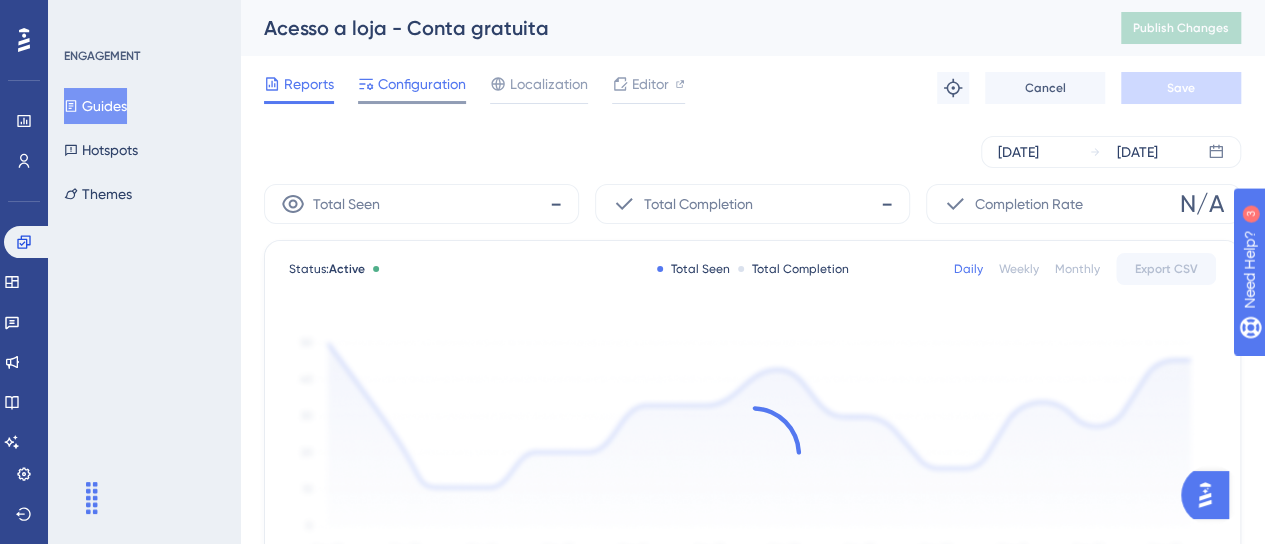 click on "Configuration" at bounding box center (422, 84) 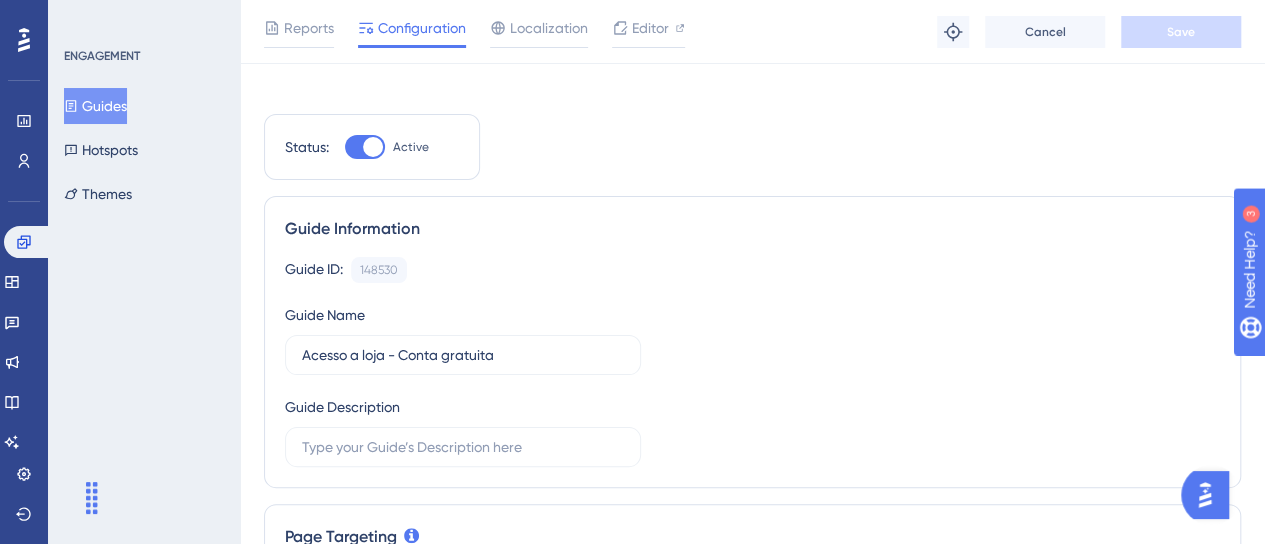 scroll, scrollTop: 0, scrollLeft: 0, axis: both 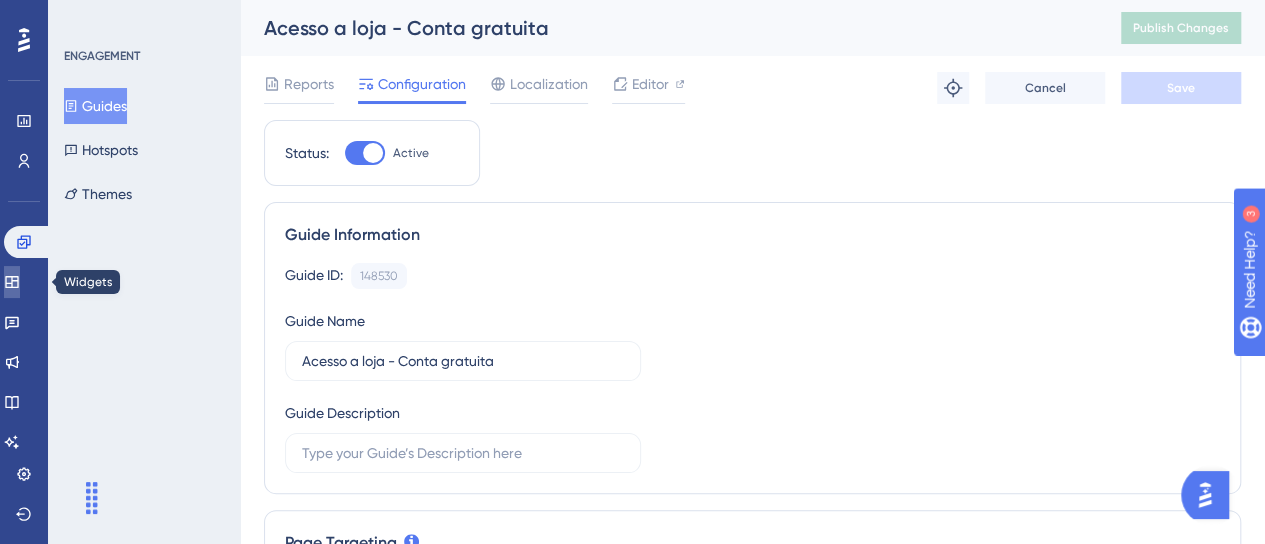 click 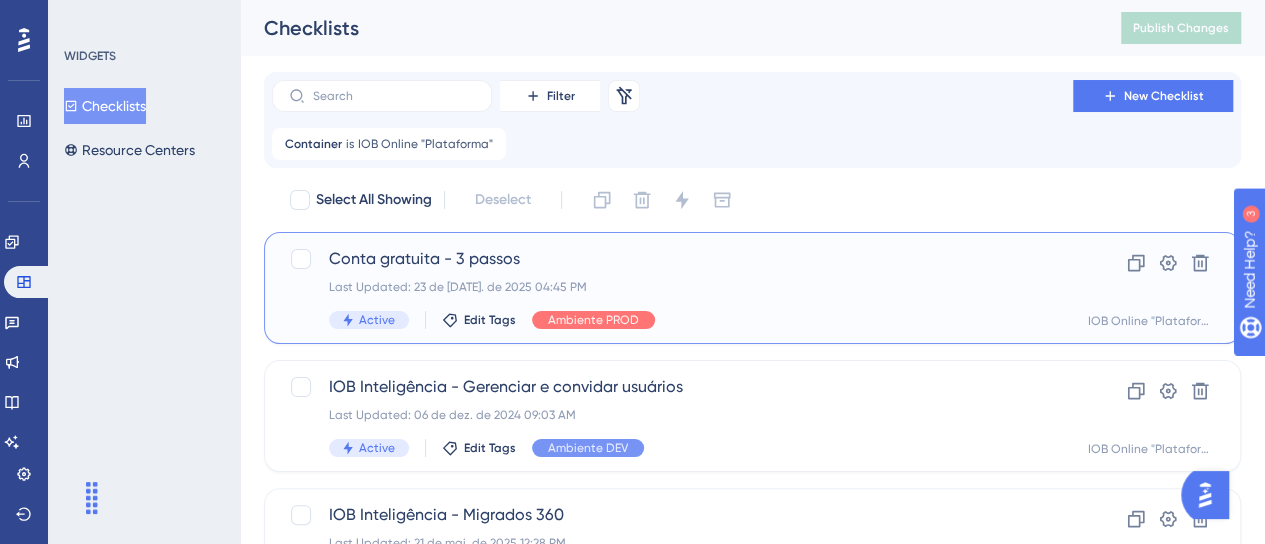 click on "Conta gratuita - 3 passos" at bounding box center (672, 259) 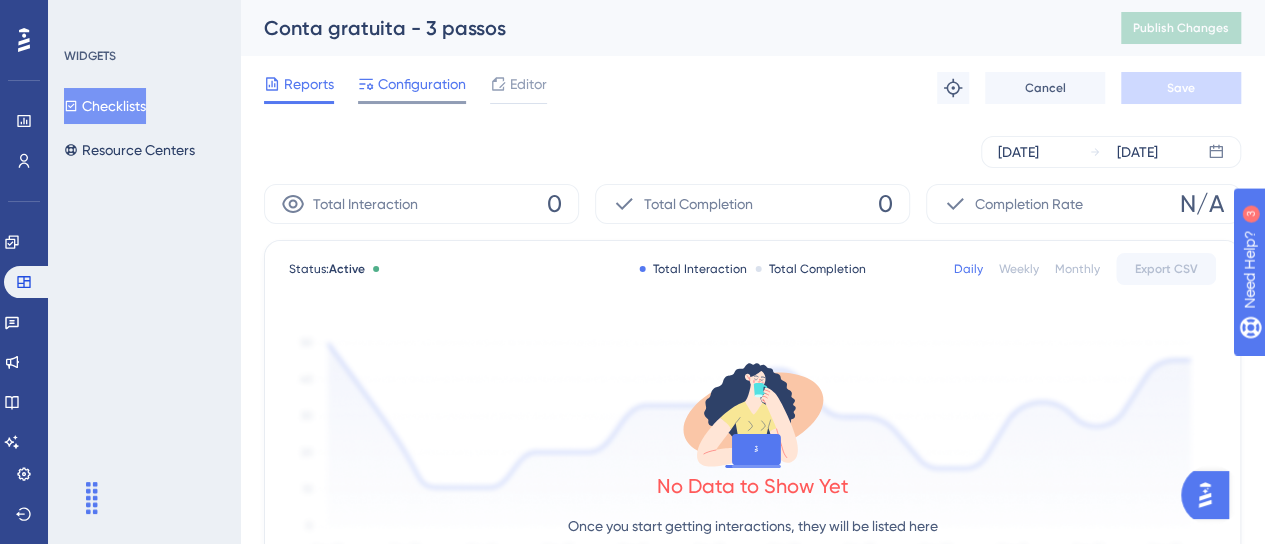 click on "Configuration" at bounding box center (422, 84) 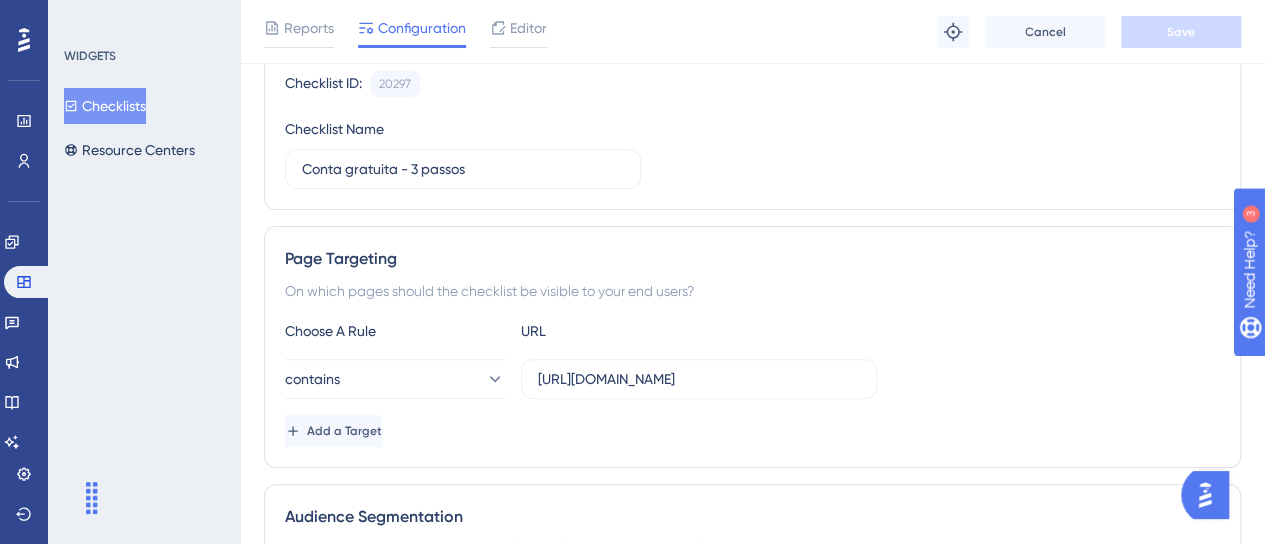 scroll, scrollTop: 300, scrollLeft: 0, axis: vertical 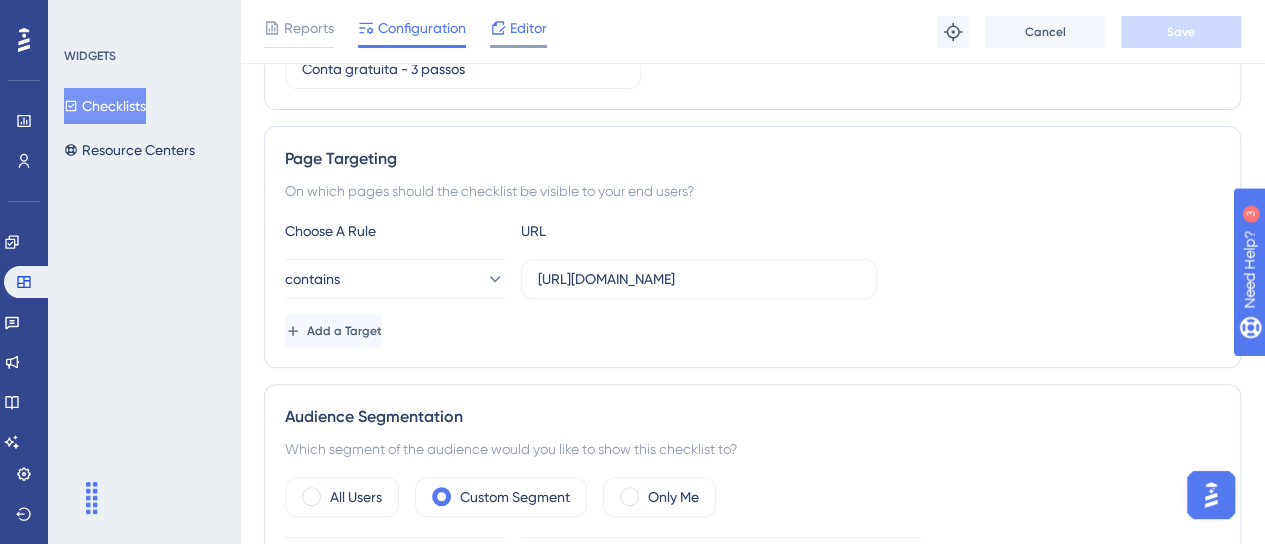 click 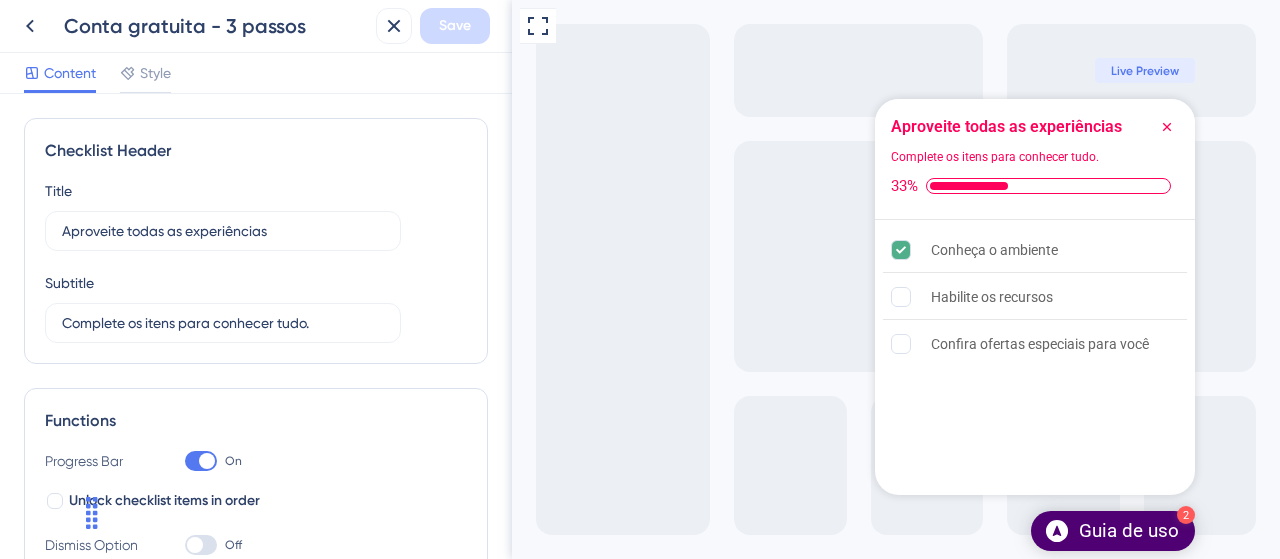 scroll, scrollTop: 0, scrollLeft: 0, axis: both 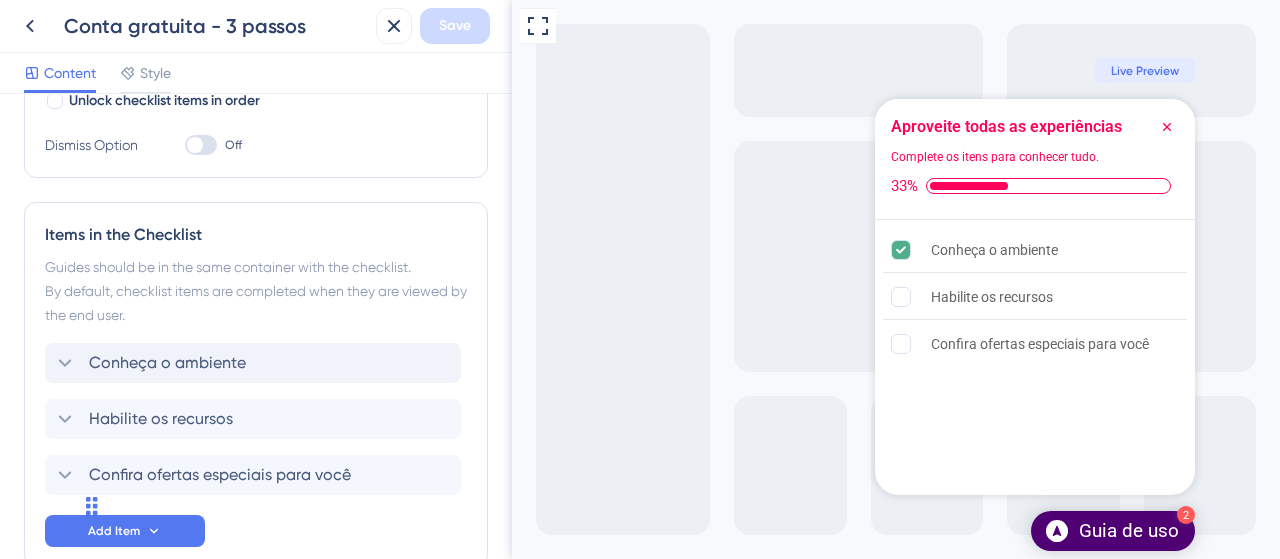 click on "Conheça o ambiente" at bounding box center (253, 363) 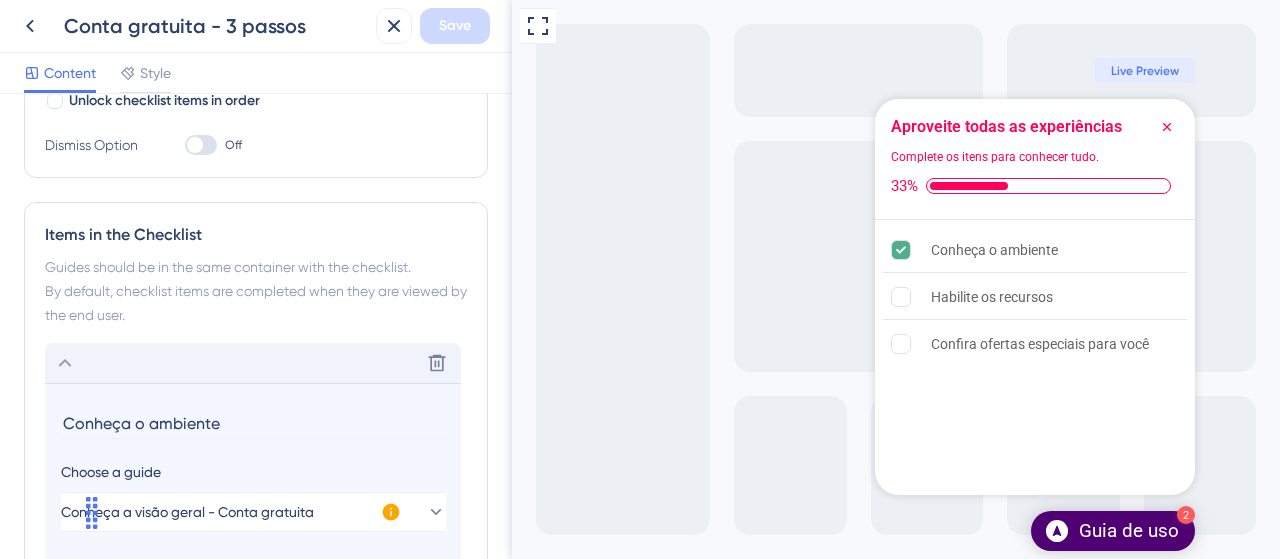 scroll, scrollTop: 0, scrollLeft: 0, axis: both 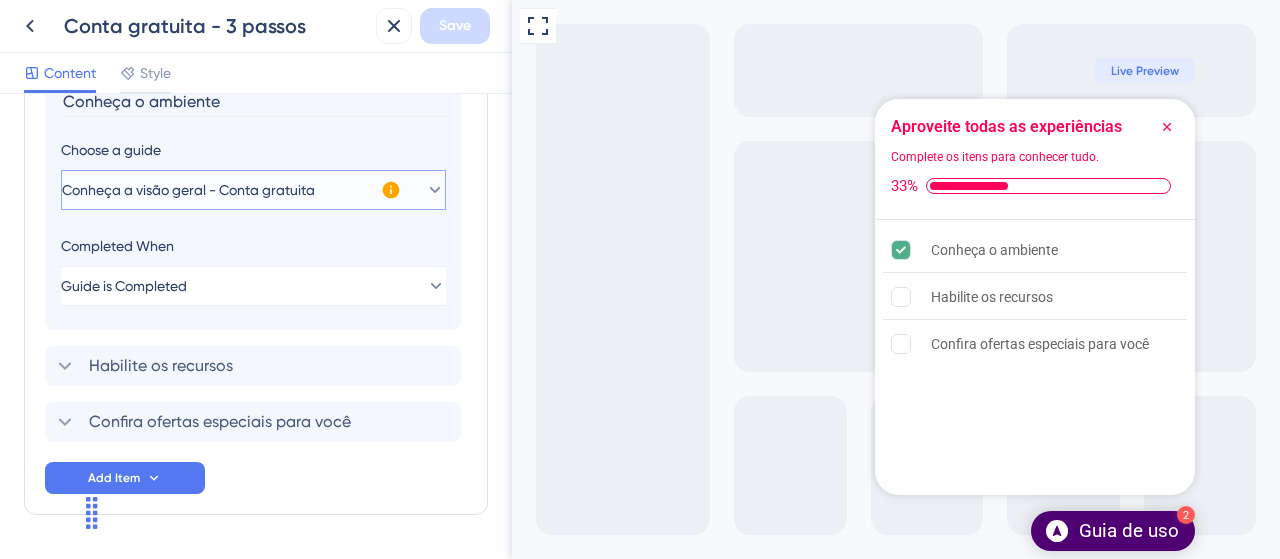 click on "Conheça a visão geral - Conta gratuita" at bounding box center [188, 190] 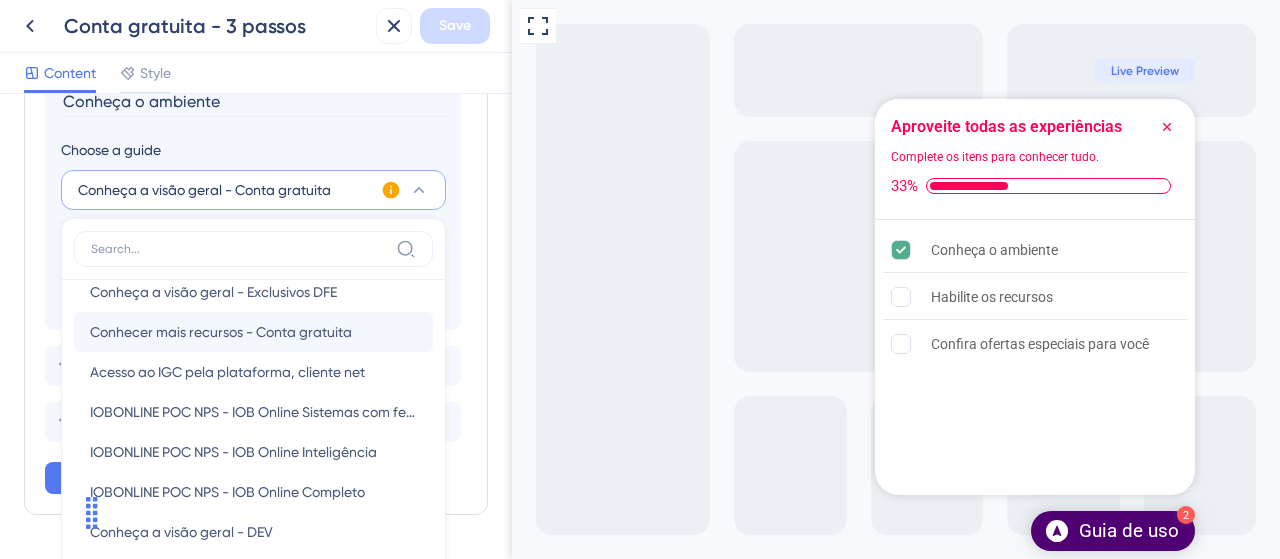 scroll, scrollTop: 0, scrollLeft: 0, axis: both 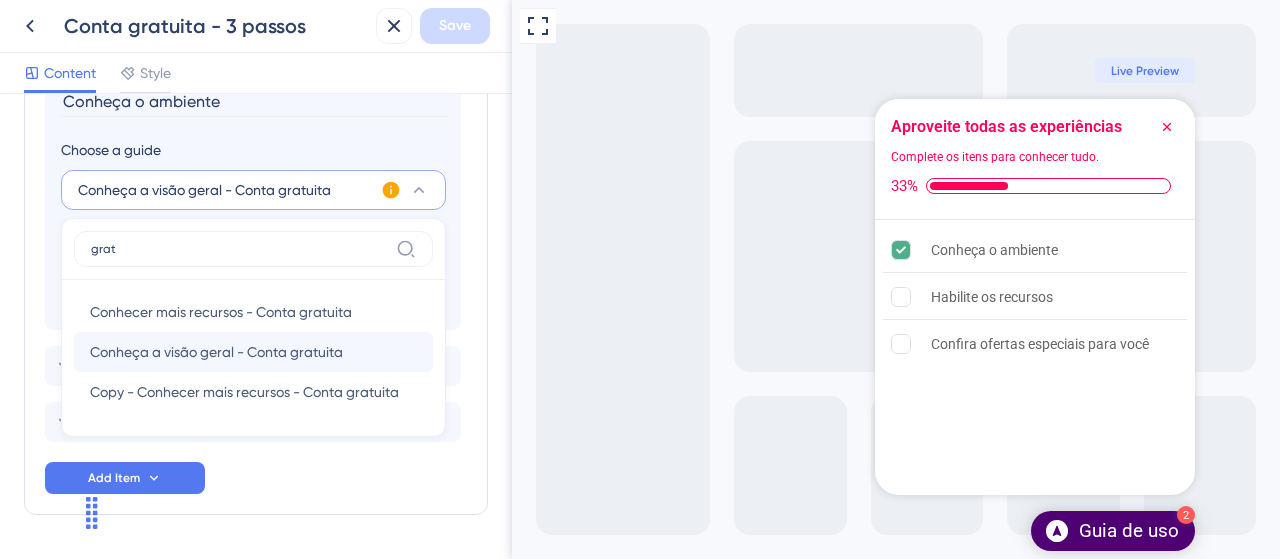 type on "grat" 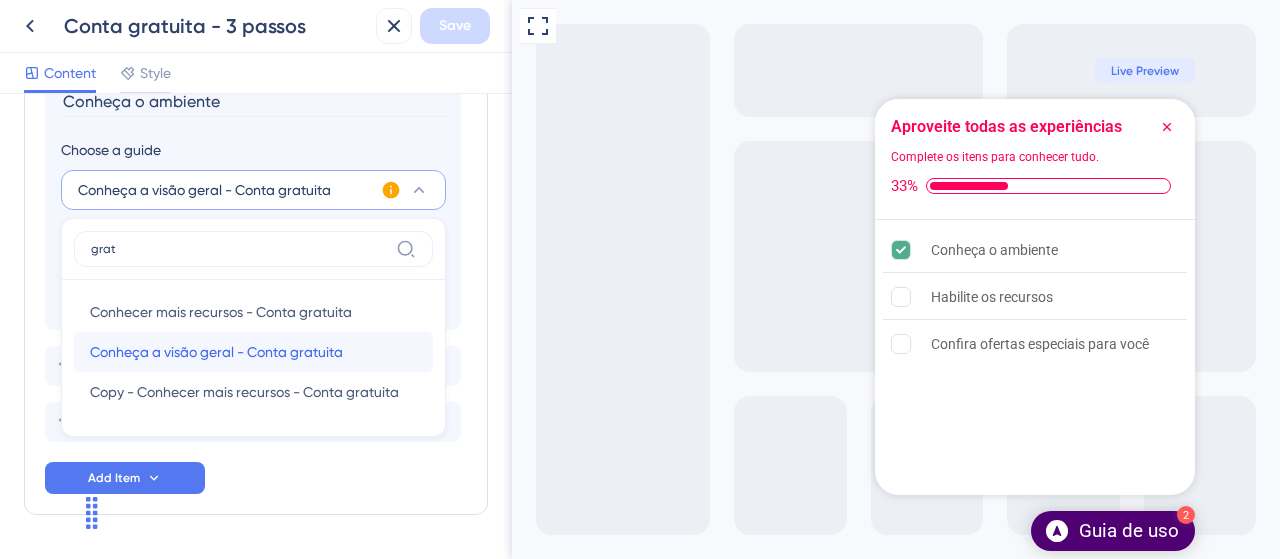 click on "Conheça a visão geral - Conta gratuita" at bounding box center [216, 352] 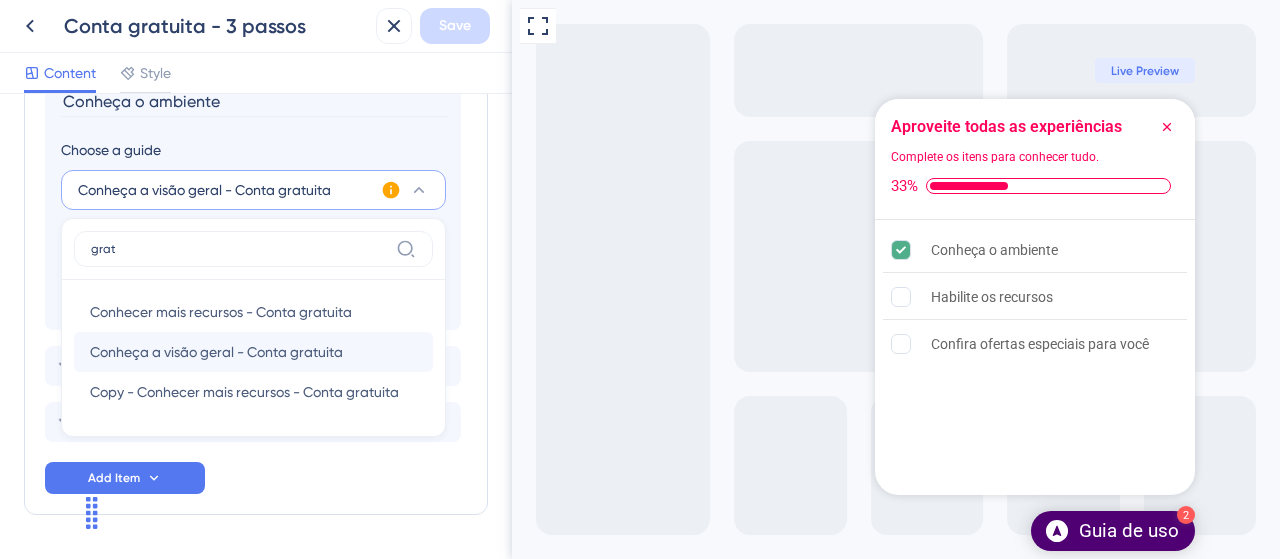 type on "Conheça a visão geral - Conta gratuita" 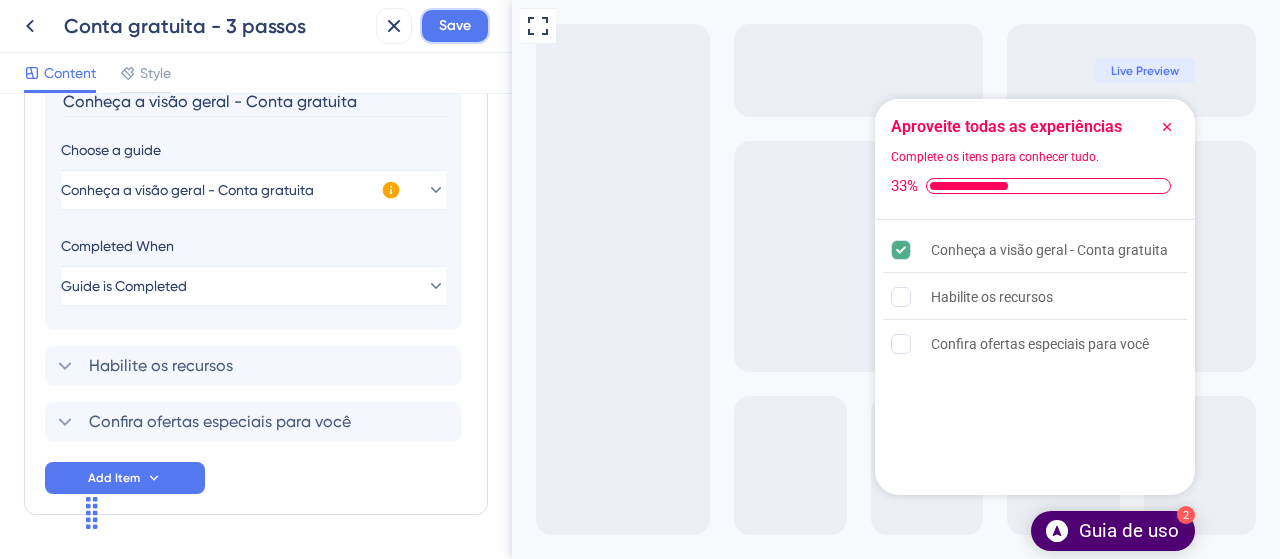 click on "Save" at bounding box center [455, 26] 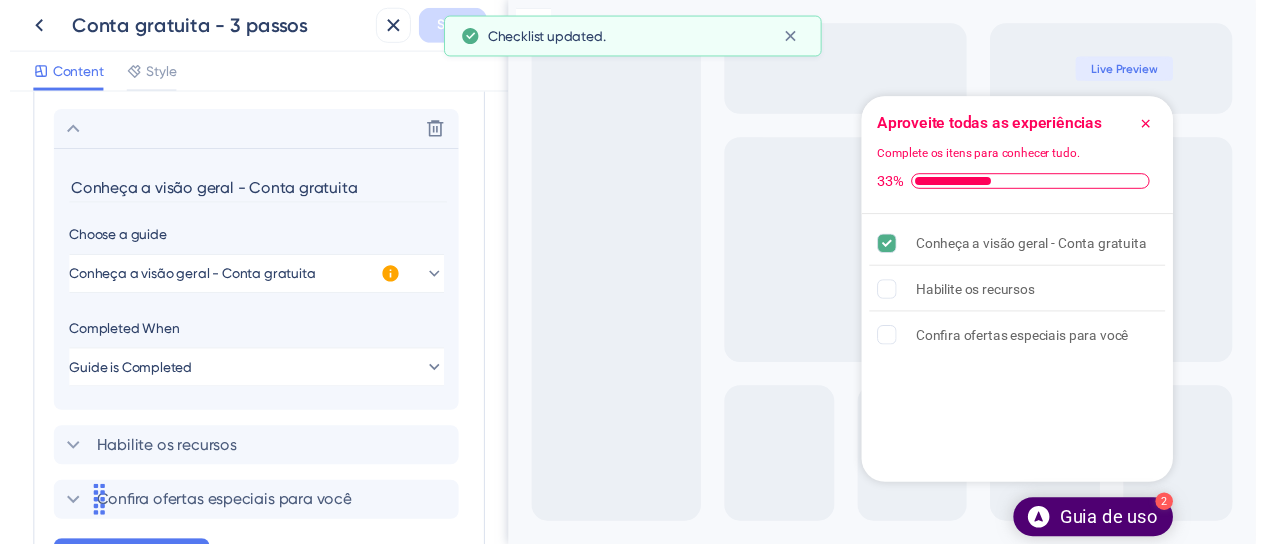 scroll, scrollTop: 522, scrollLeft: 0, axis: vertical 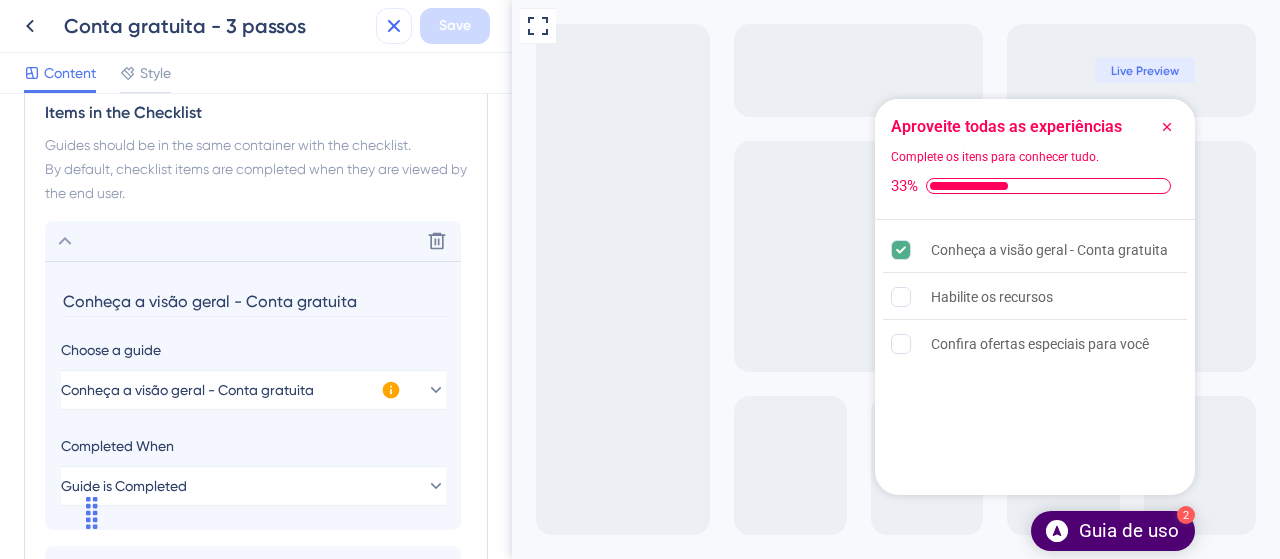 click at bounding box center (394, 26) 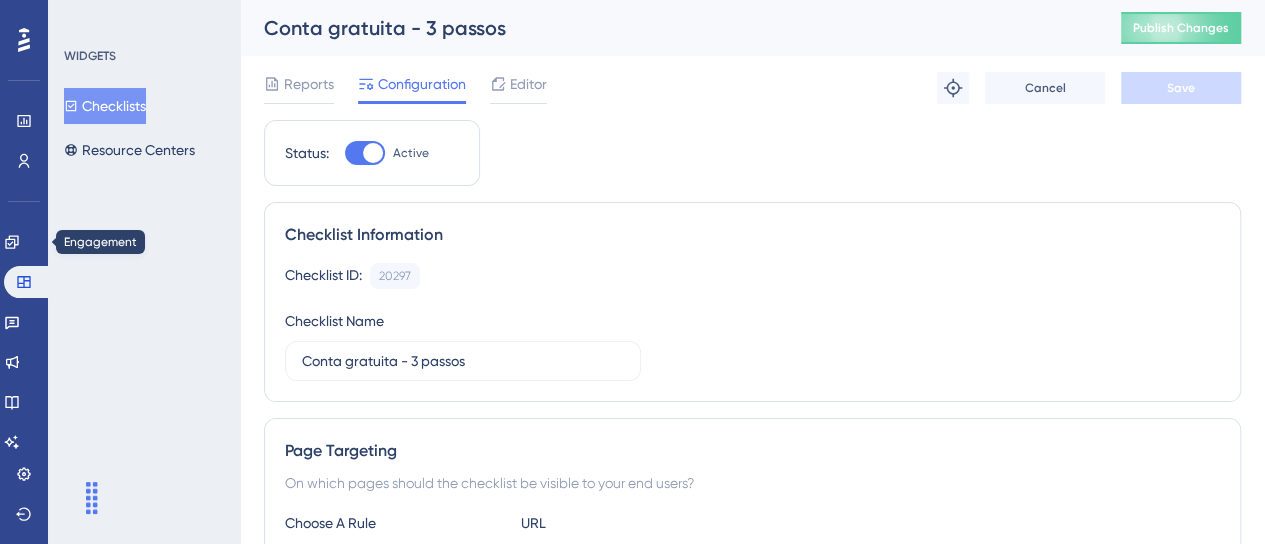 click at bounding box center (12, 242) 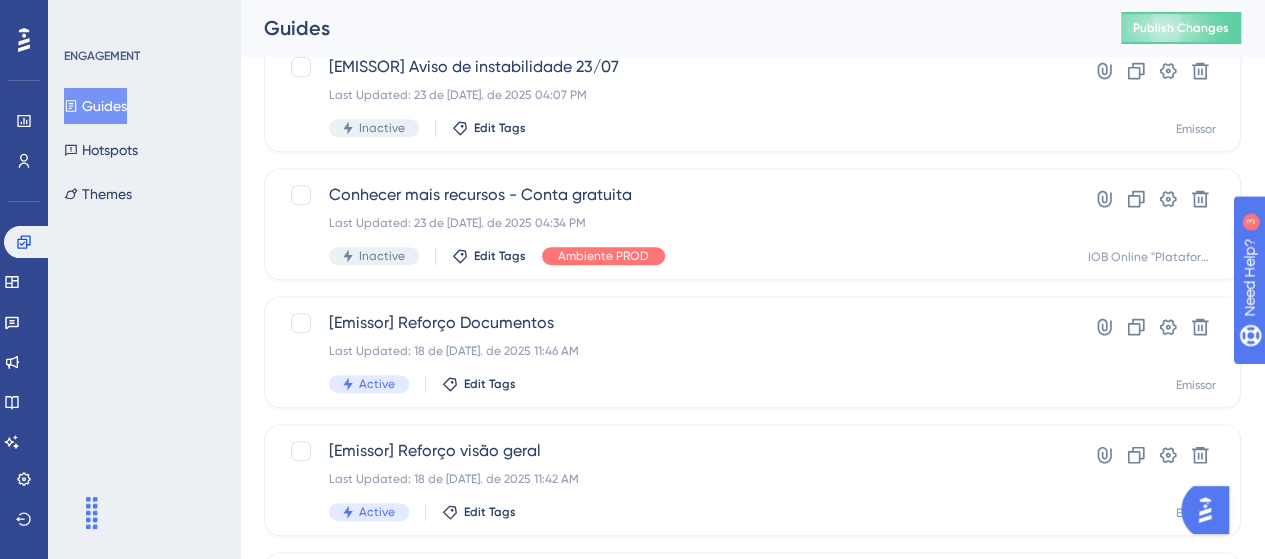 scroll, scrollTop: 0, scrollLeft: 0, axis: both 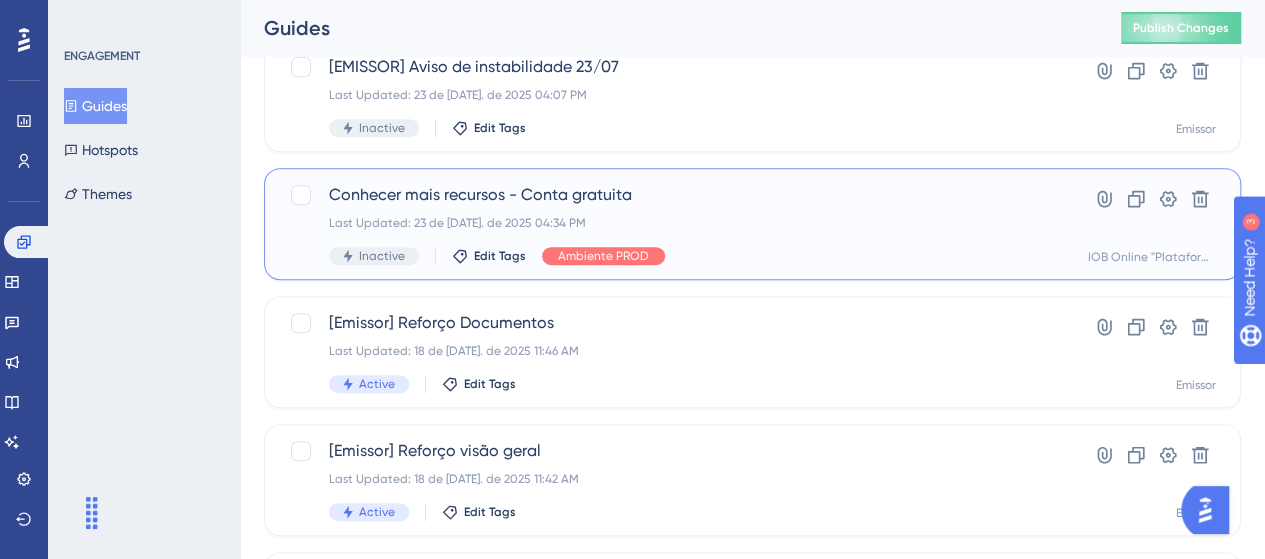 click on "Conhecer mais recursos - Conta gratuita" at bounding box center (672, 195) 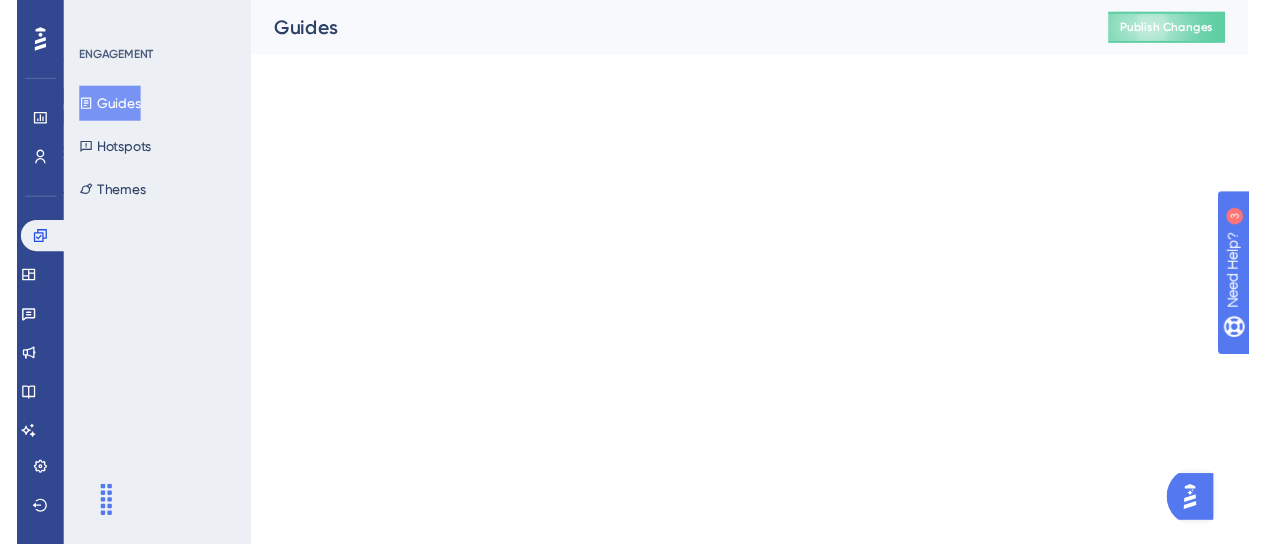 scroll, scrollTop: 0, scrollLeft: 0, axis: both 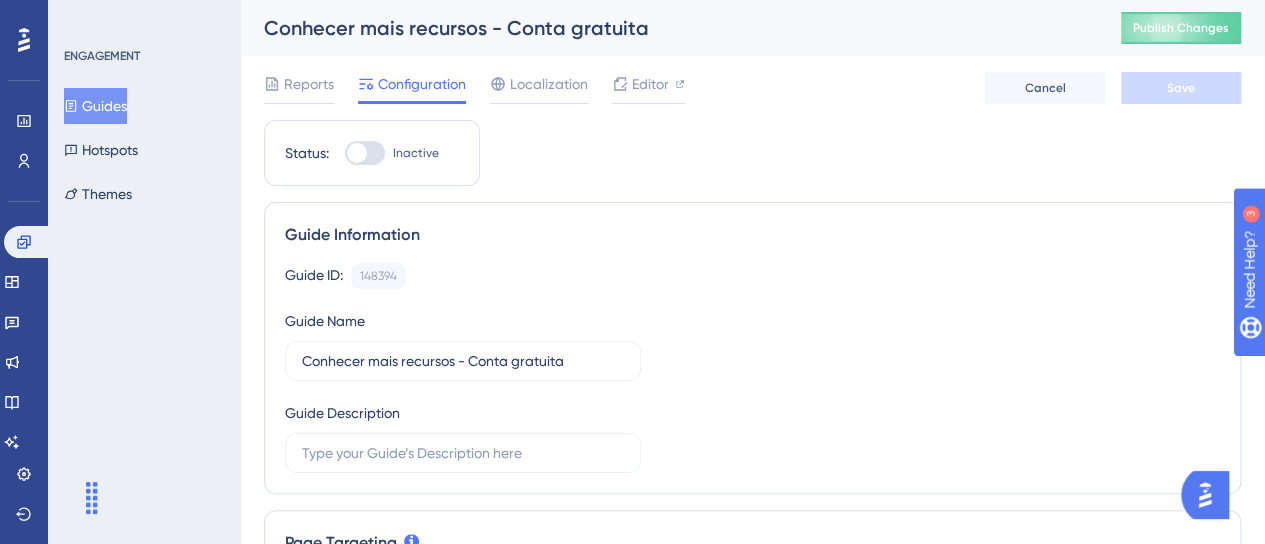 click at bounding box center (357, 153) 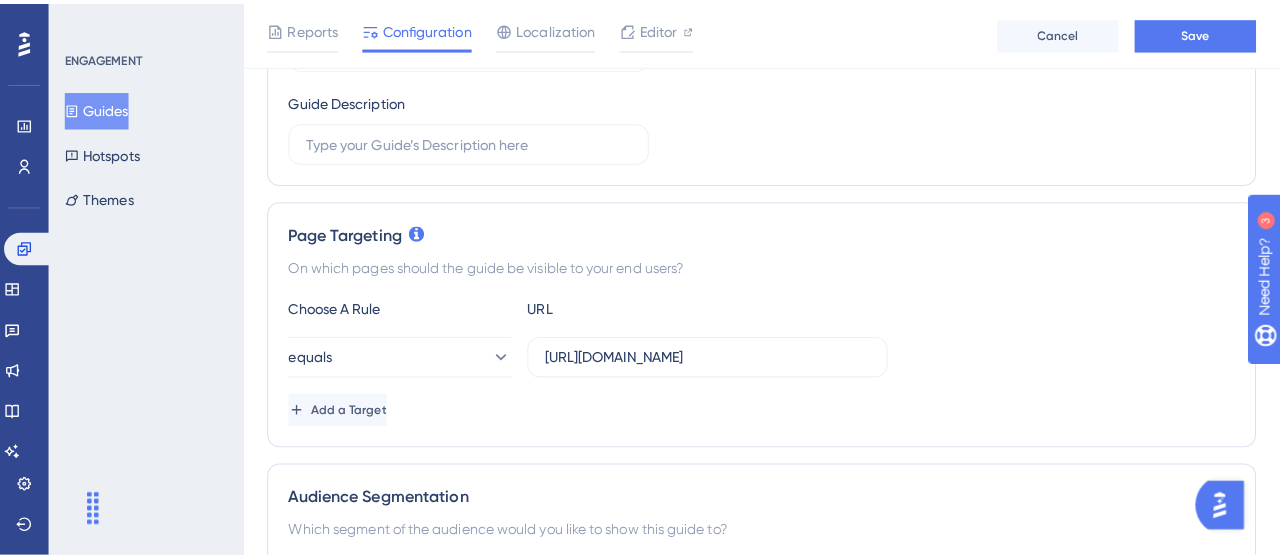 scroll, scrollTop: 0, scrollLeft: 0, axis: both 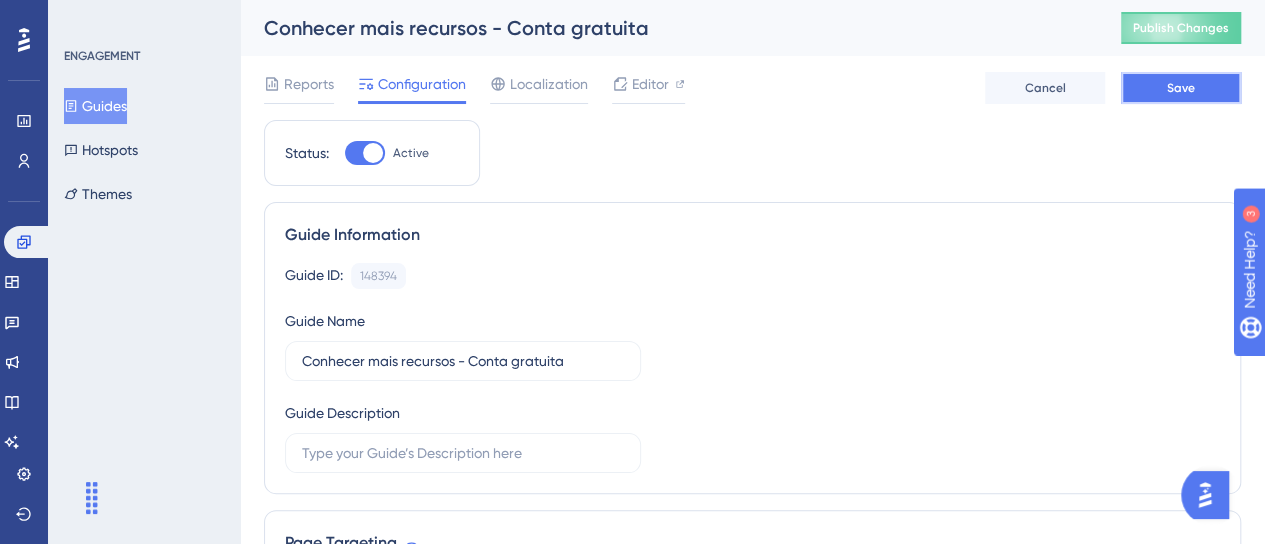 click on "Save" at bounding box center [1181, 88] 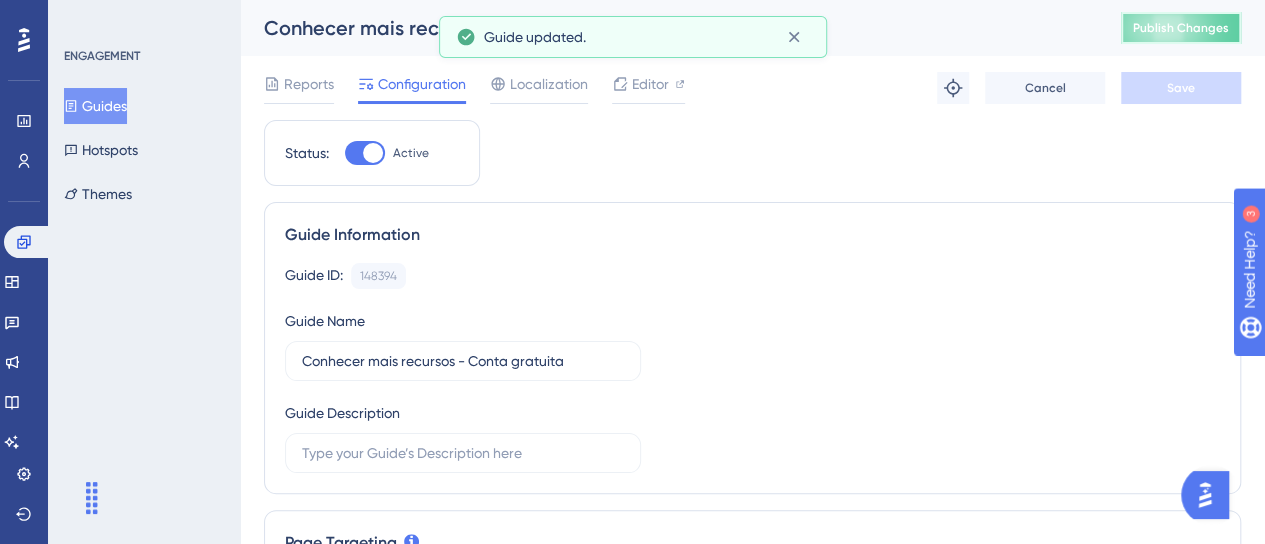 click on "Publish Changes" at bounding box center [1181, 28] 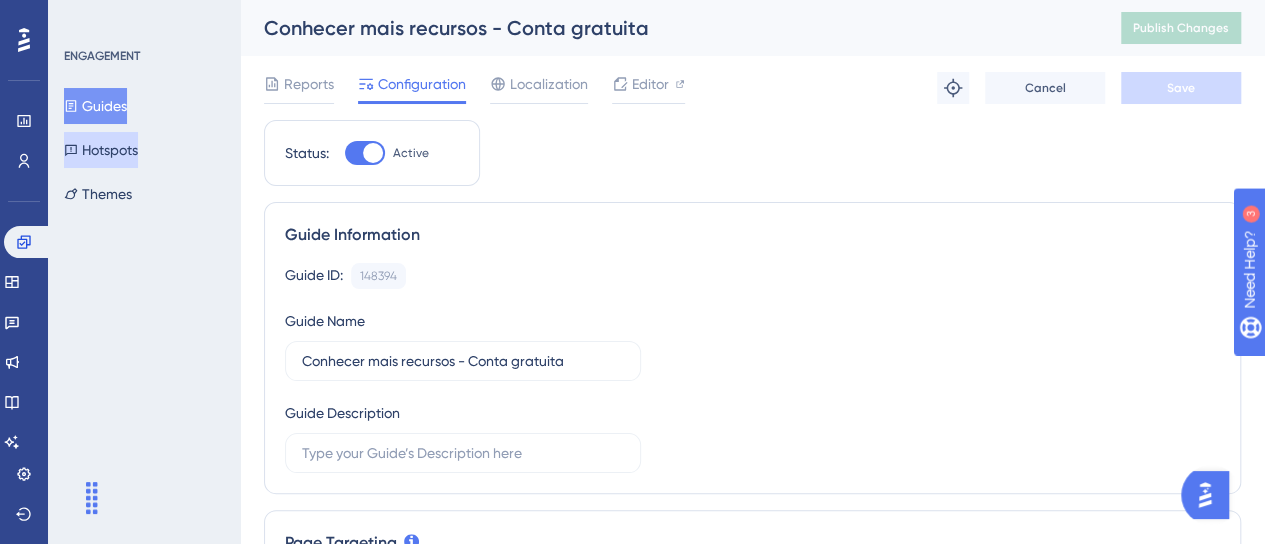 click on "Hotspots" at bounding box center (101, 150) 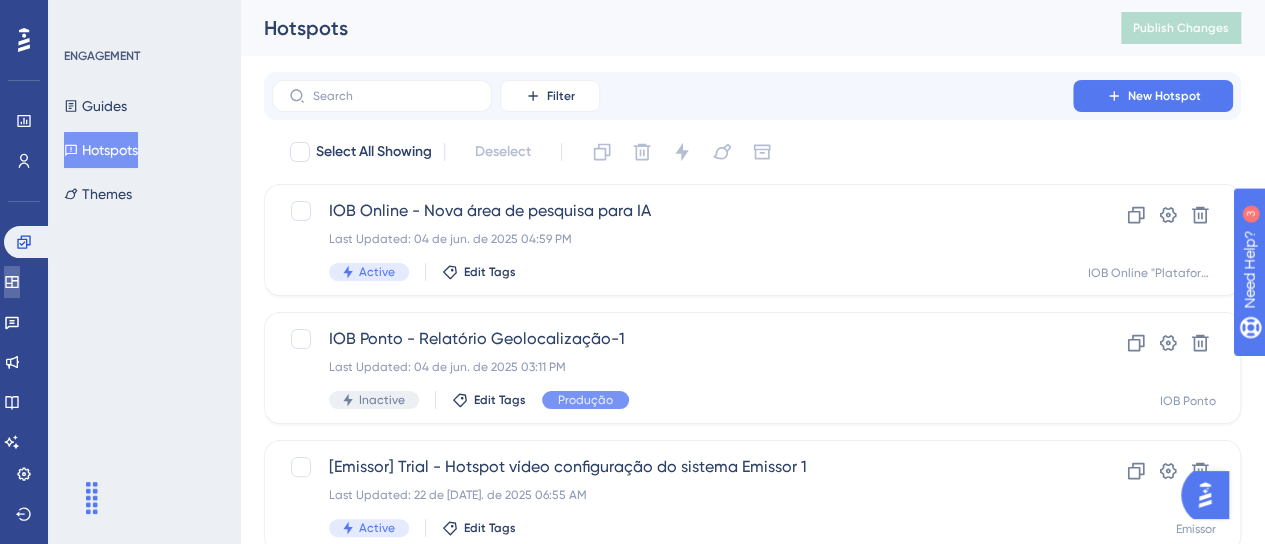 drag, startPoint x: 18, startPoint y: 287, endPoint x: 219, endPoint y: 305, distance: 201.80437 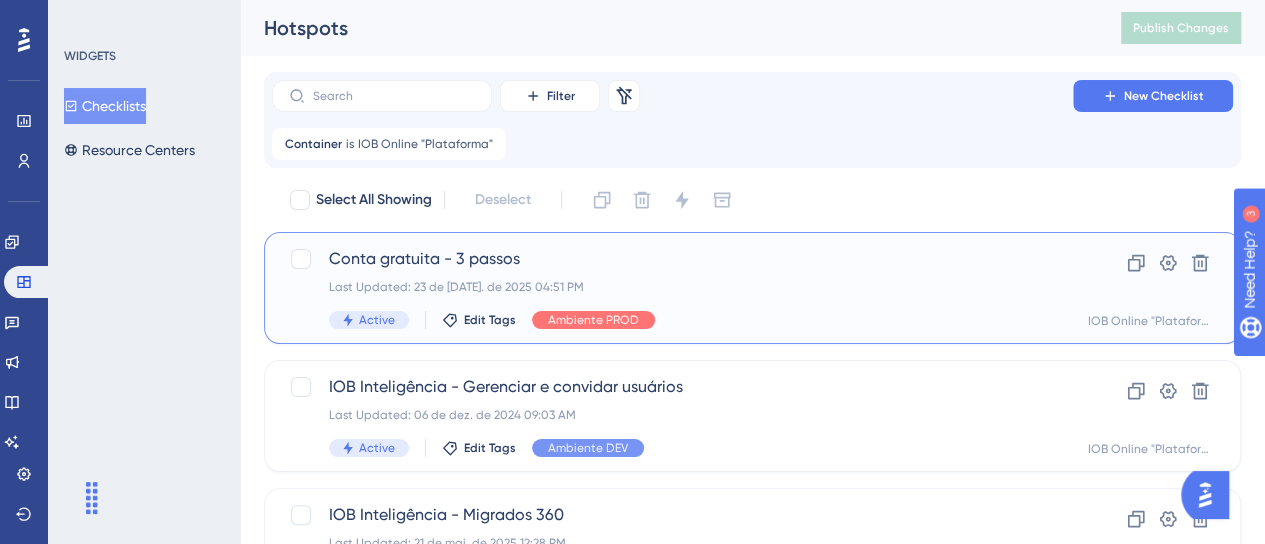 click on "Conta gratuita - 3 passos" at bounding box center (672, 259) 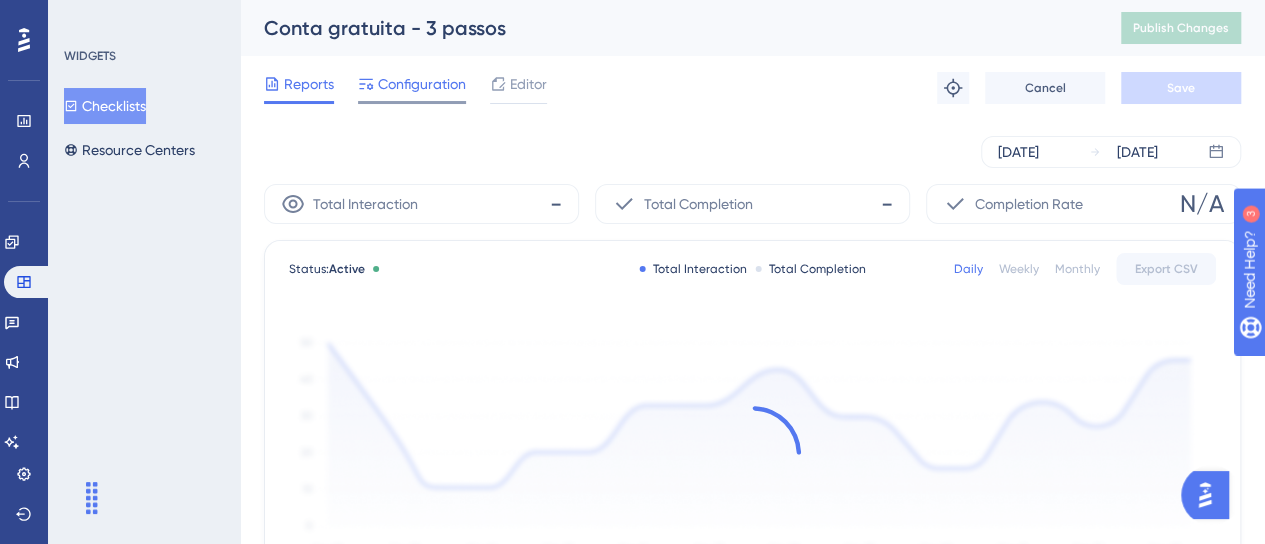 click on "Configuration" at bounding box center [422, 84] 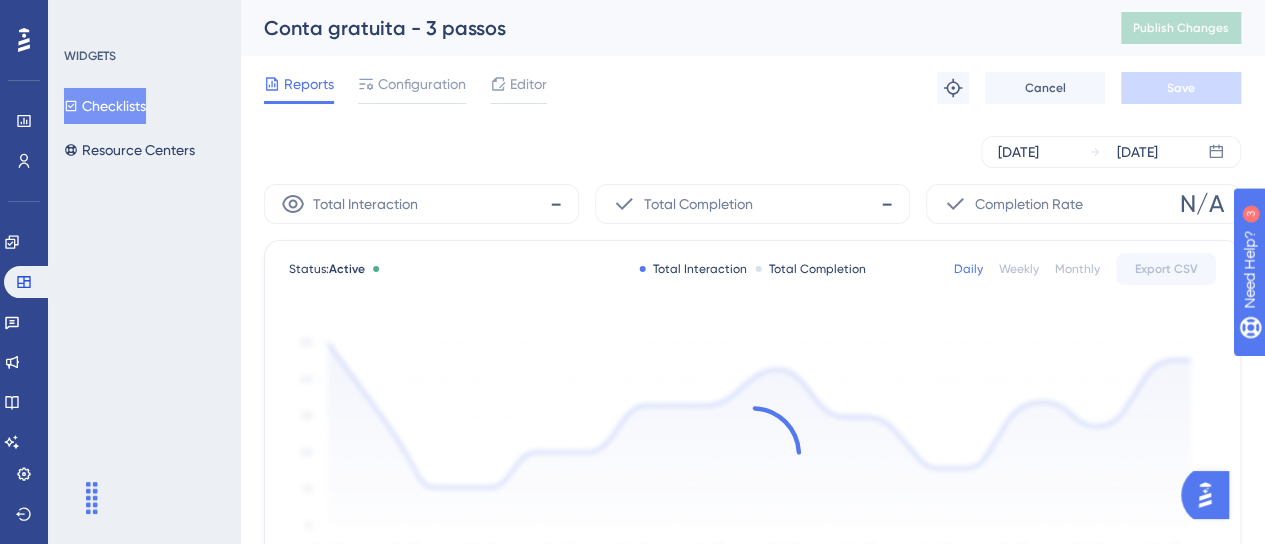 click on "Conta gratuita - 3 passos Publish Changes" at bounding box center (752, 28) 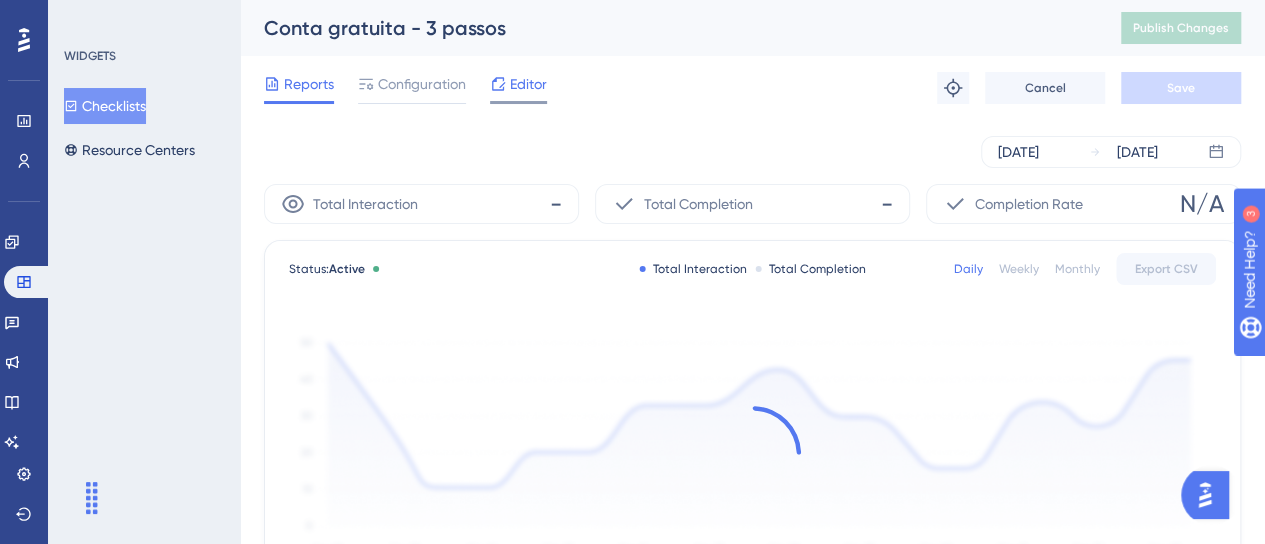 click on "Editor" at bounding box center [528, 84] 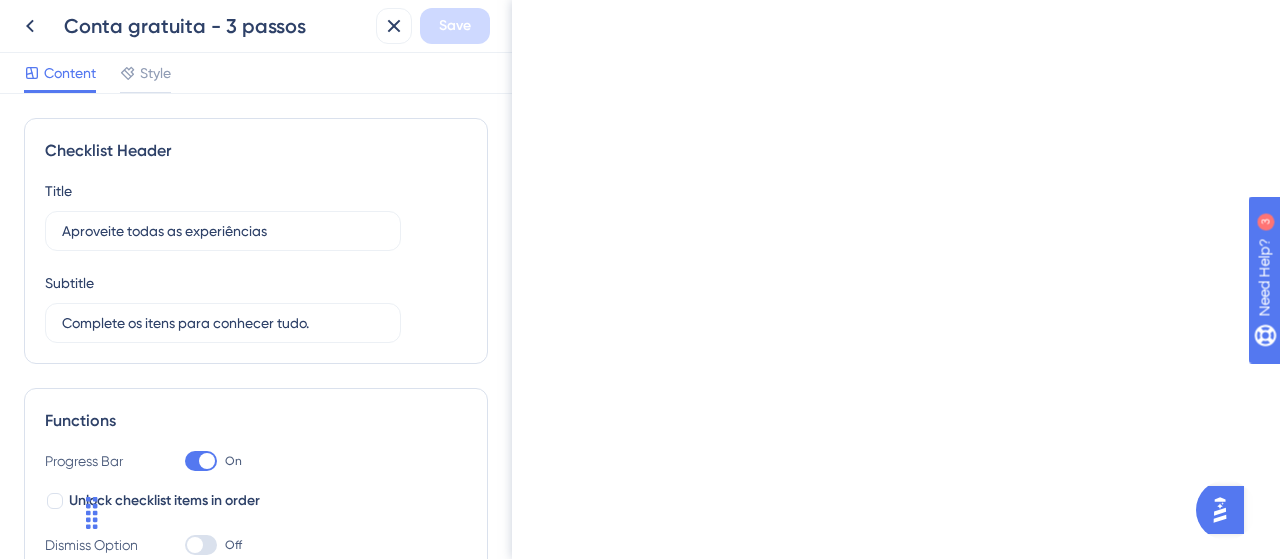 scroll, scrollTop: 368, scrollLeft: 0, axis: vertical 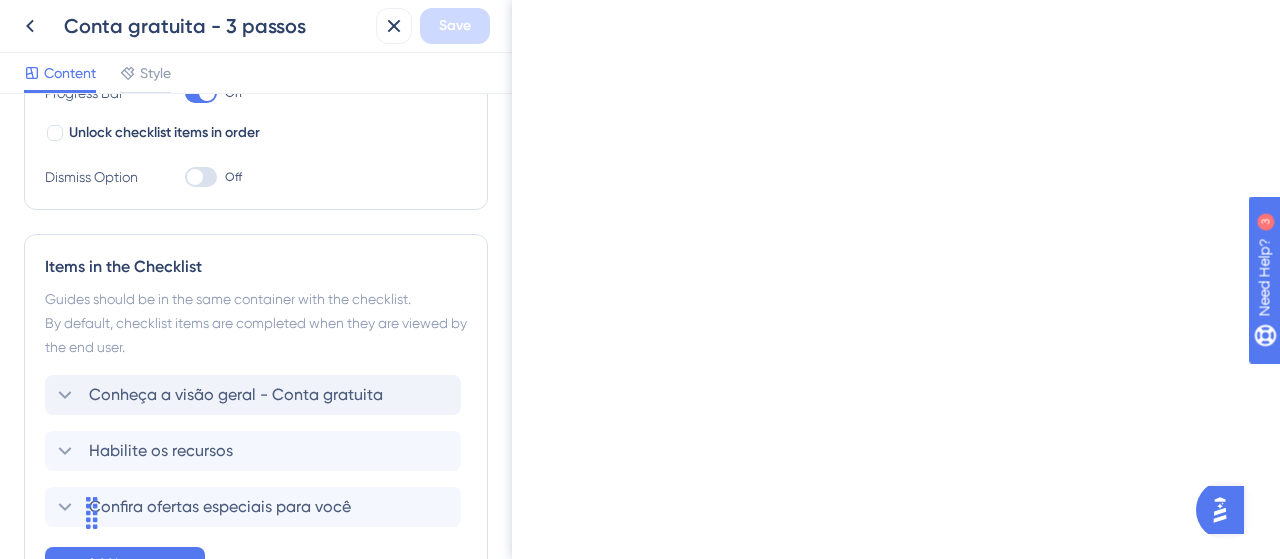click on "Conheça a visão geral - Conta gratuita" at bounding box center [236, 395] 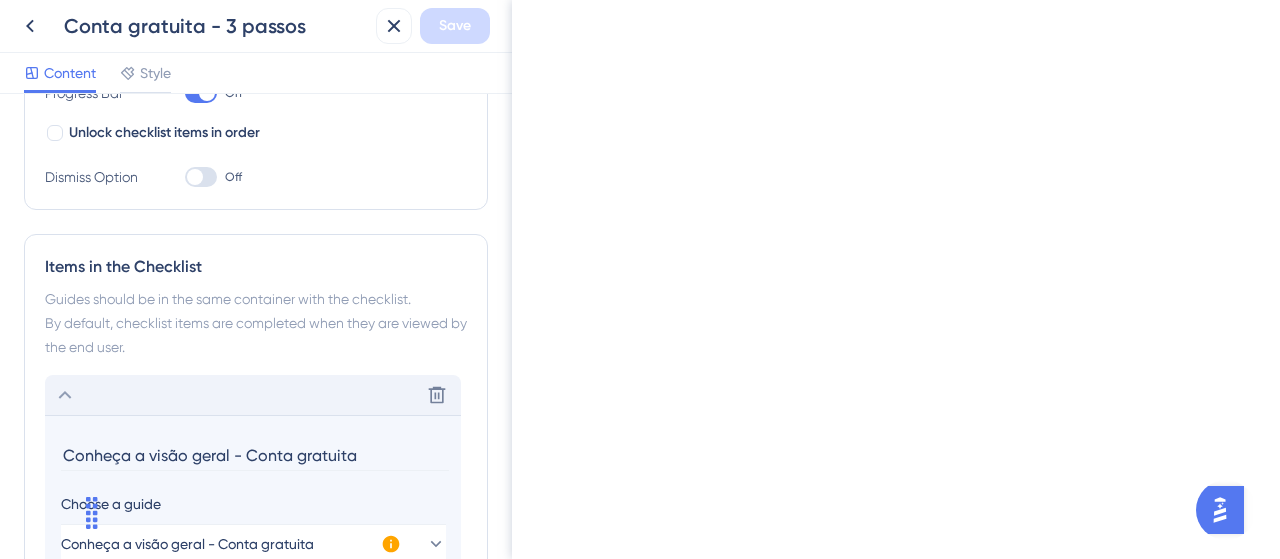 scroll, scrollTop: 647, scrollLeft: 0, axis: vertical 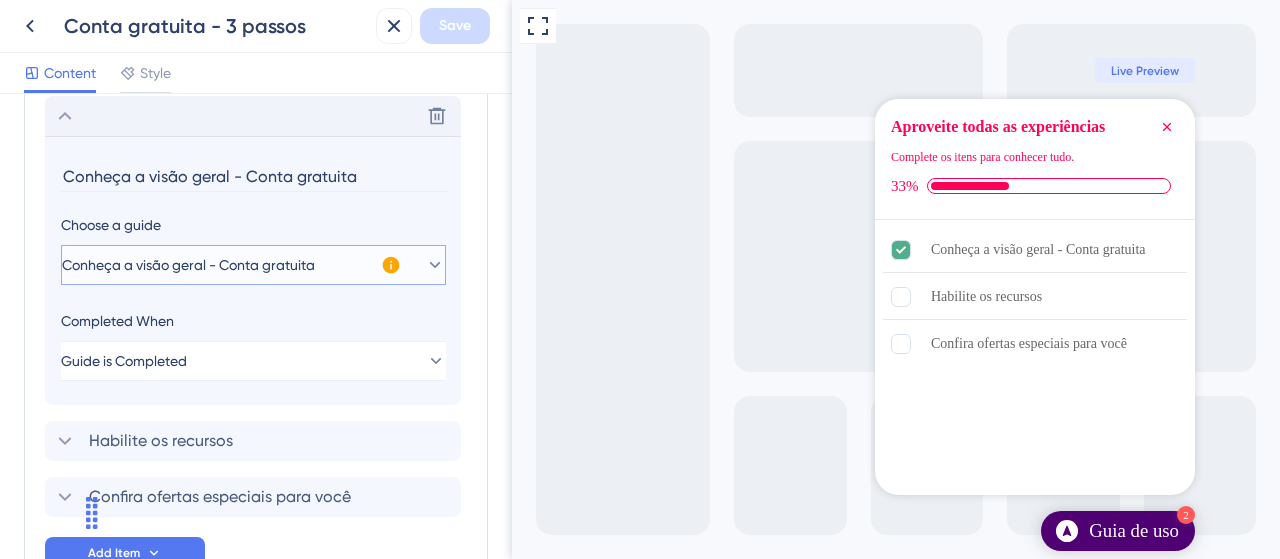 click on "Conheça a visão geral - Conta gratuita" at bounding box center (253, 265) 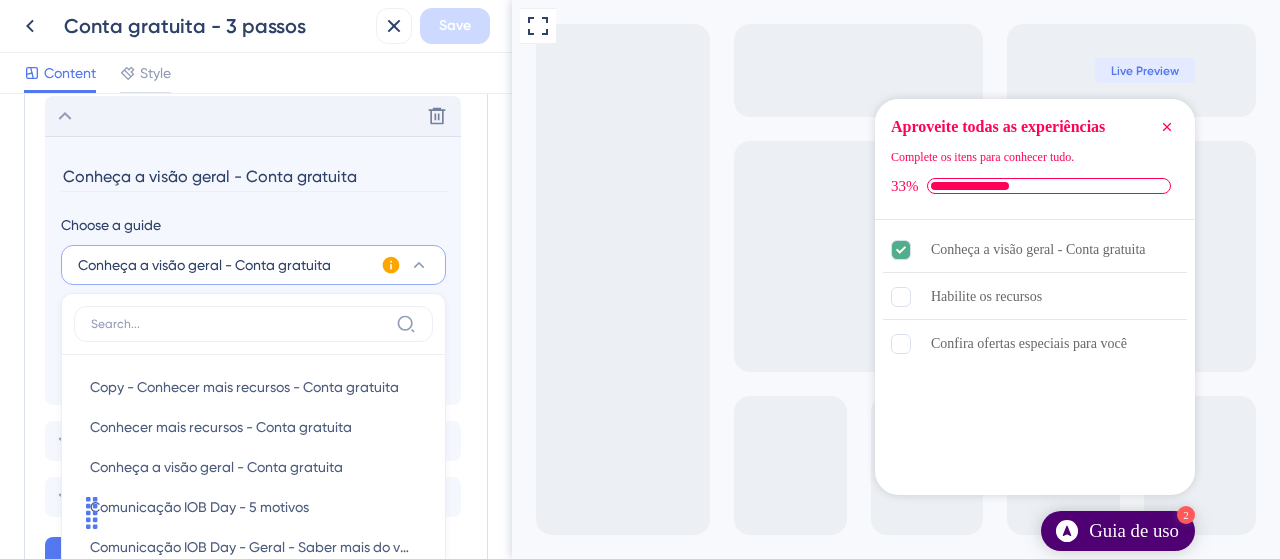 scroll, scrollTop: 726, scrollLeft: 0, axis: vertical 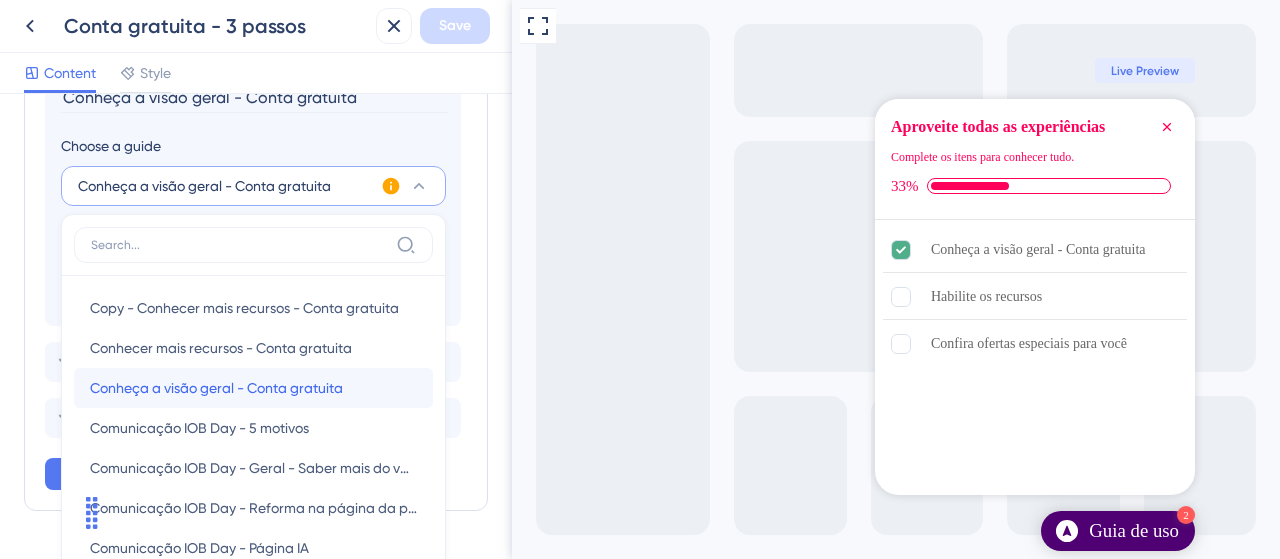 click on "Conheça a visão geral - Conta gratuita" at bounding box center (216, 388) 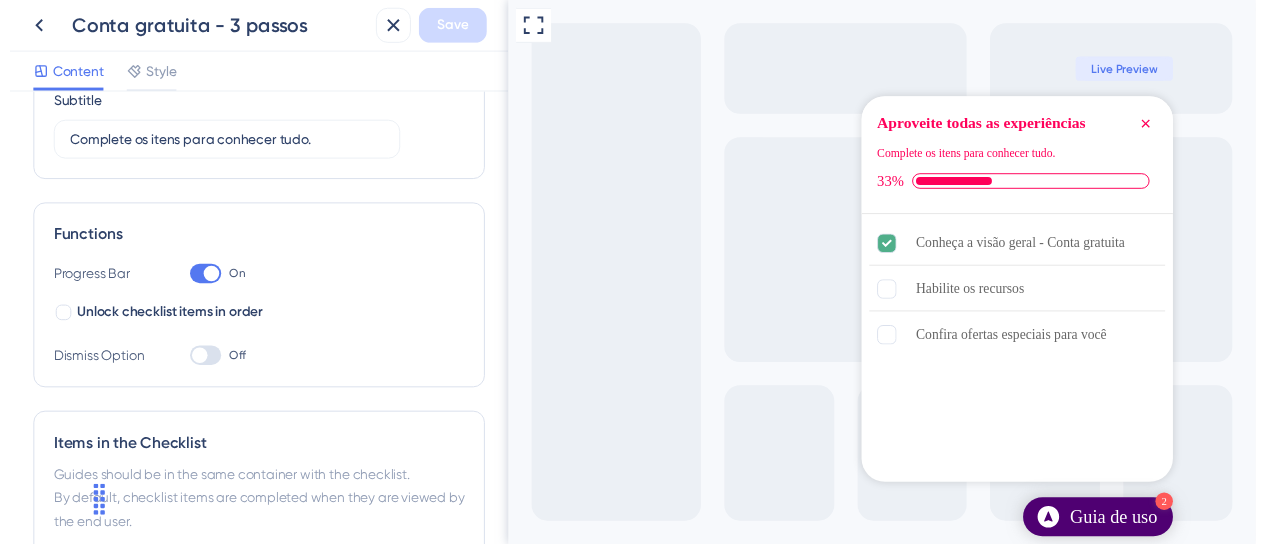 scroll, scrollTop: 0, scrollLeft: 0, axis: both 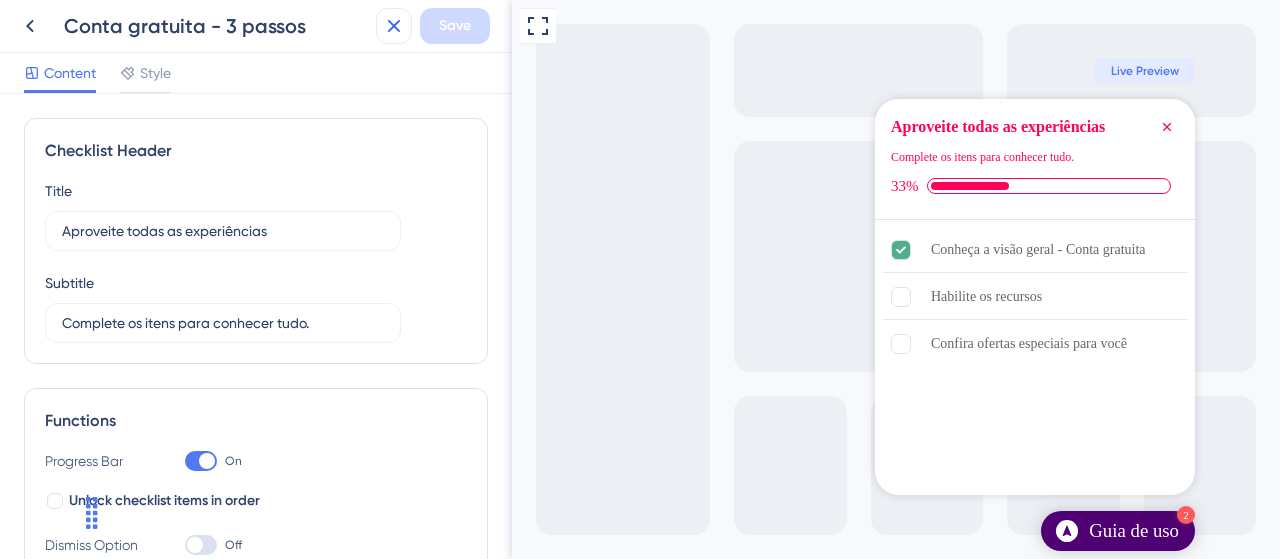 click at bounding box center [394, 26] 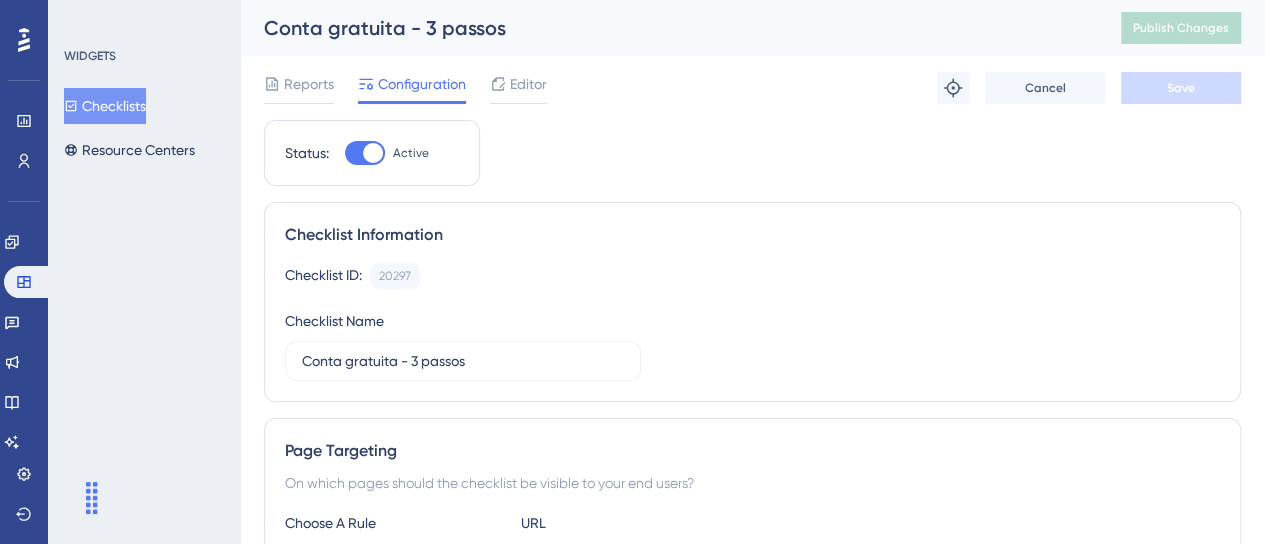 scroll, scrollTop: 0, scrollLeft: 0, axis: both 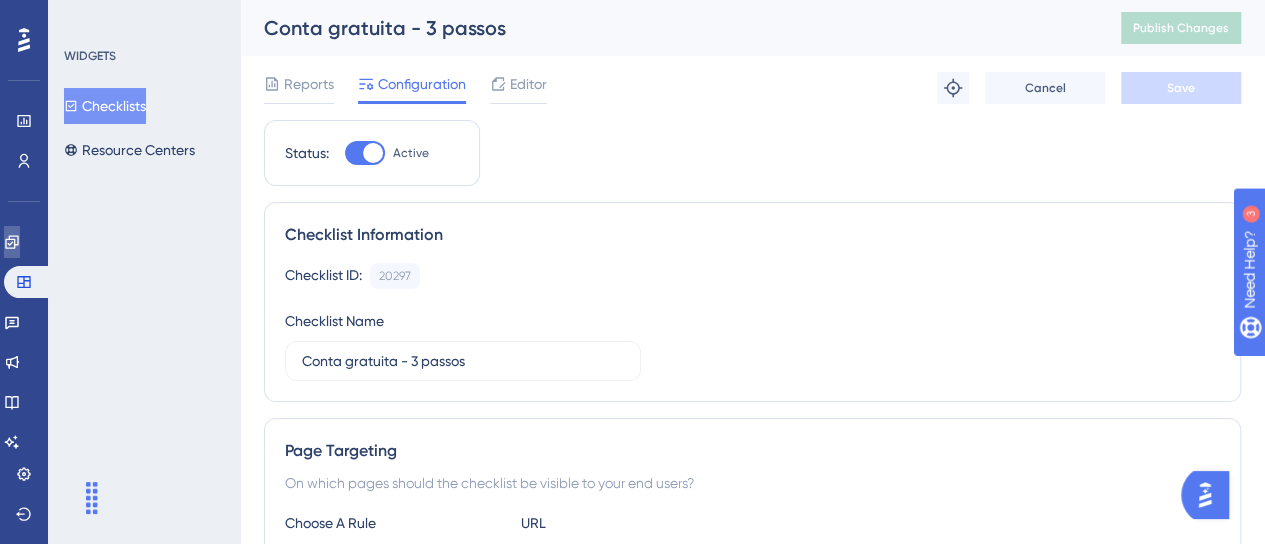 click at bounding box center [12, 242] 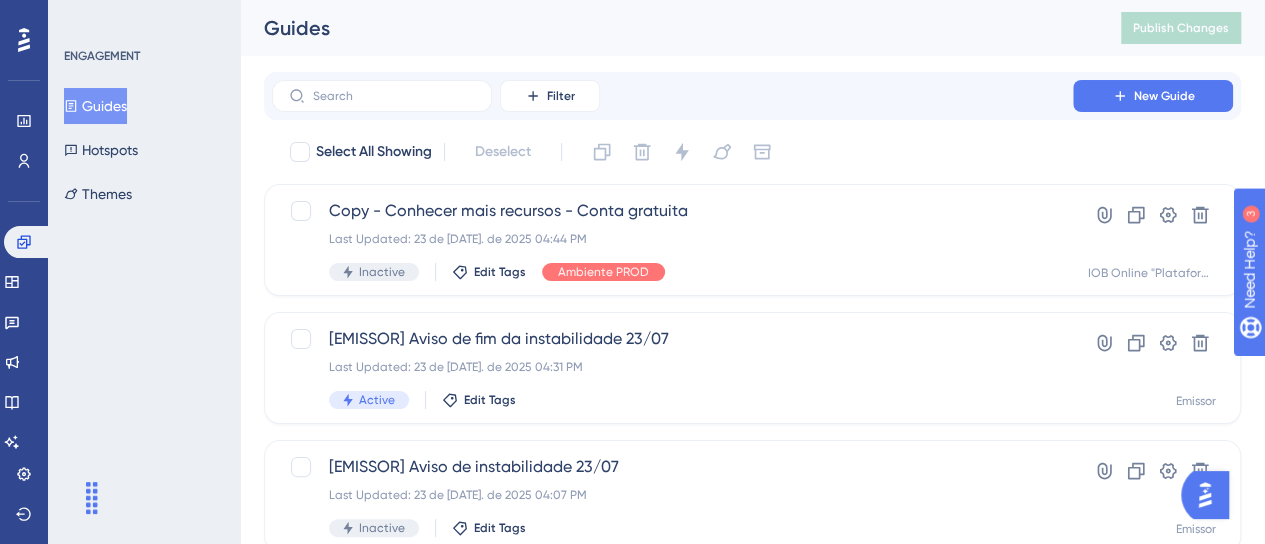 scroll, scrollTop: 736, scrollLeft: 0, axis: vertical 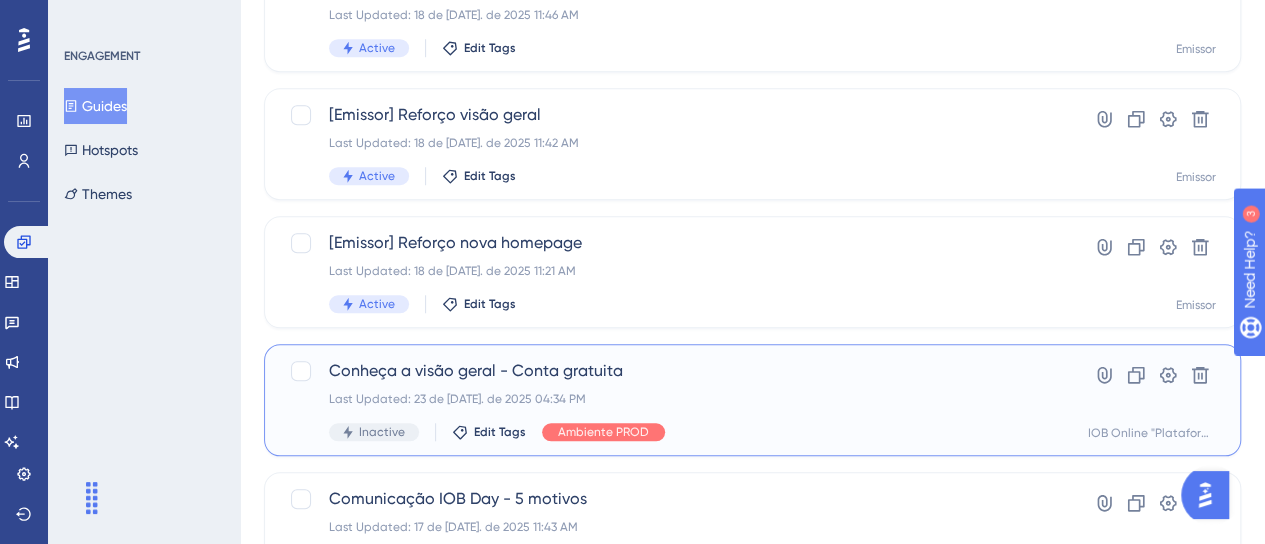 click on "Conheça a visão geral - Conta gratuita" at bounding box center (672, 371) 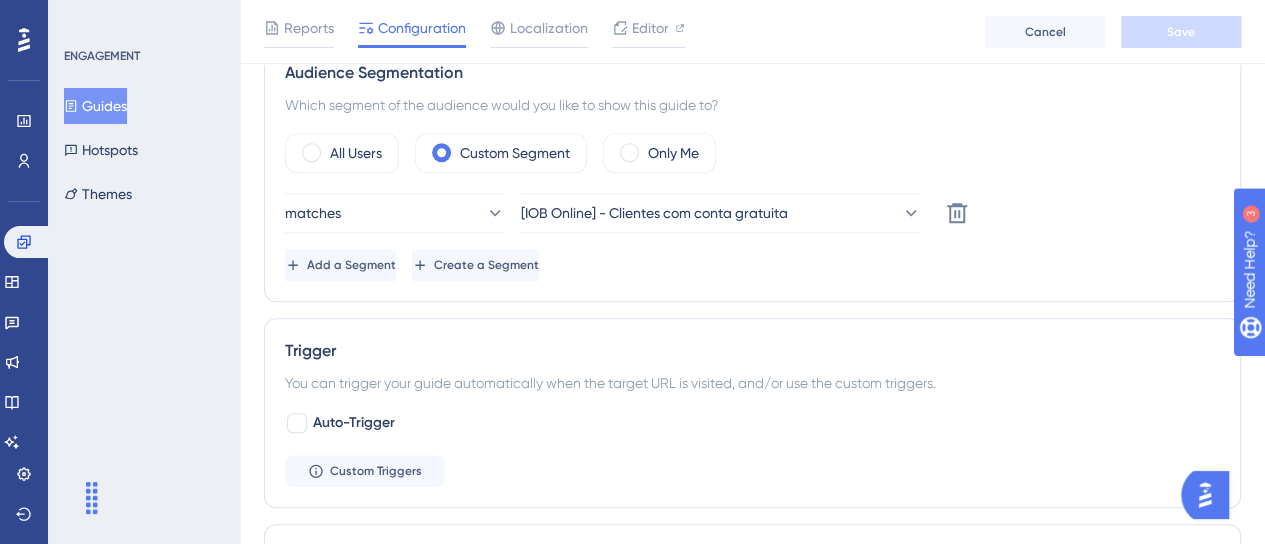 scroll, scrollTop: 0, scrollLeft: 0, axis: both 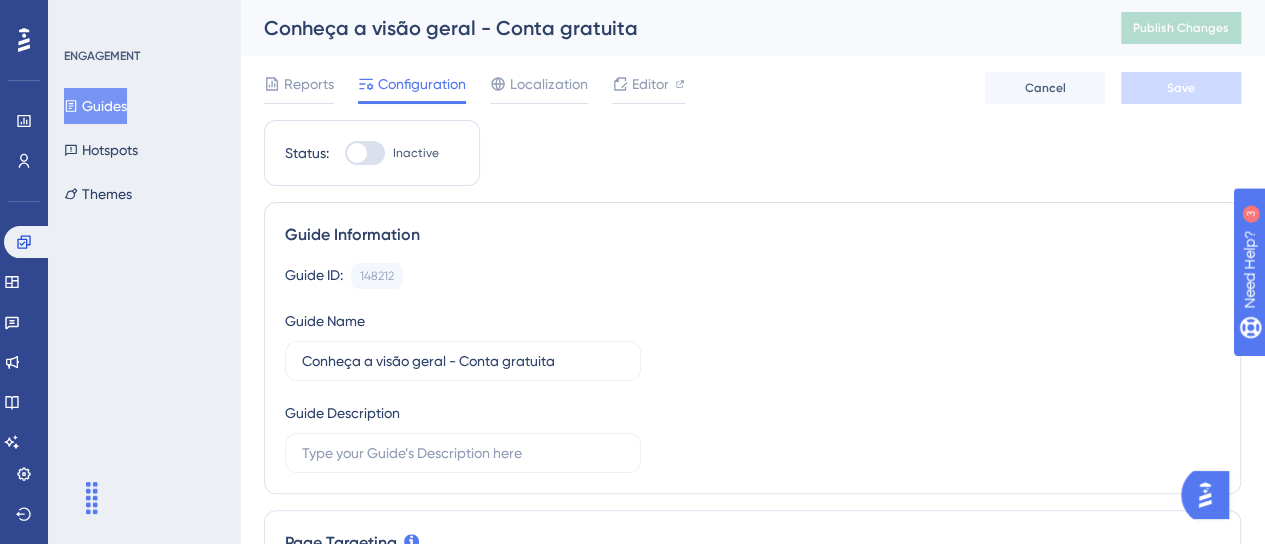 click on "Inactive" at bounding box center [416, 153] 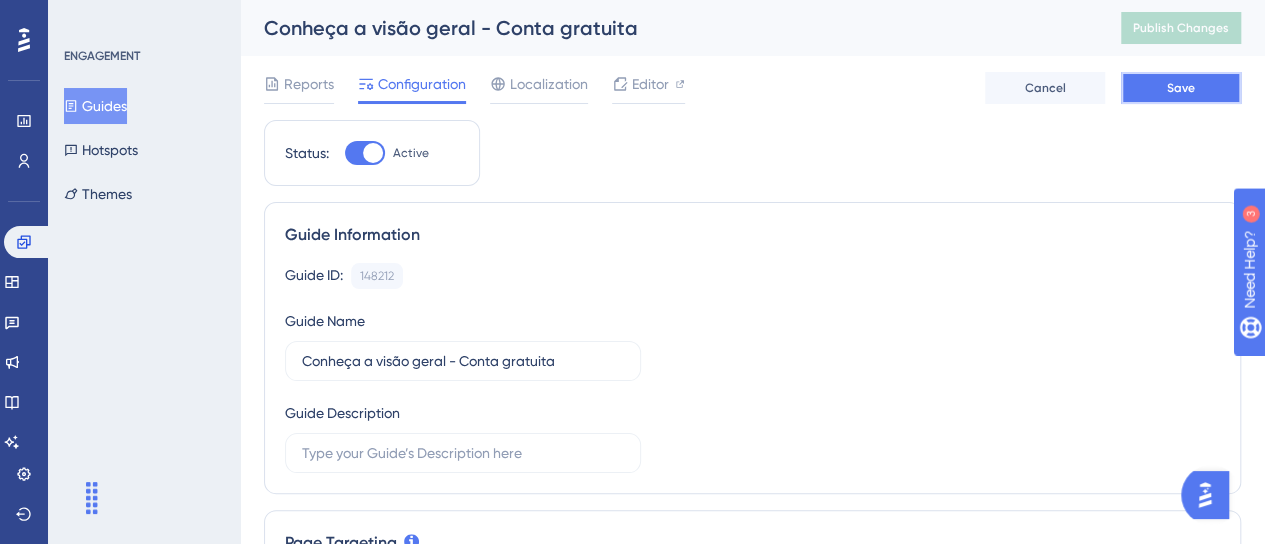 click on "Save" at bounding box center [1181, 88] 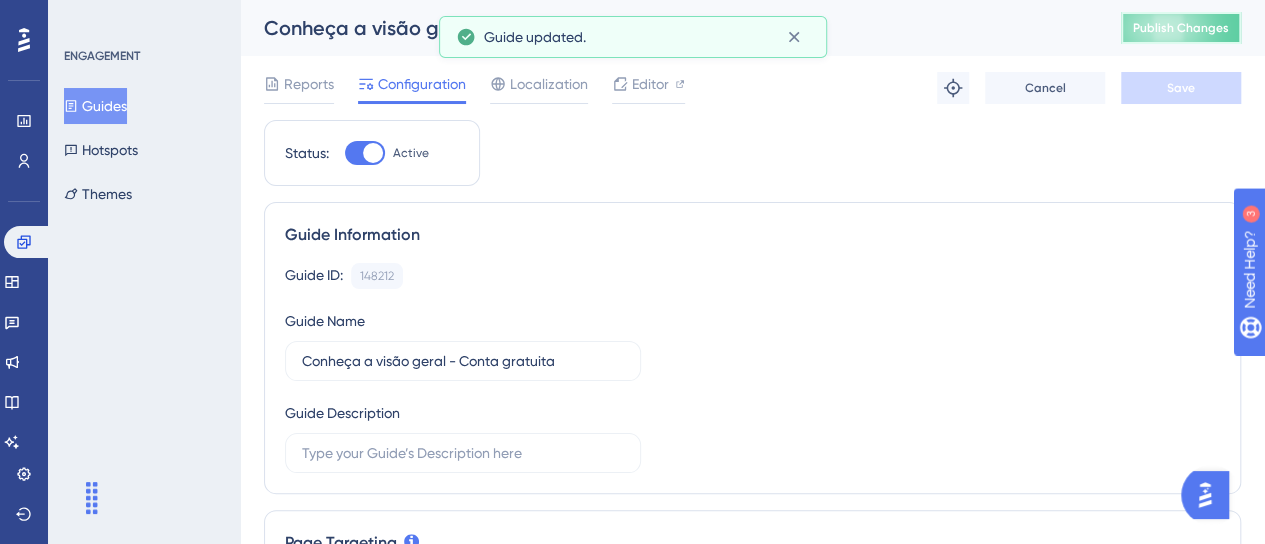 click on "Publish Changes" at bounding box center [1181, 28] 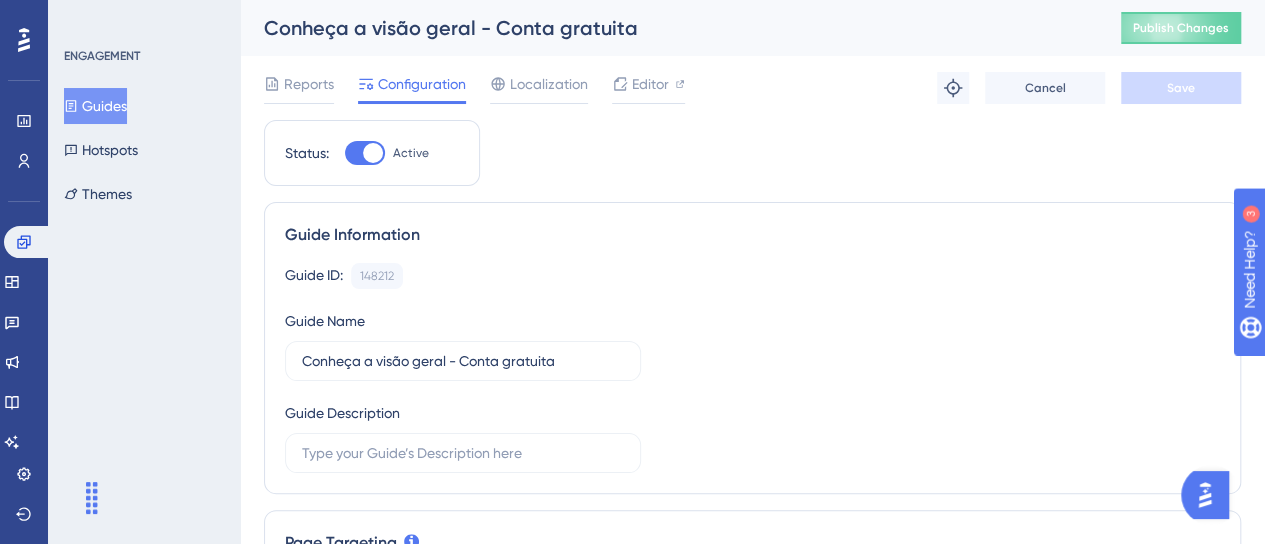 click on "Guides" at bounding box center (95, 106) 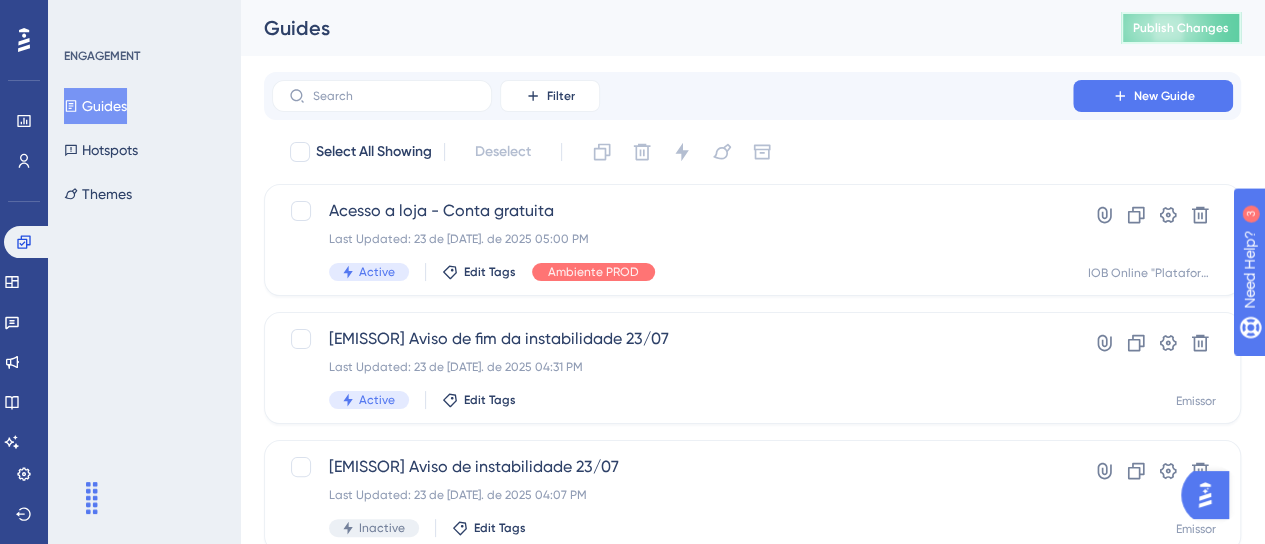 click on "Publish Changes" at bounding box center (1181, 28) 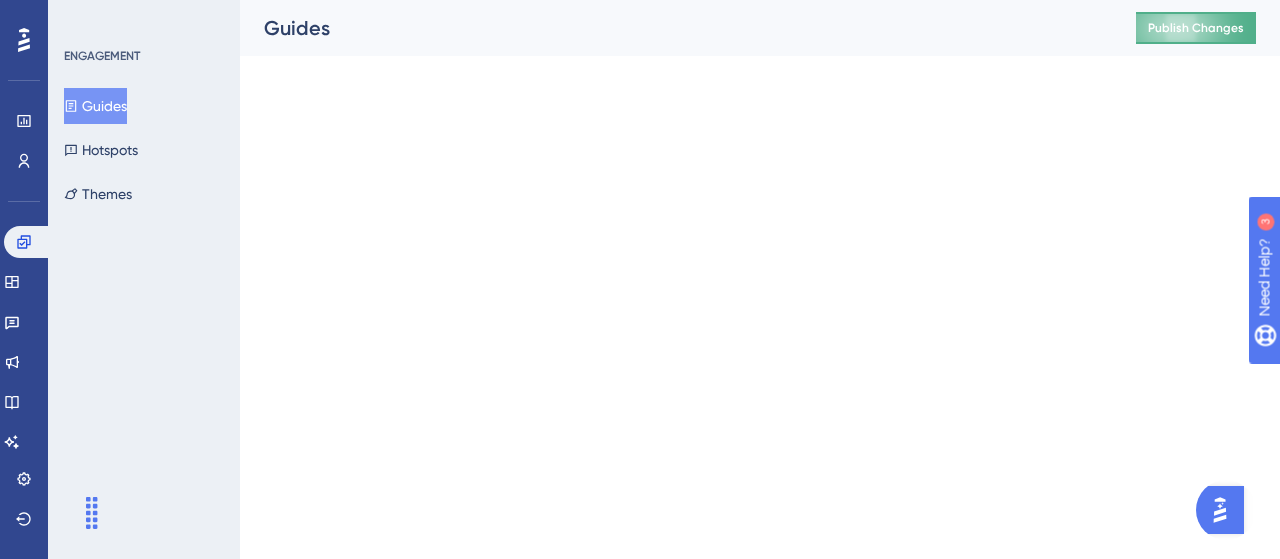 click on "Publish Changes" at bounding box center (1196, 28) 